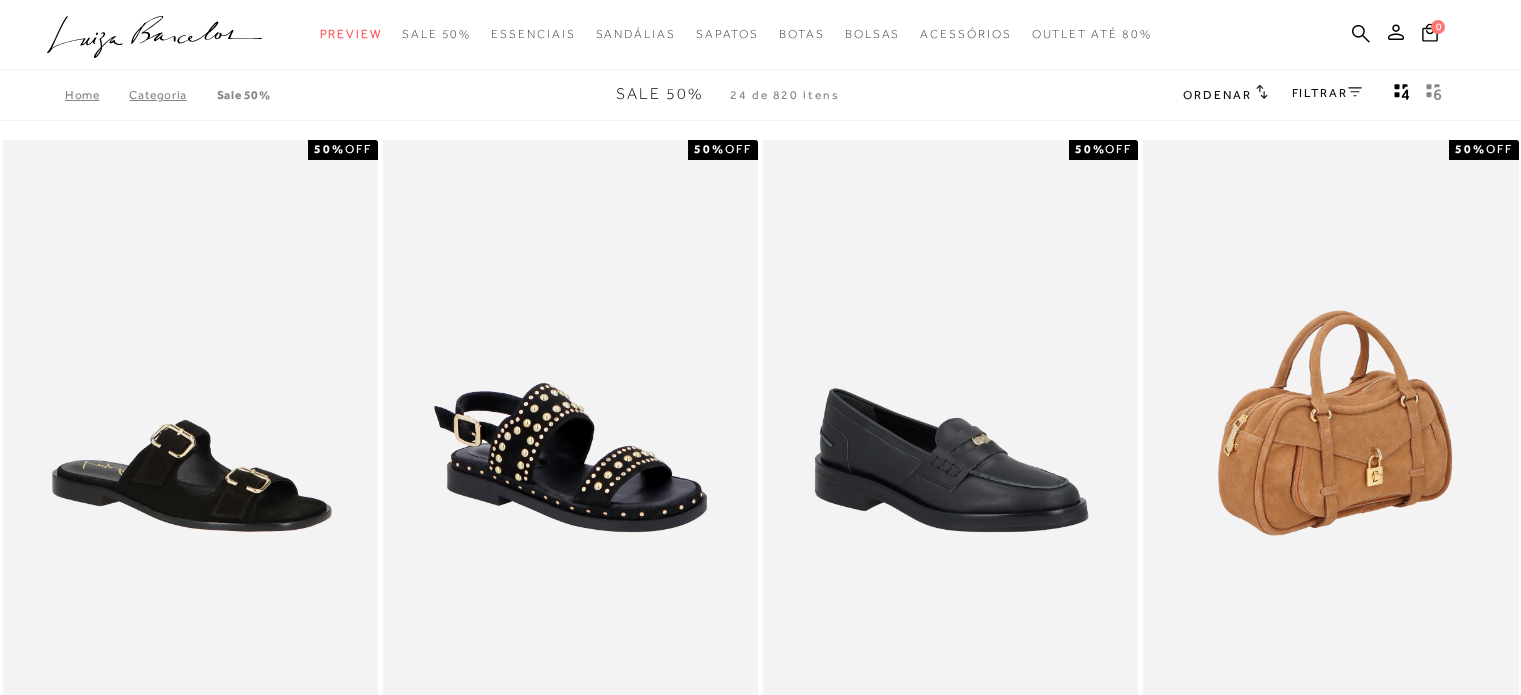 scroll, scrollTop: 0, scrollLeft: 0, axis: both 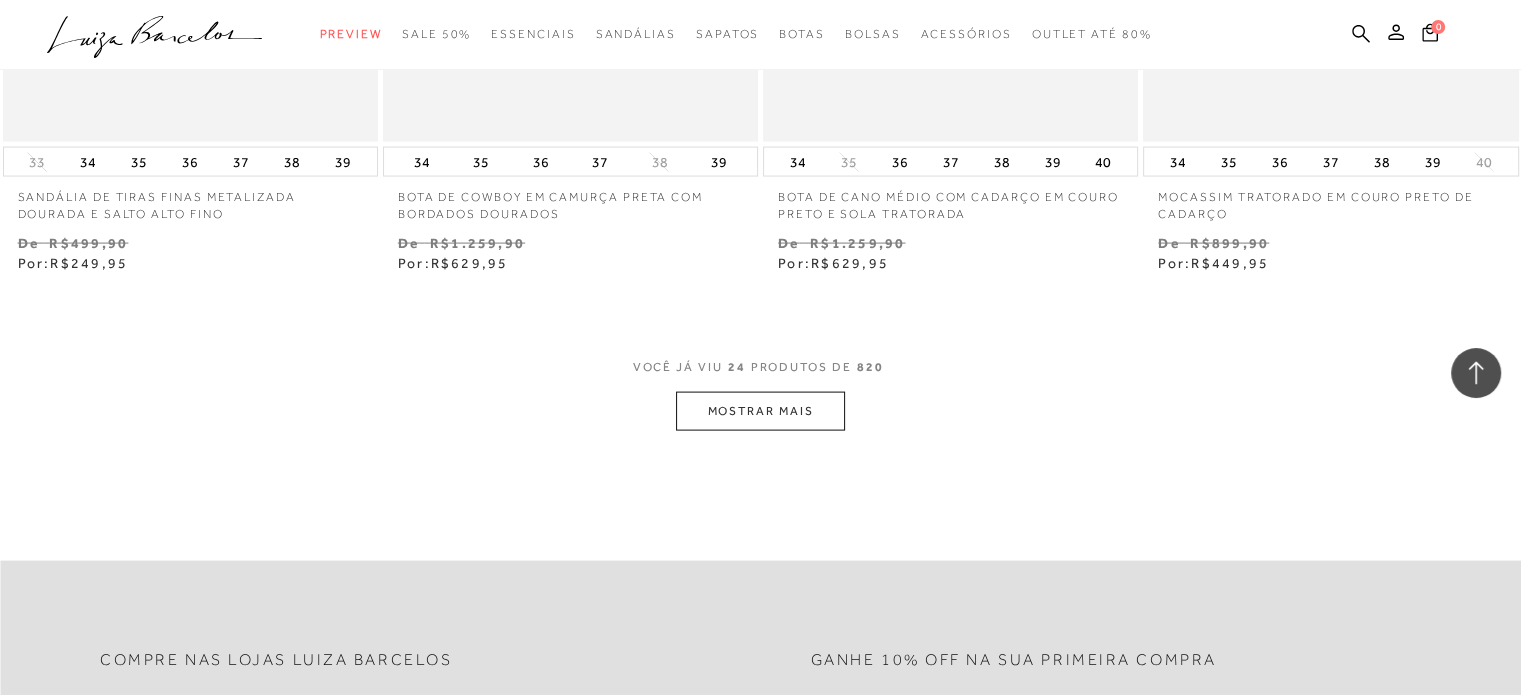 click on "MOSTRAR MAIS" at bounding box center (760, 411) 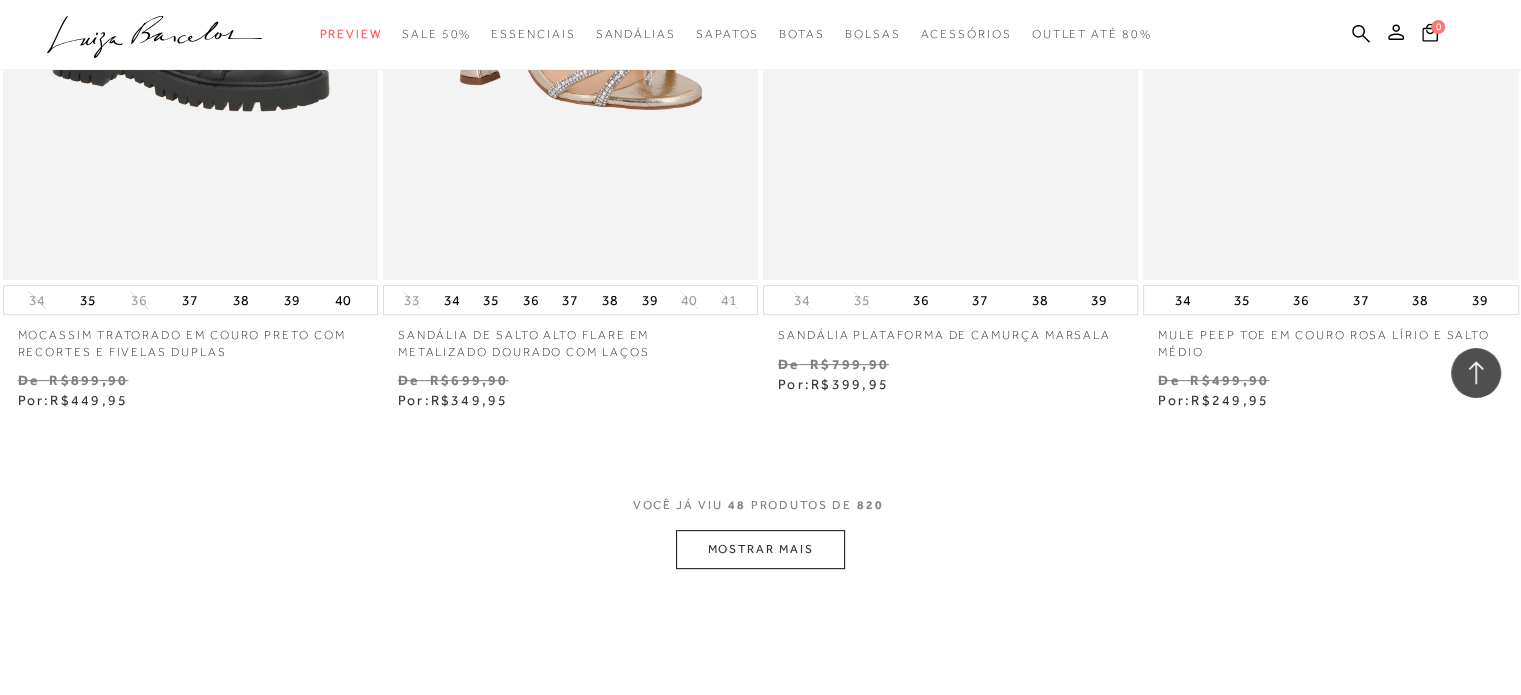 scroll, scrollTop: 8347, scrollLeft: 0, axis: vertical 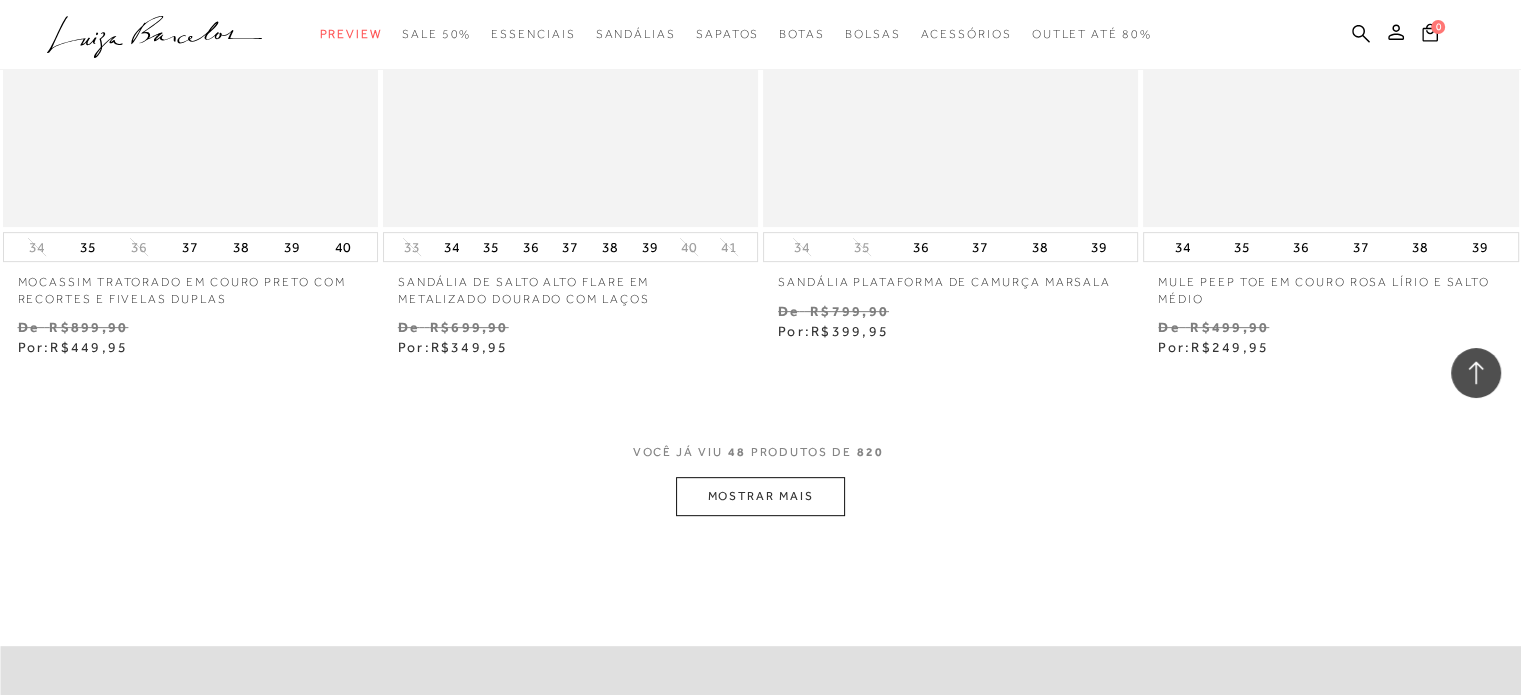 click on "MOSTRAR MAIS" at bounding box center [760, 496] 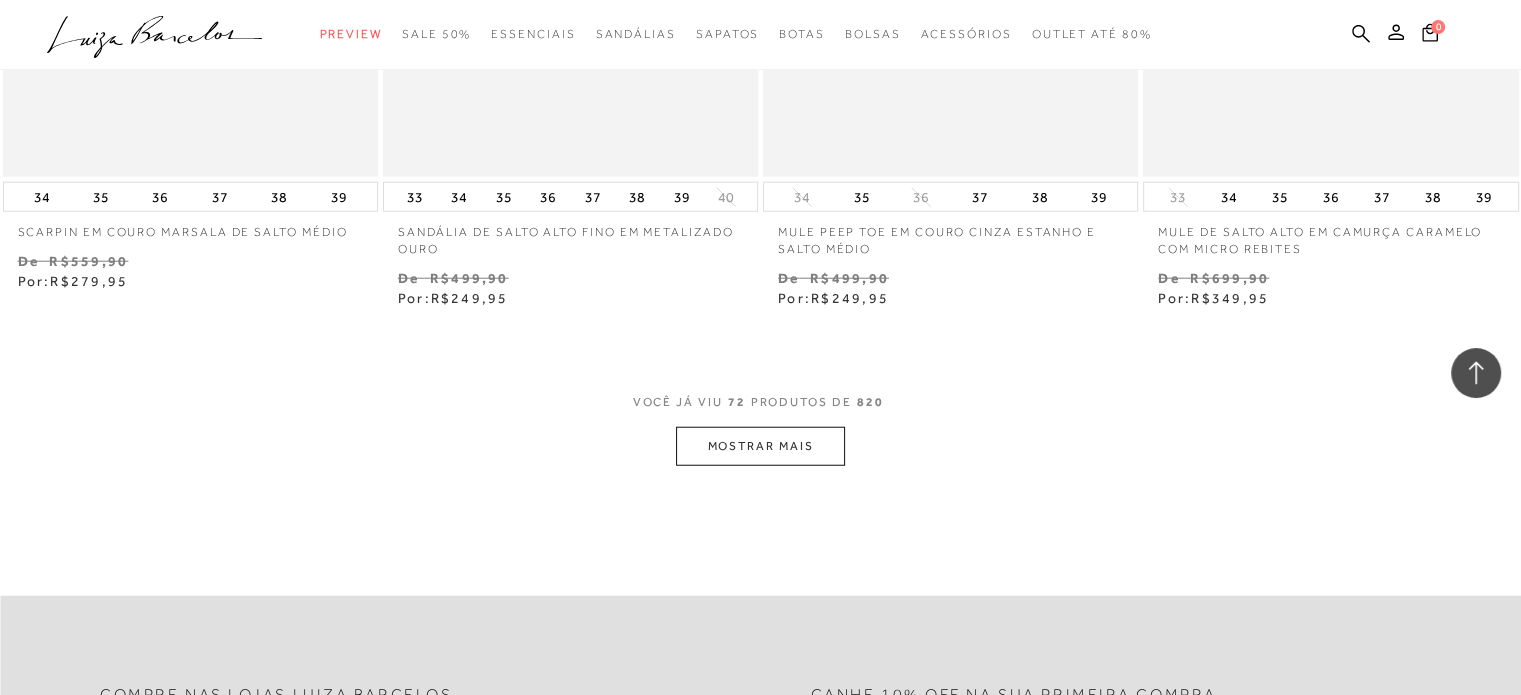 scroll, scrollTop: 12775, scrollLeft: 0, axis: vertical 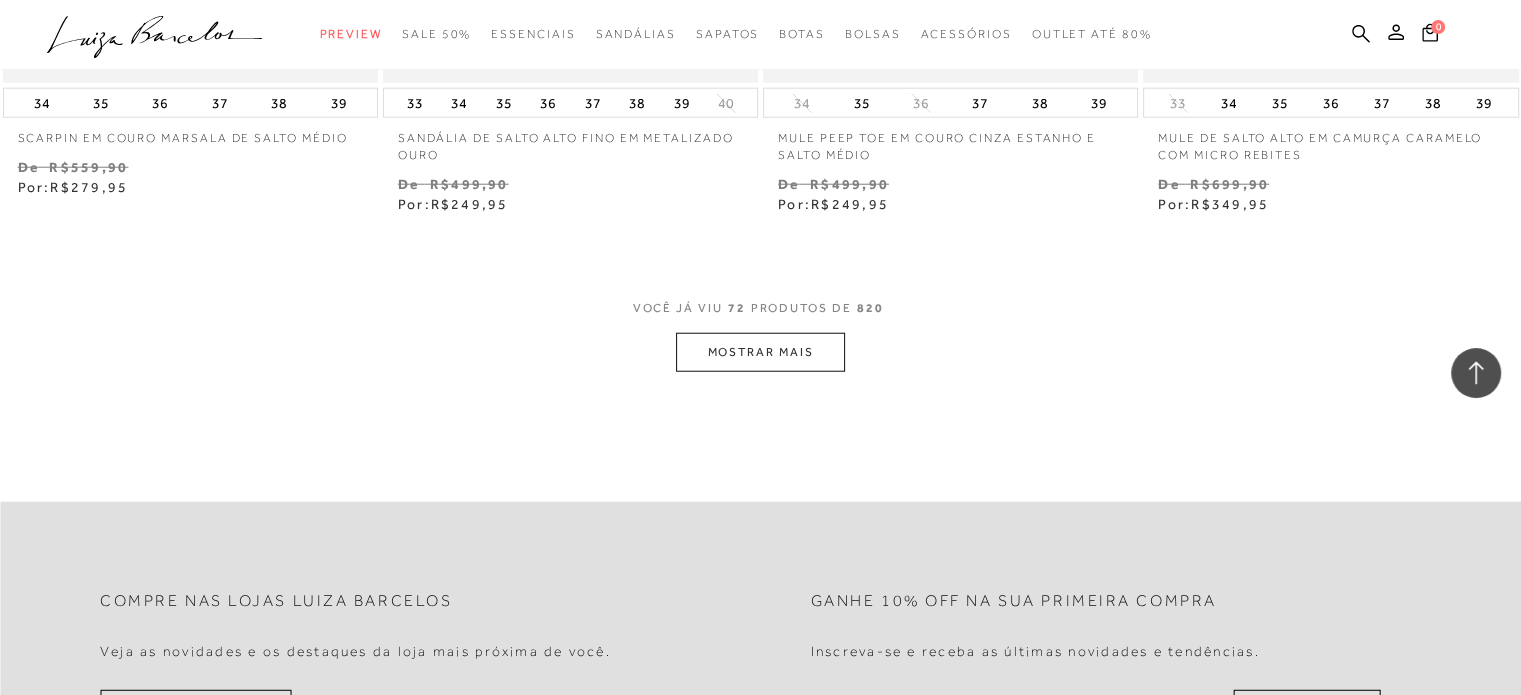 click on "MOSTRAR MAIS" at bounding box center [760, 352] 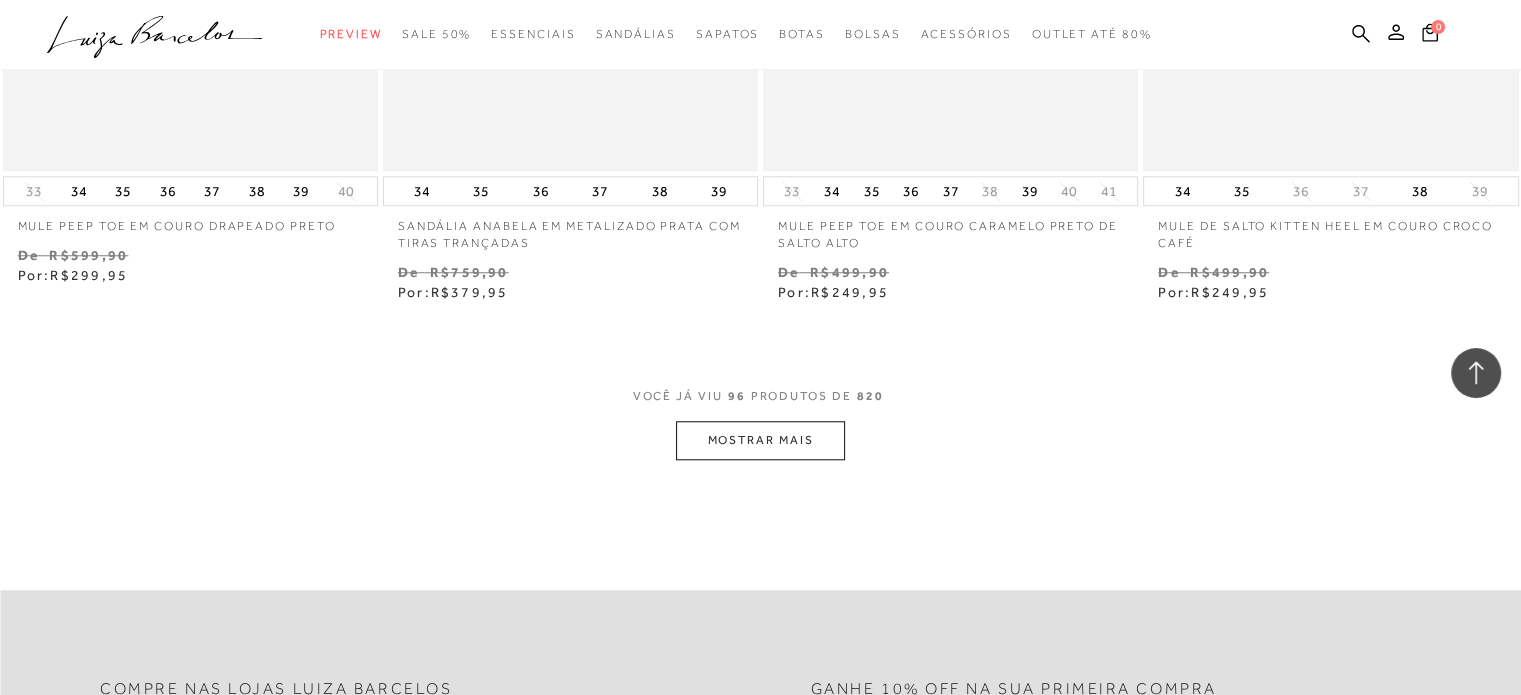 scroll, scrollTop: 17041, scrollLeft: 0, axis: vertical 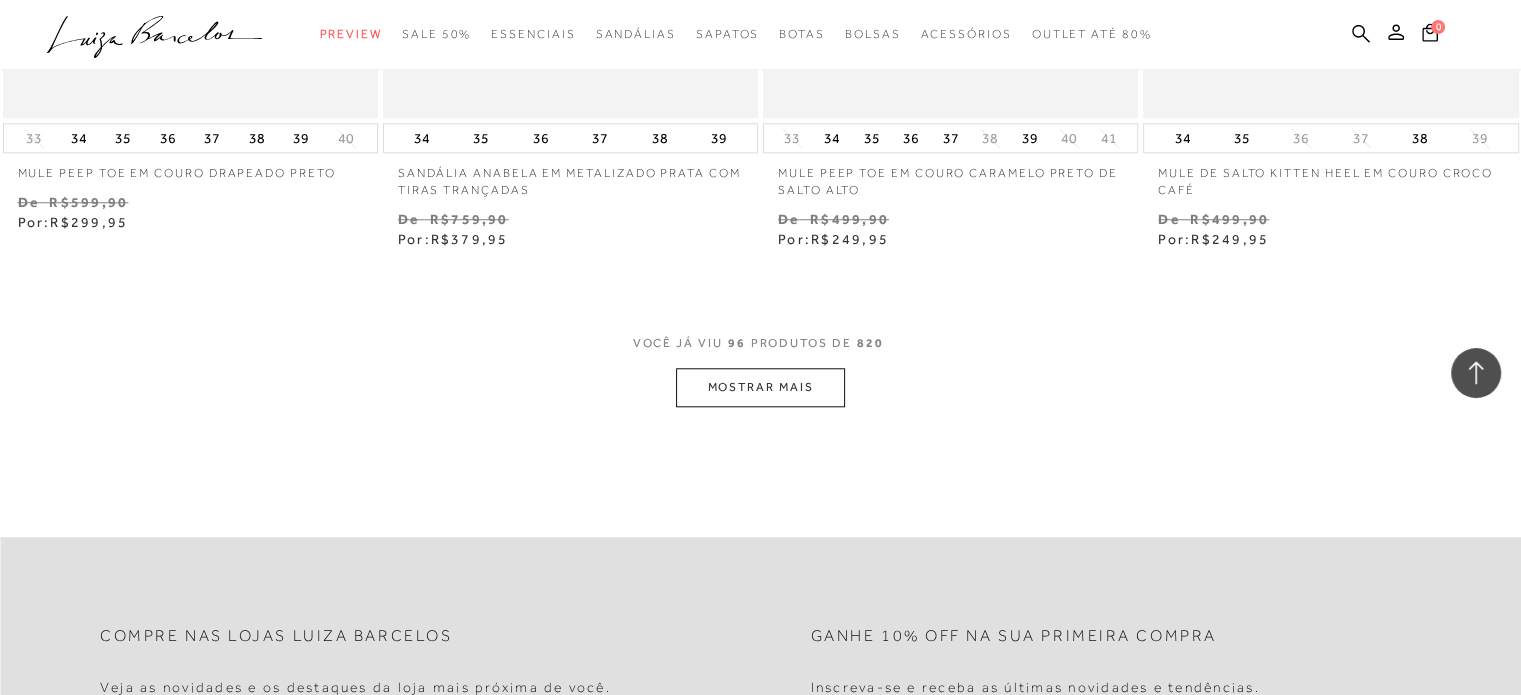 click on "MOSTRAR MAIS" at bounding box center [760, 387] 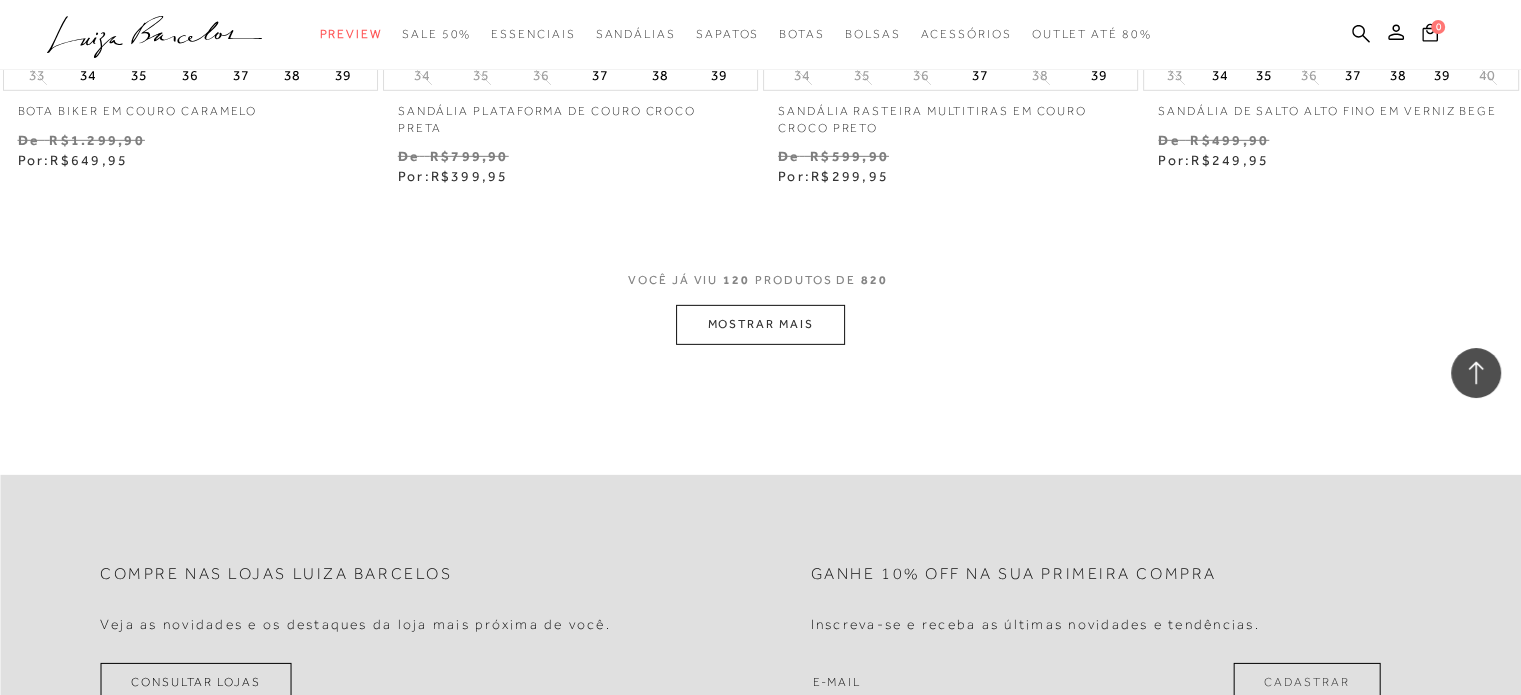 scroll, scrollTop: 21441, scrollLeft: 0, axis: vertical 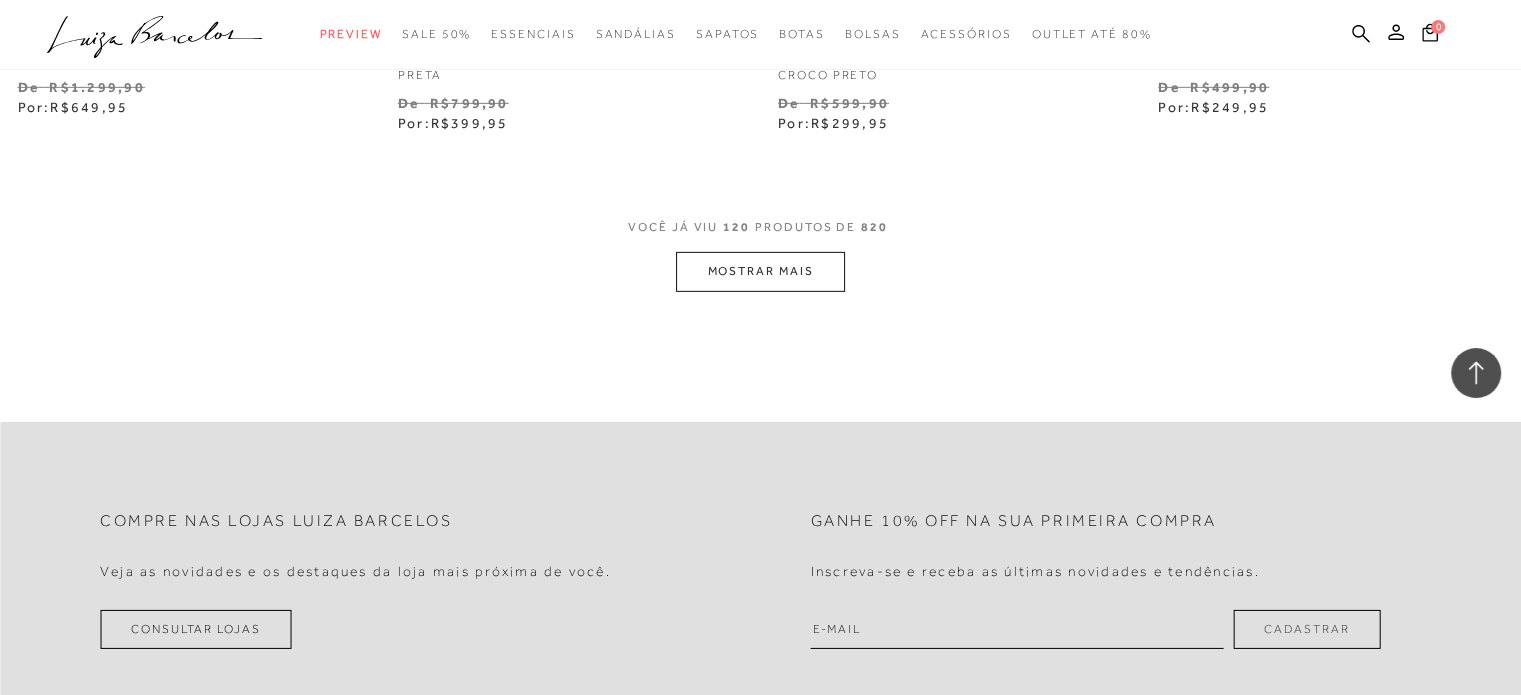 click on "MOSTRAR MAIS" at bounding box center (760, 271) 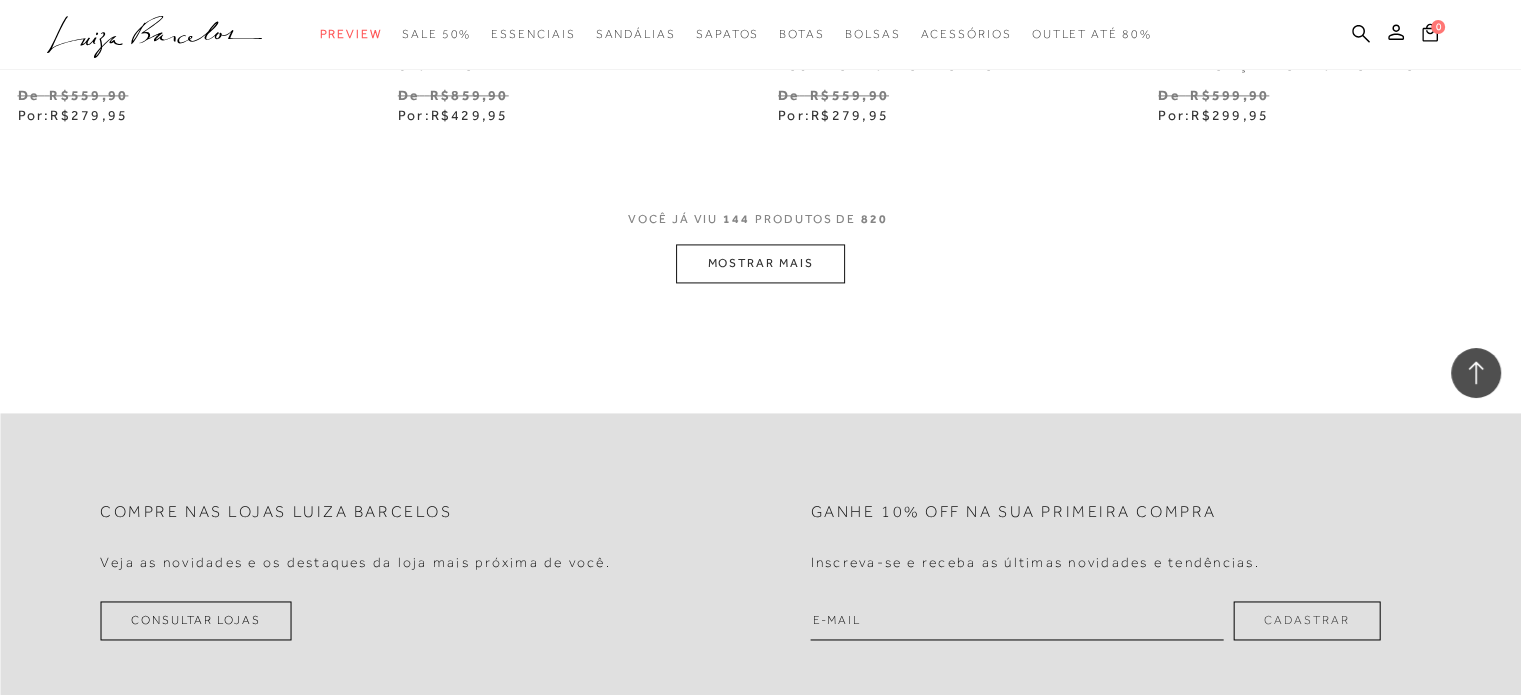 scroll, scrollTop: 25774, scrollLeft: 0, axis: vertical 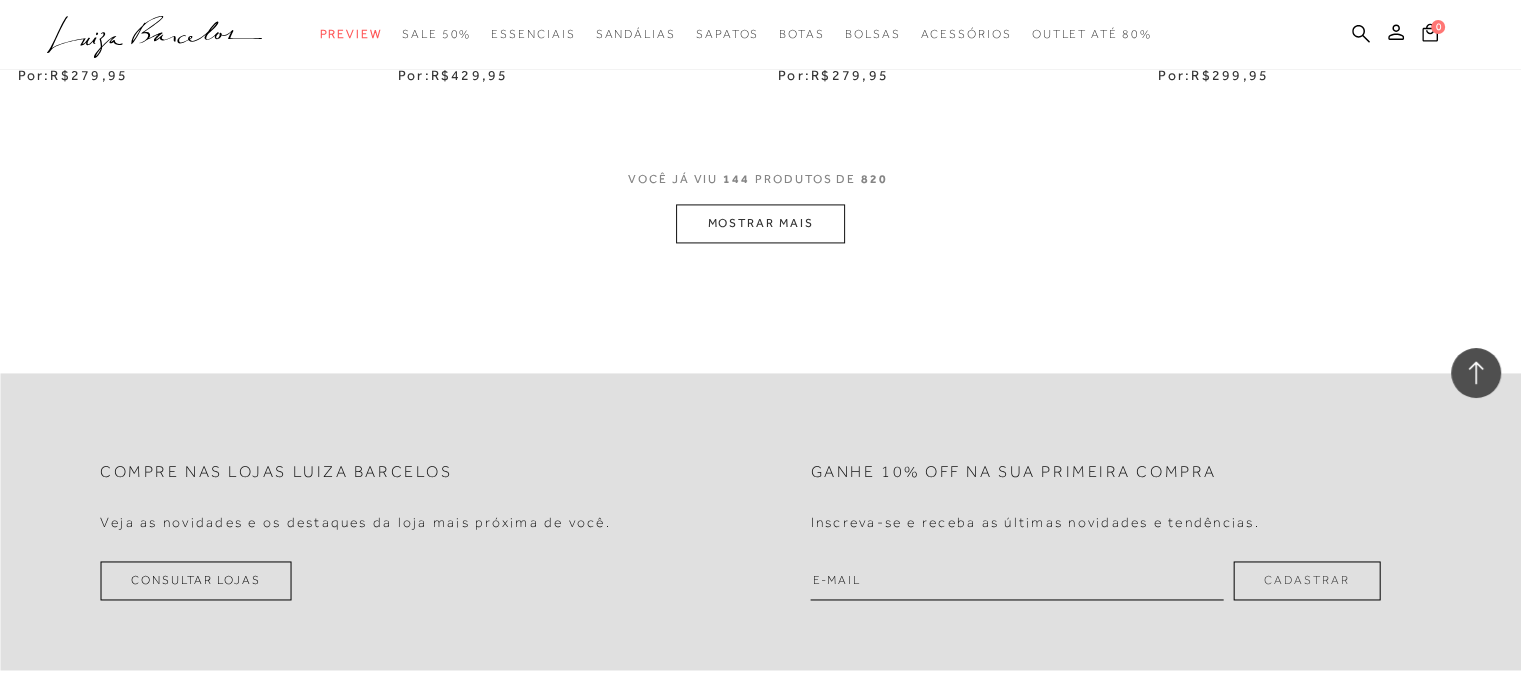 click on "MOSTRAR MAIS" at bounding box center [760, 223] 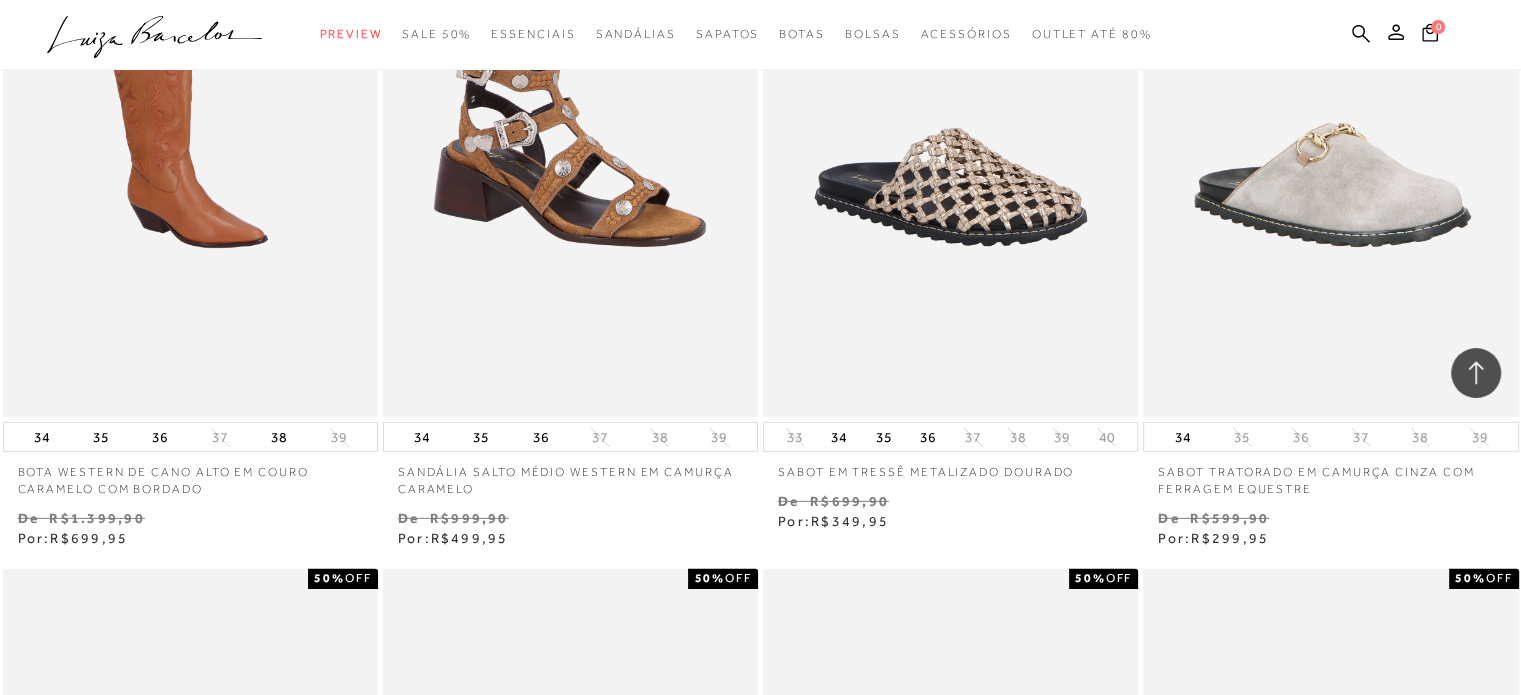 scroll, scrollTop: 29295, scrollLeft: 0, axis: vertical 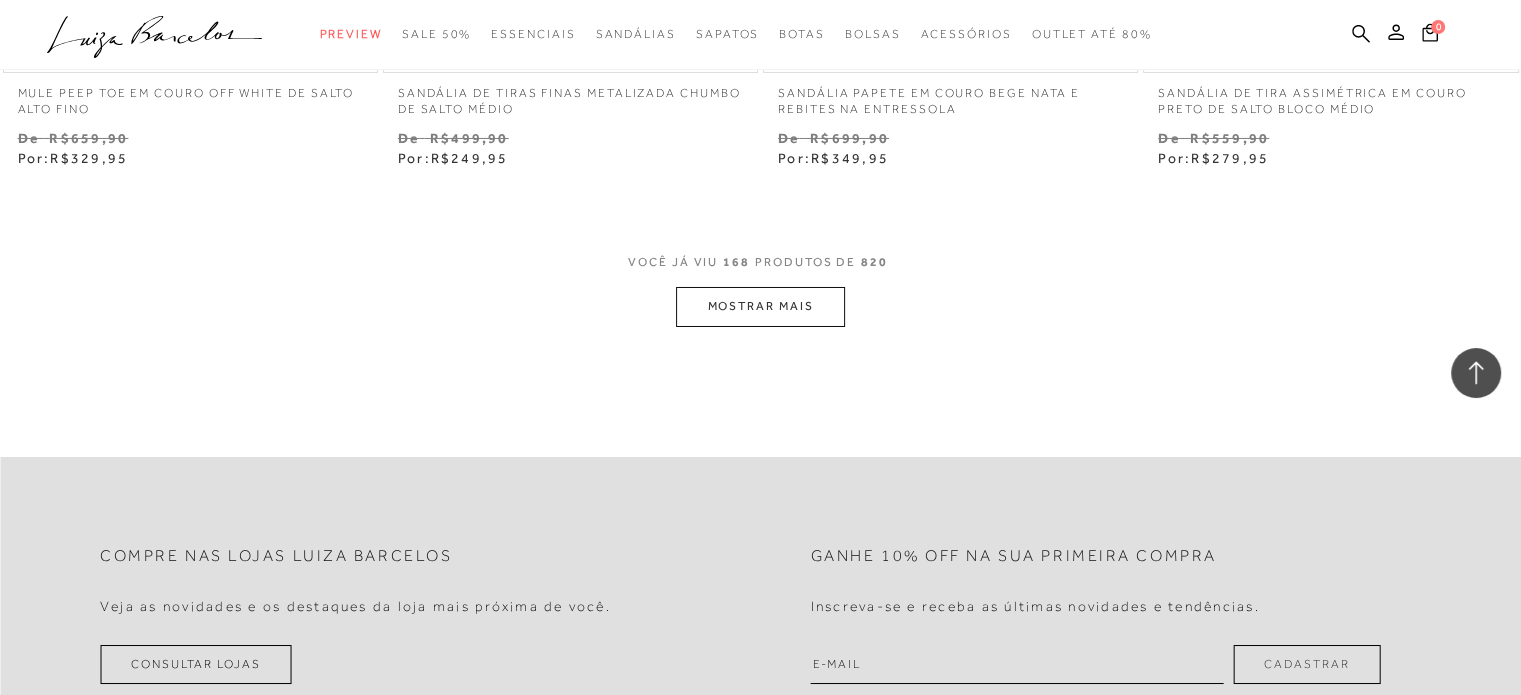 click on "MOSTRAR MAIS" at bounding box center (760, 306) 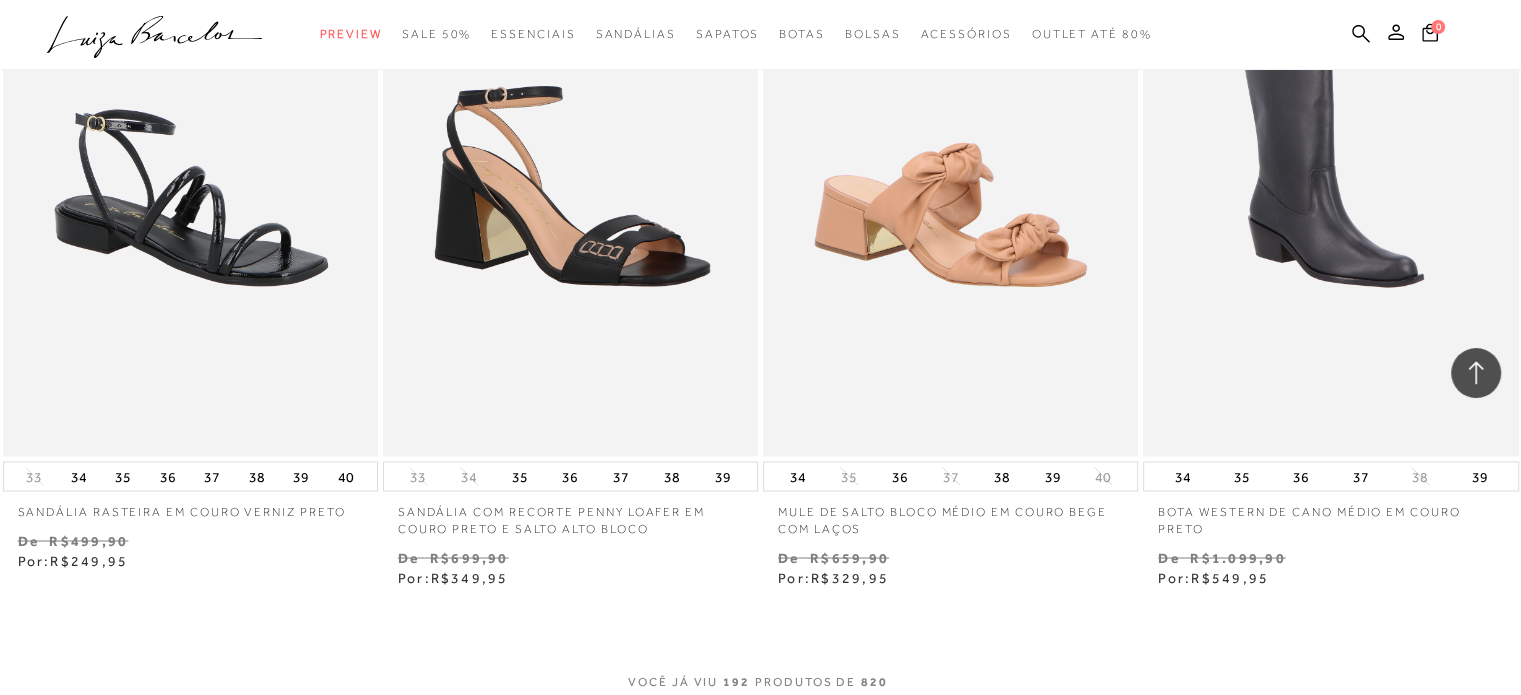 scroll, scrollTop: 33961, scrollLeft: 0, axis: vertical 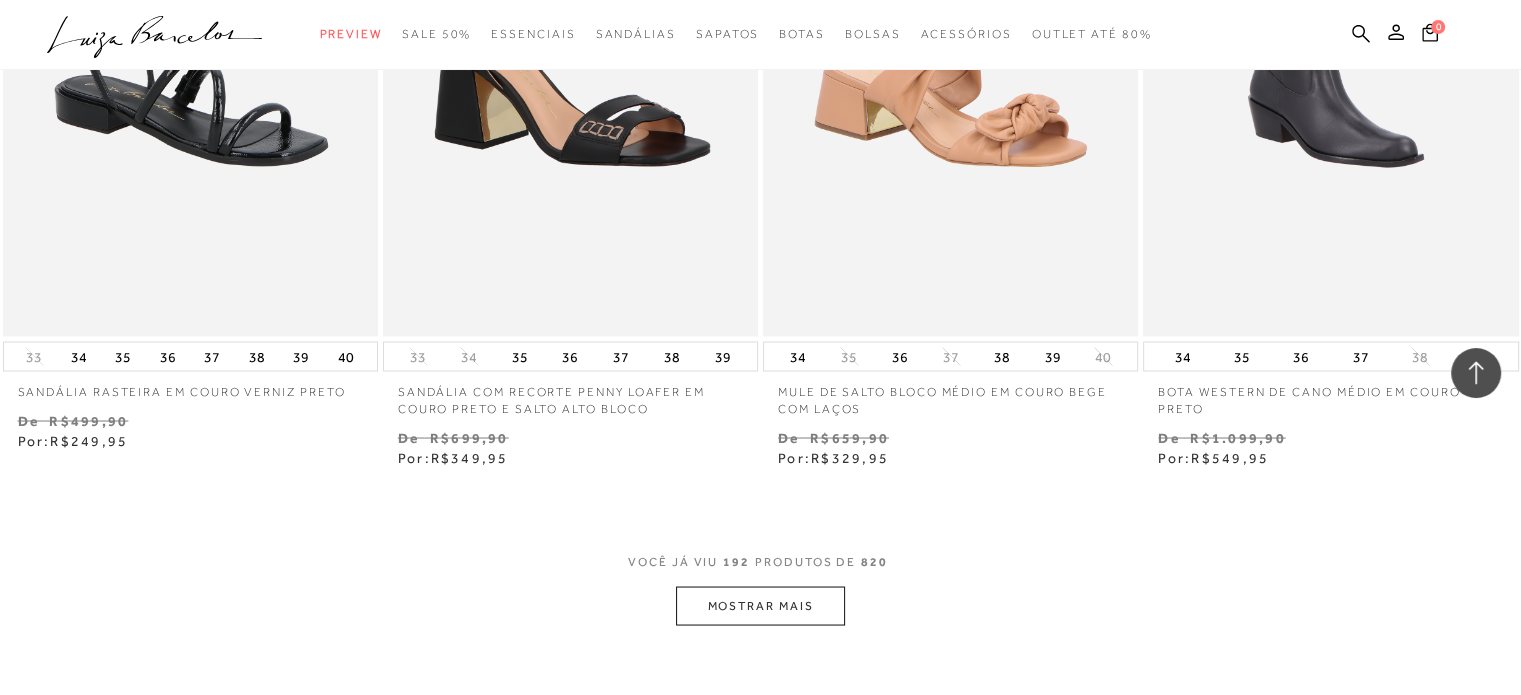 click on "MOSTRAR MAIS" at bounding box center (760, 605) 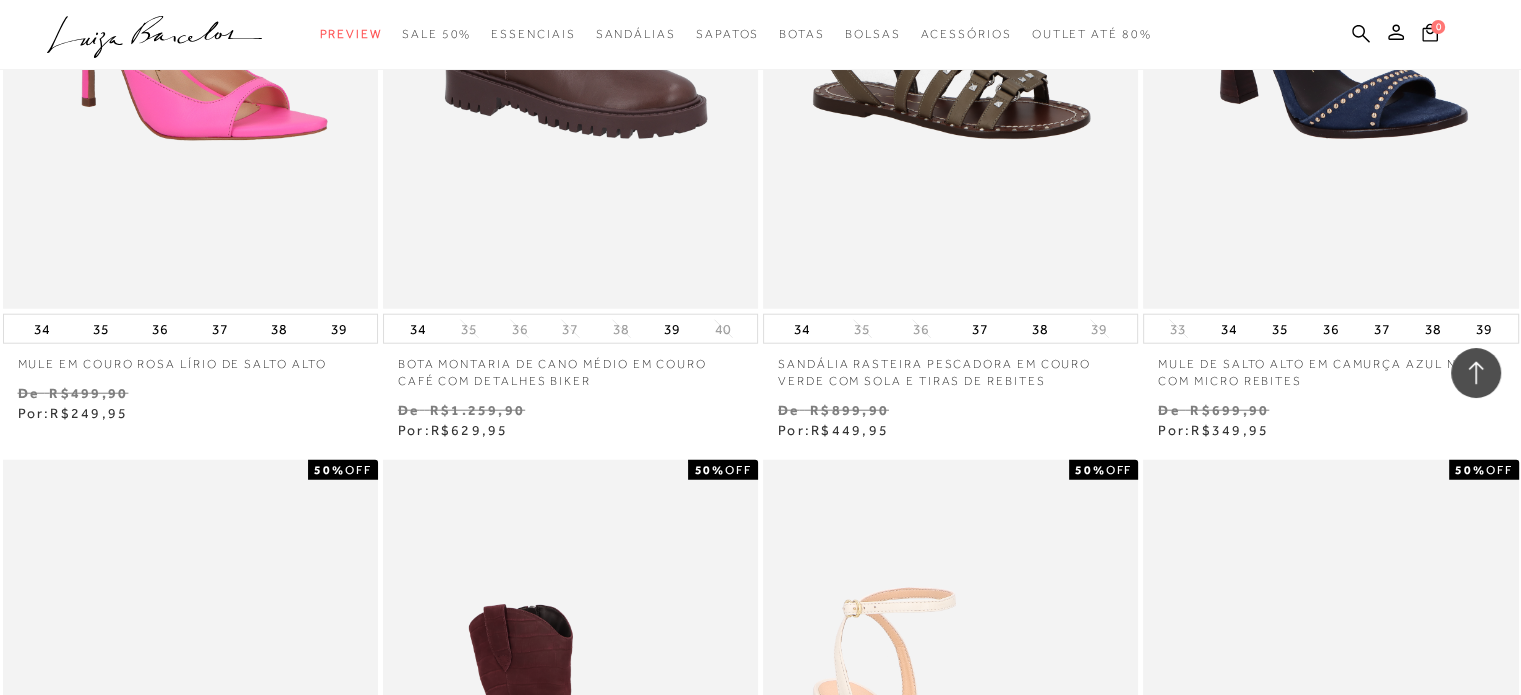 scroll, scrollTop: 35376, scrollLeft: 0, axis: vertical 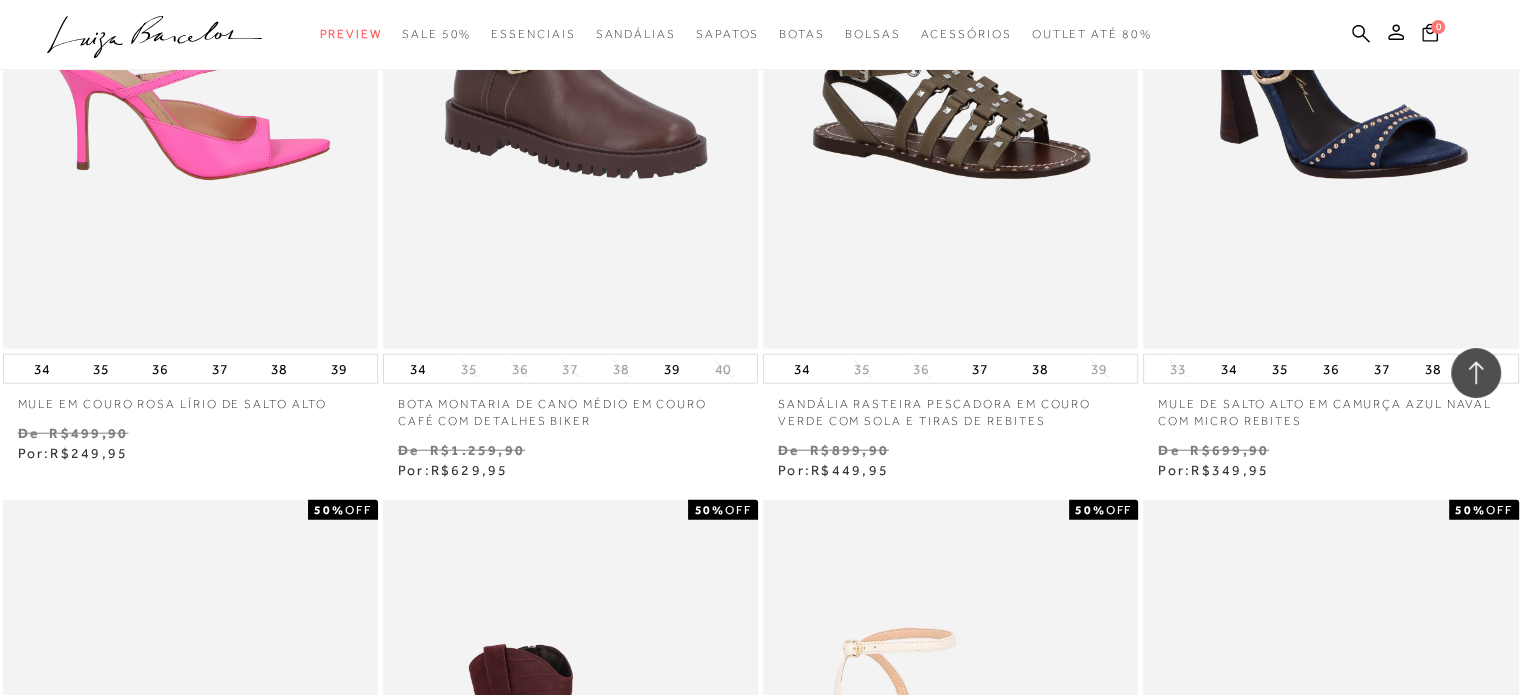 click at bounding box center [191, 67] 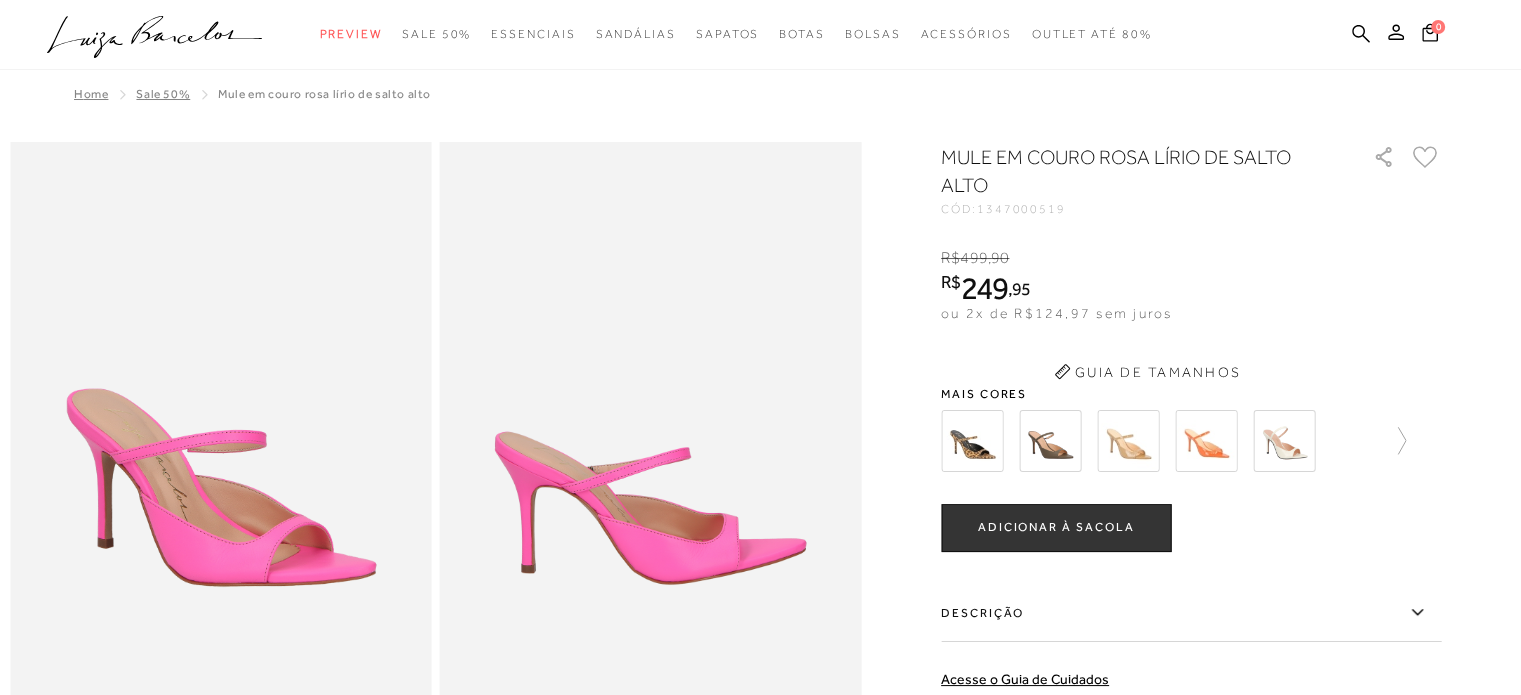 scroll, scrollTop: 0, scrollLeft: 0, axis: both 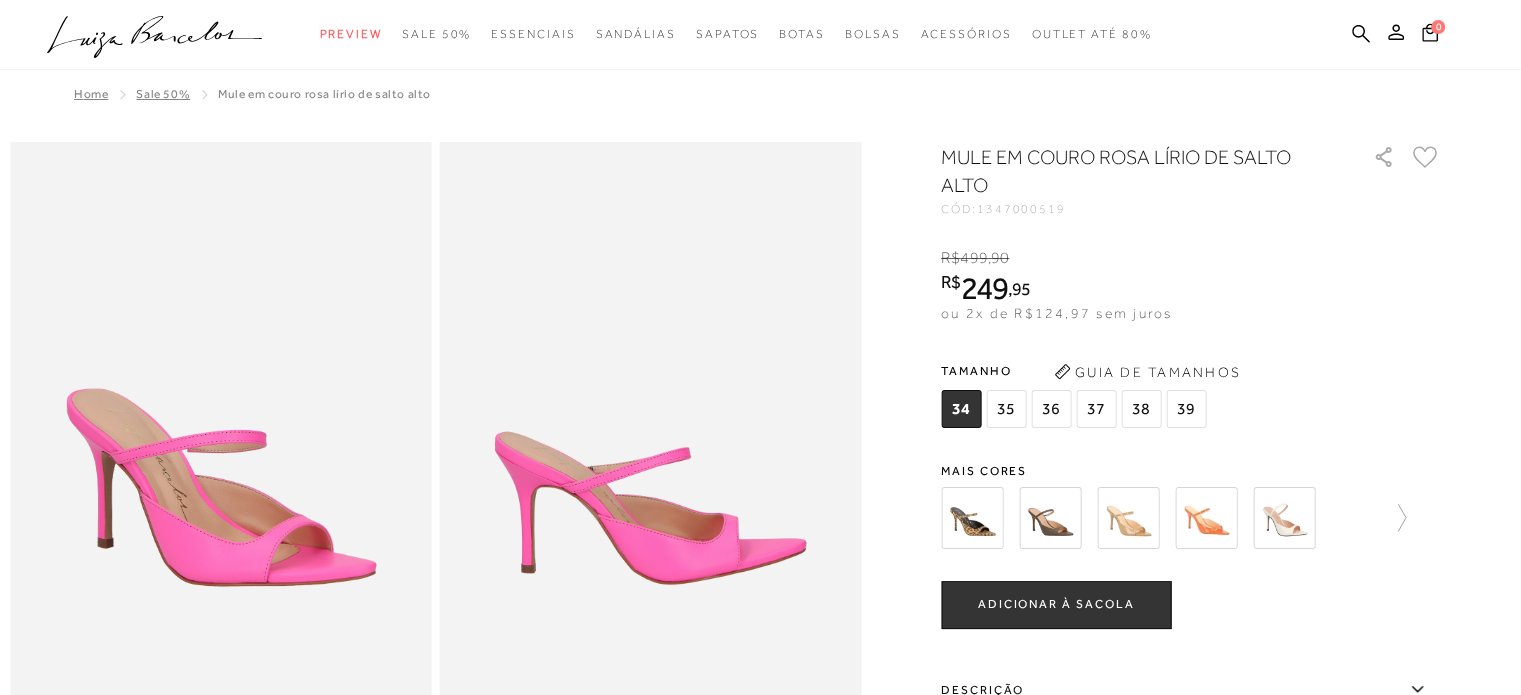 click at bounding box center [1050, 518] 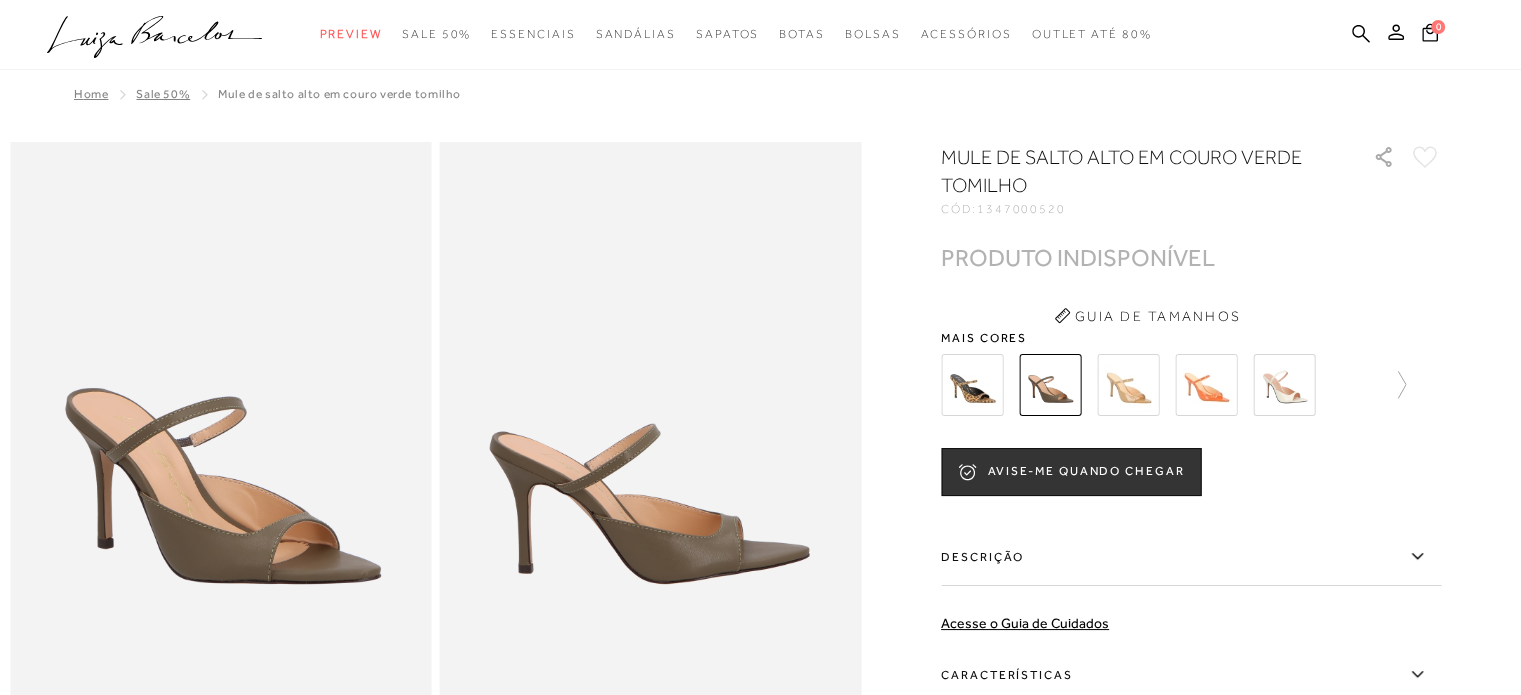 scroll, scrollTop: 0, scrollLeft: 0, axis: both 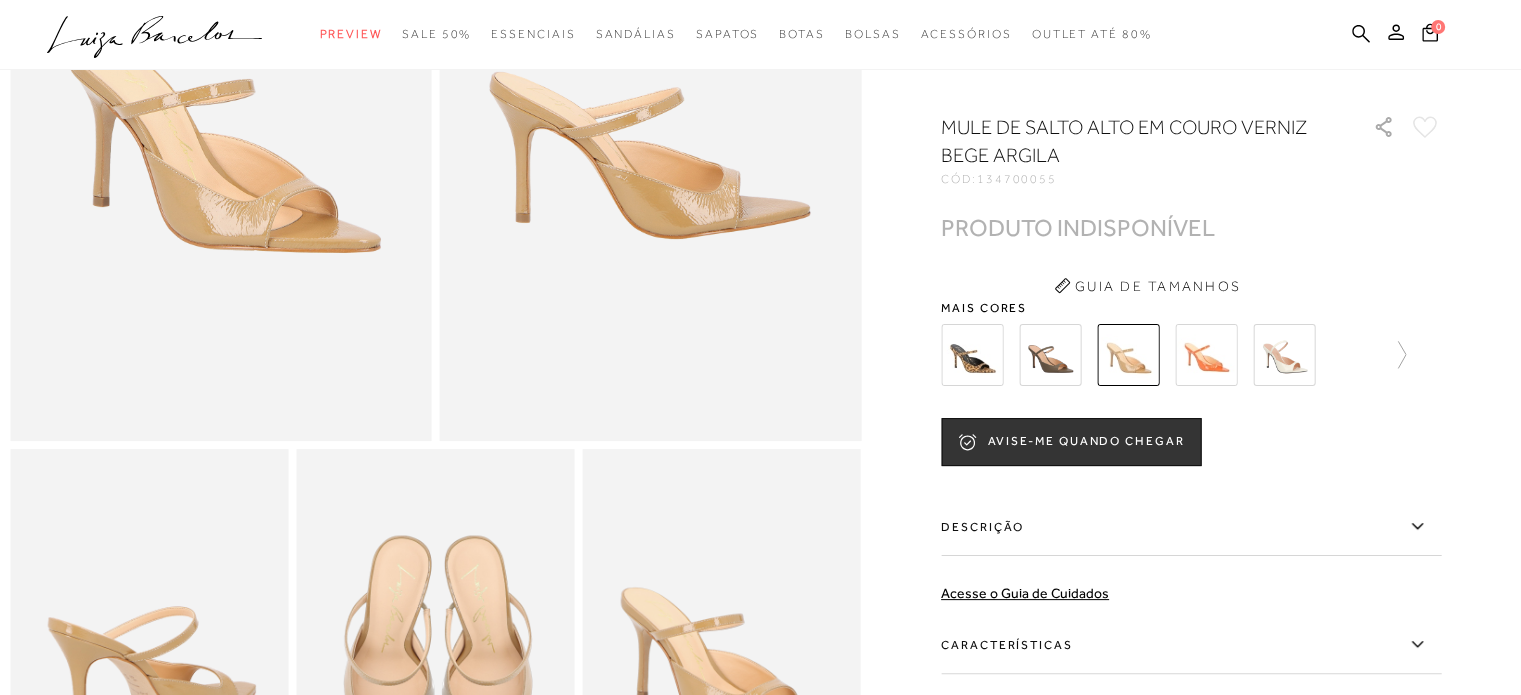click at bounding box center [1206, 355] 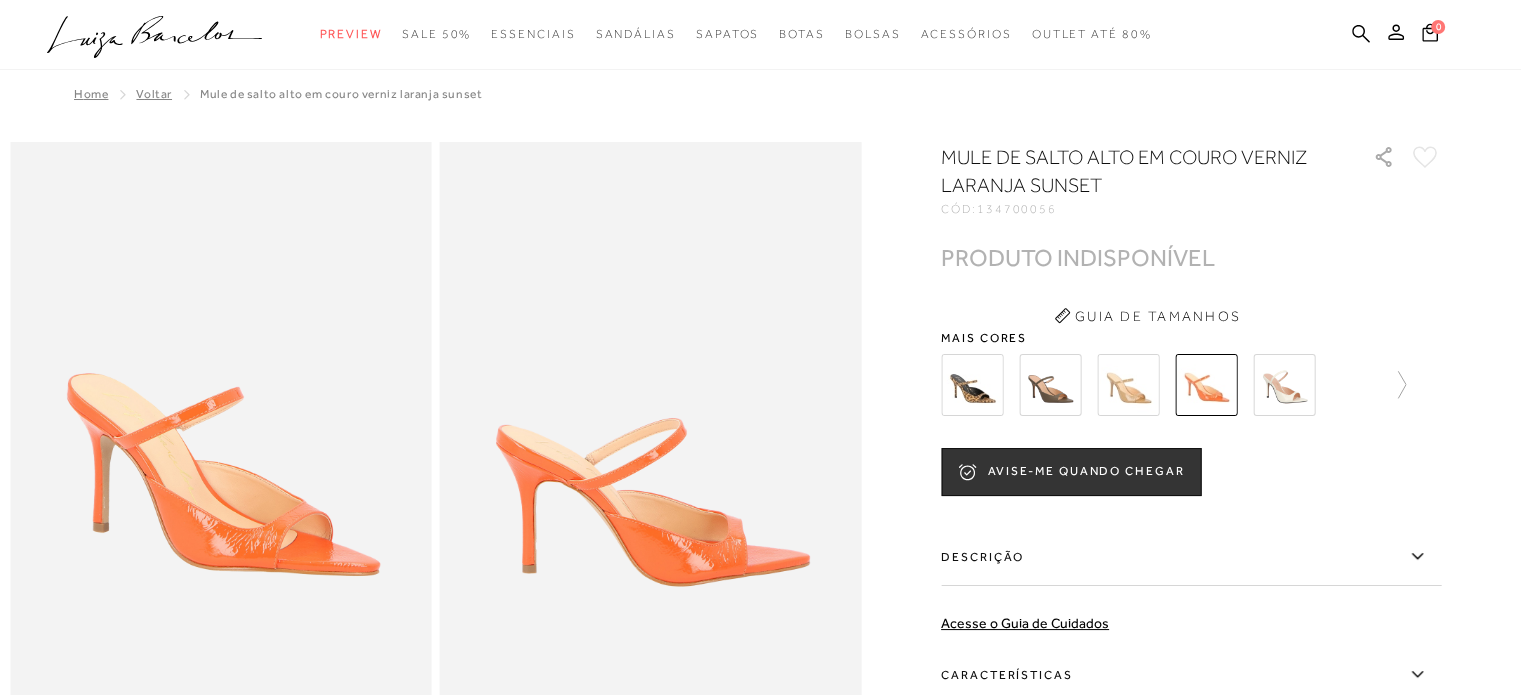 scroll, scrollTop: 0, scrollLeft: 0, axis: both 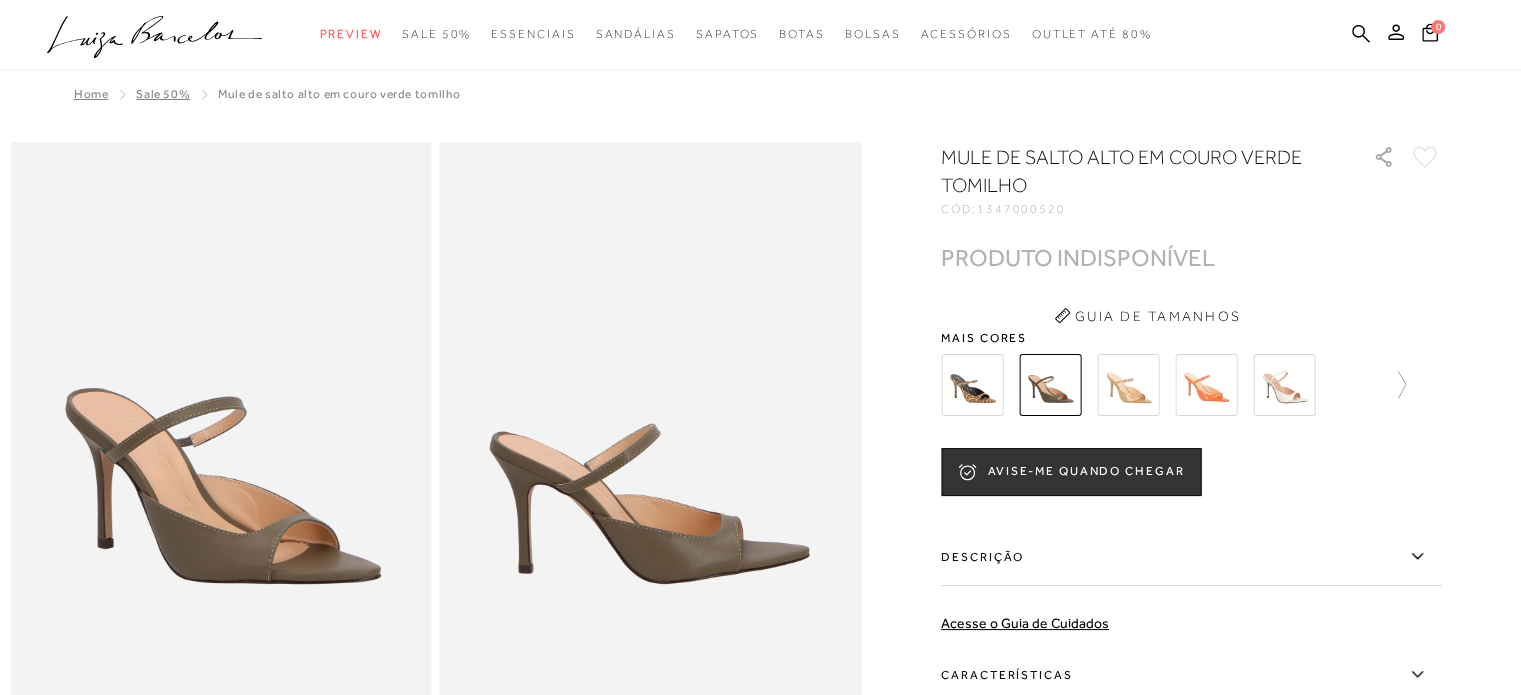 click at bounding box center [972, 385] 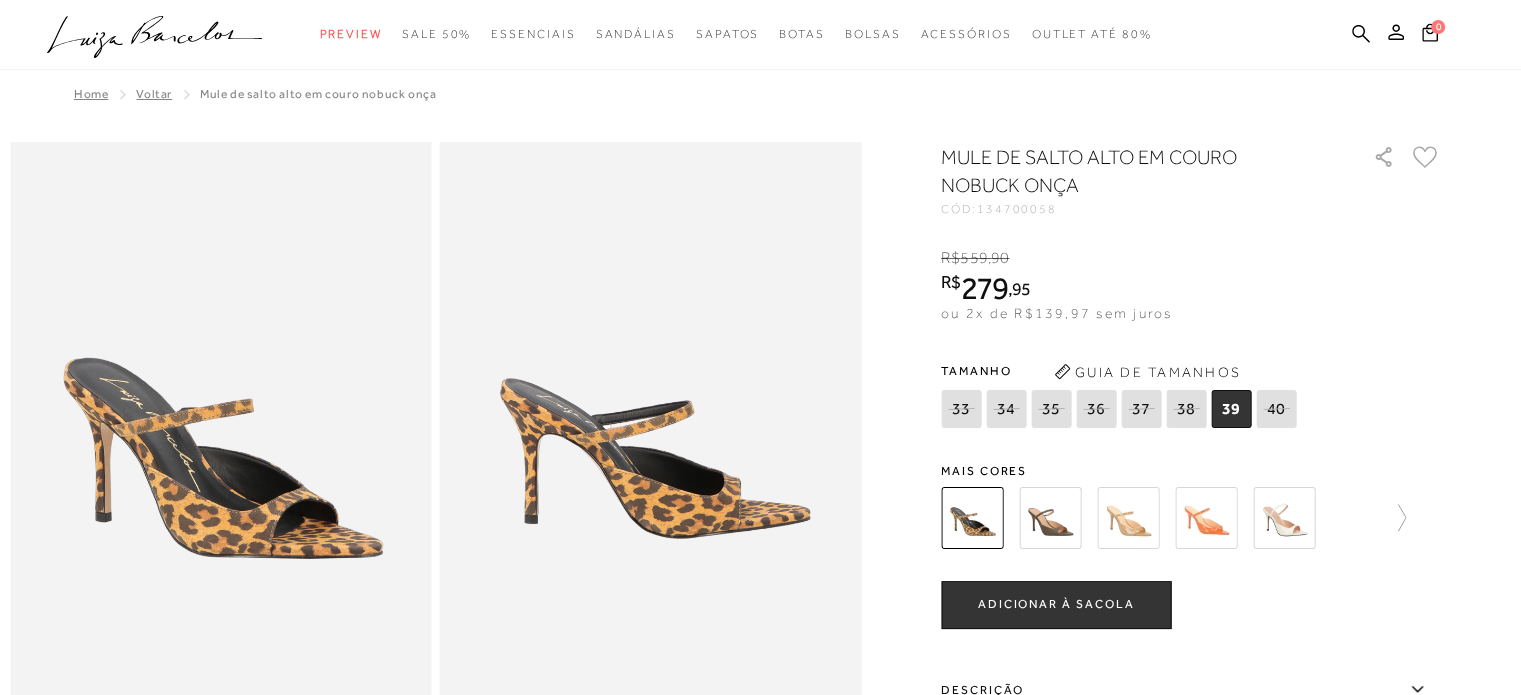 scroll, scrollTop: 0, scrollLeft: 0, axis: both 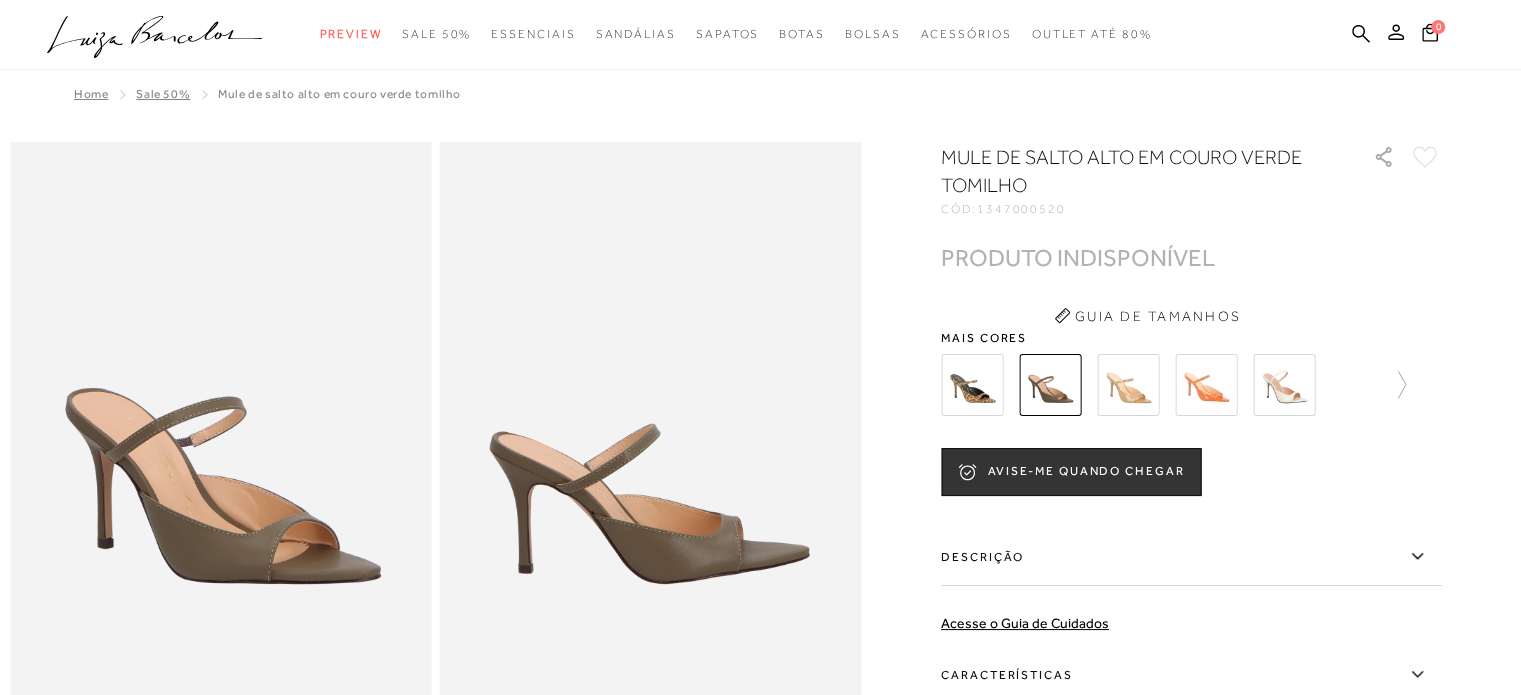 click at bounding box center [1128, 385] 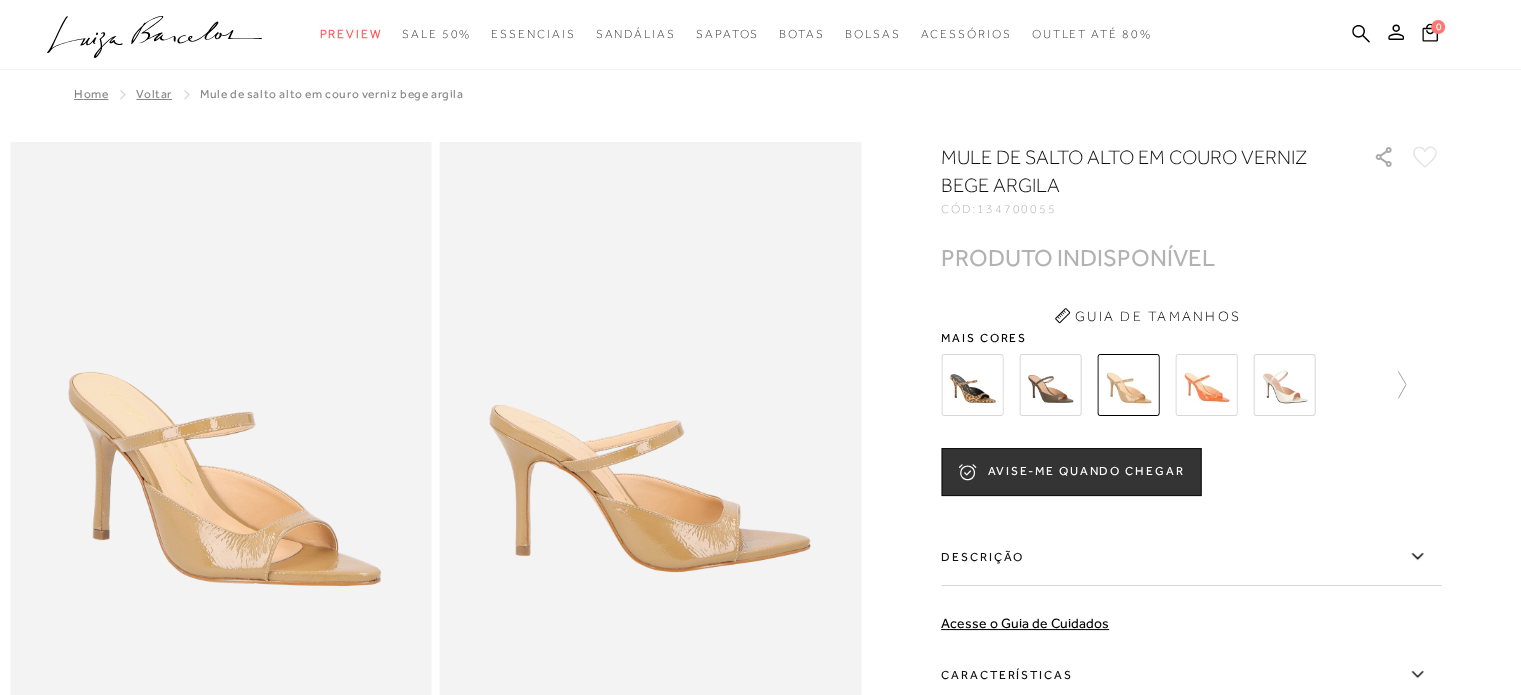 scroll, scrollTop: 0, scrollLeft: 0, axis: both 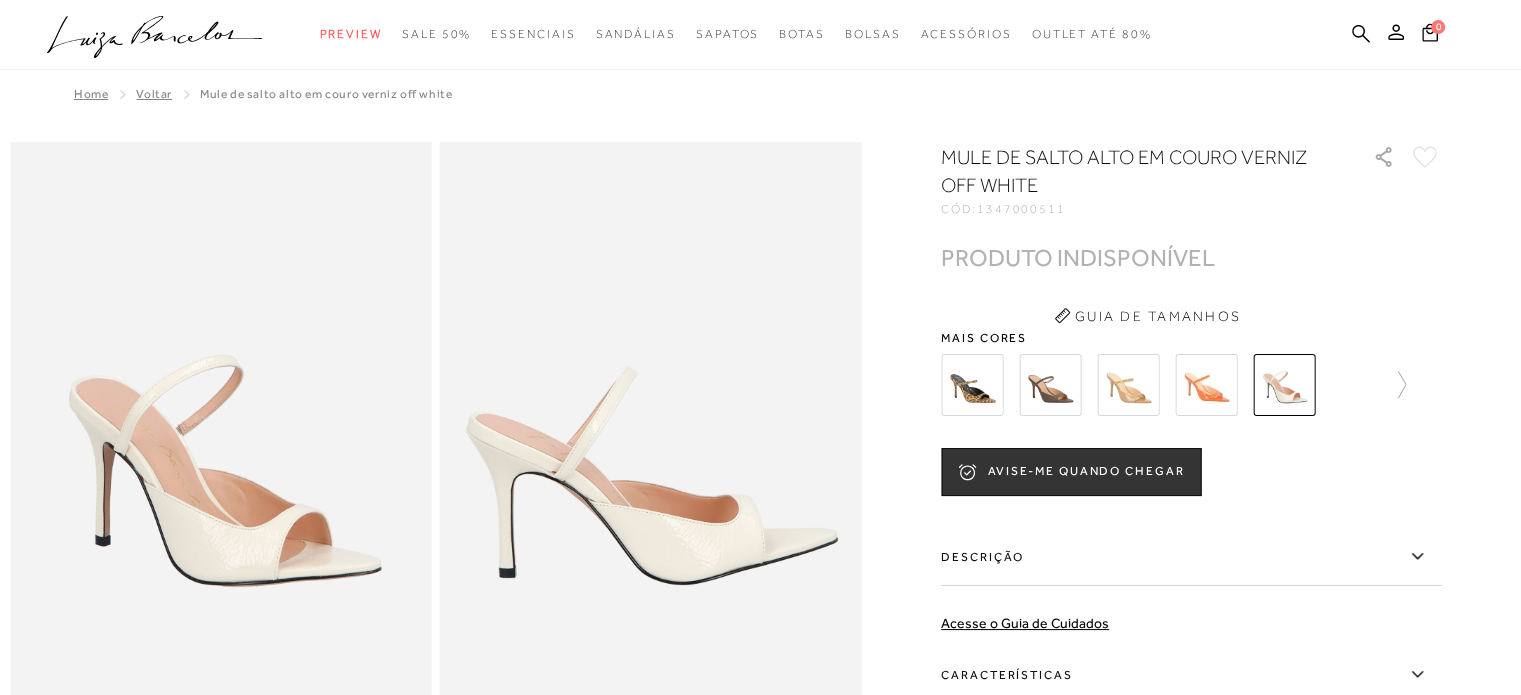 click at bounding box center (1206, 385) 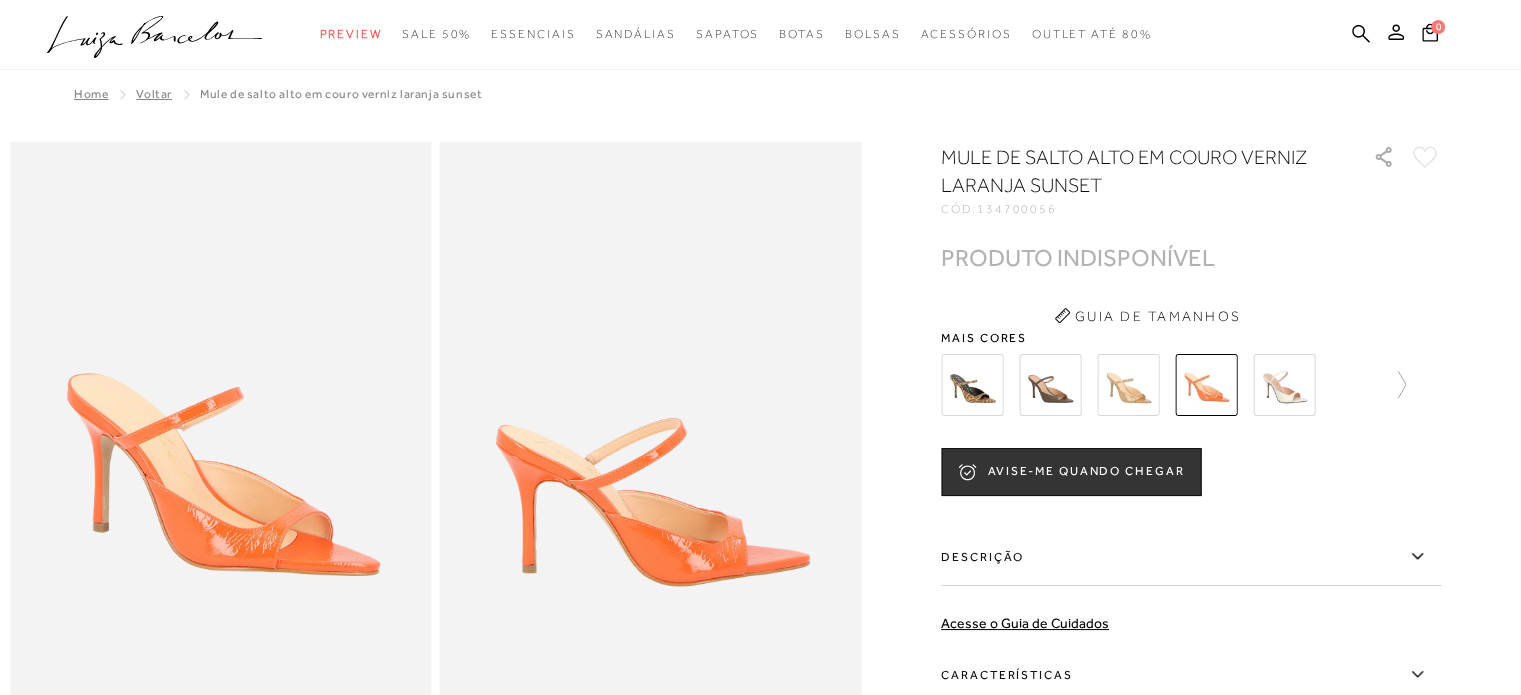 scroll, scrollTop: 0, scrollLeft: 0, axis: both 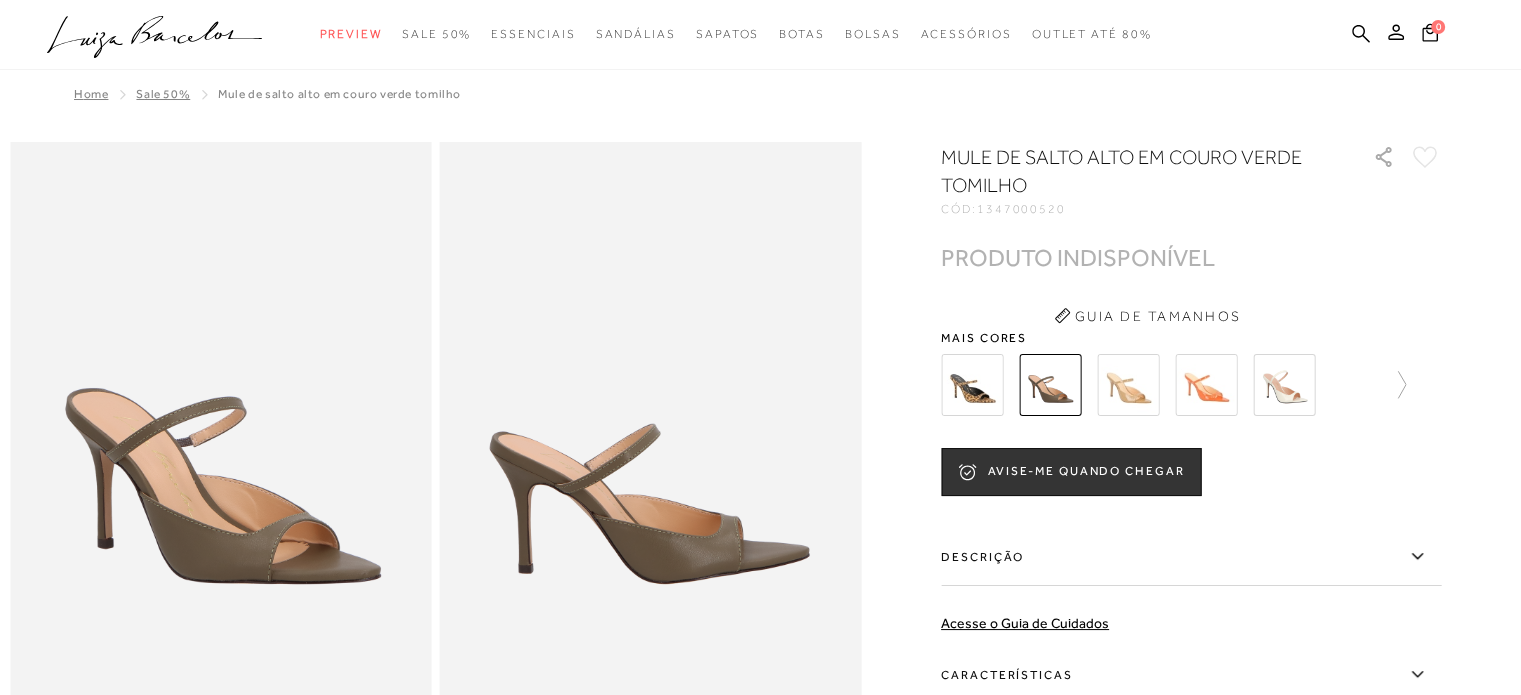 click at bounding box center (972, 385) 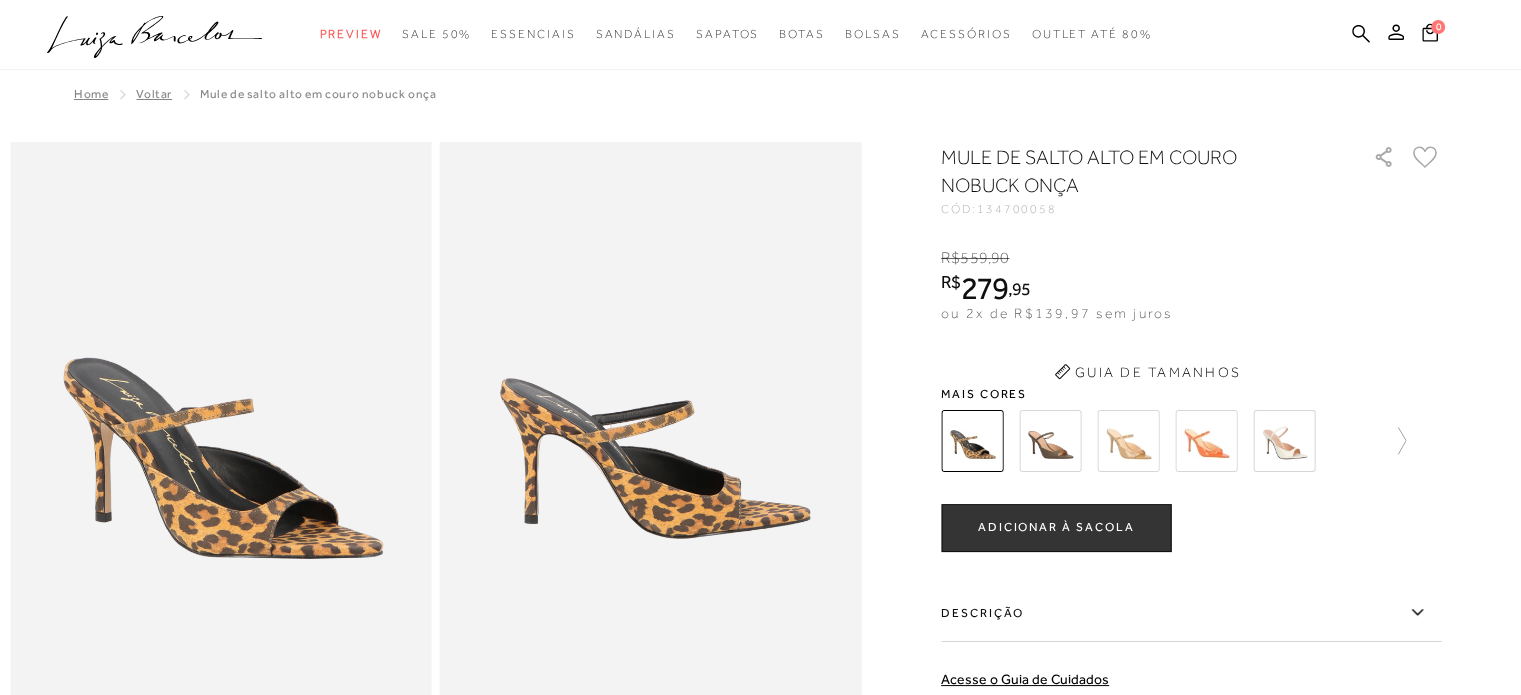 scroll, scrollTop: 0, scrollLeft: 0, axis: both 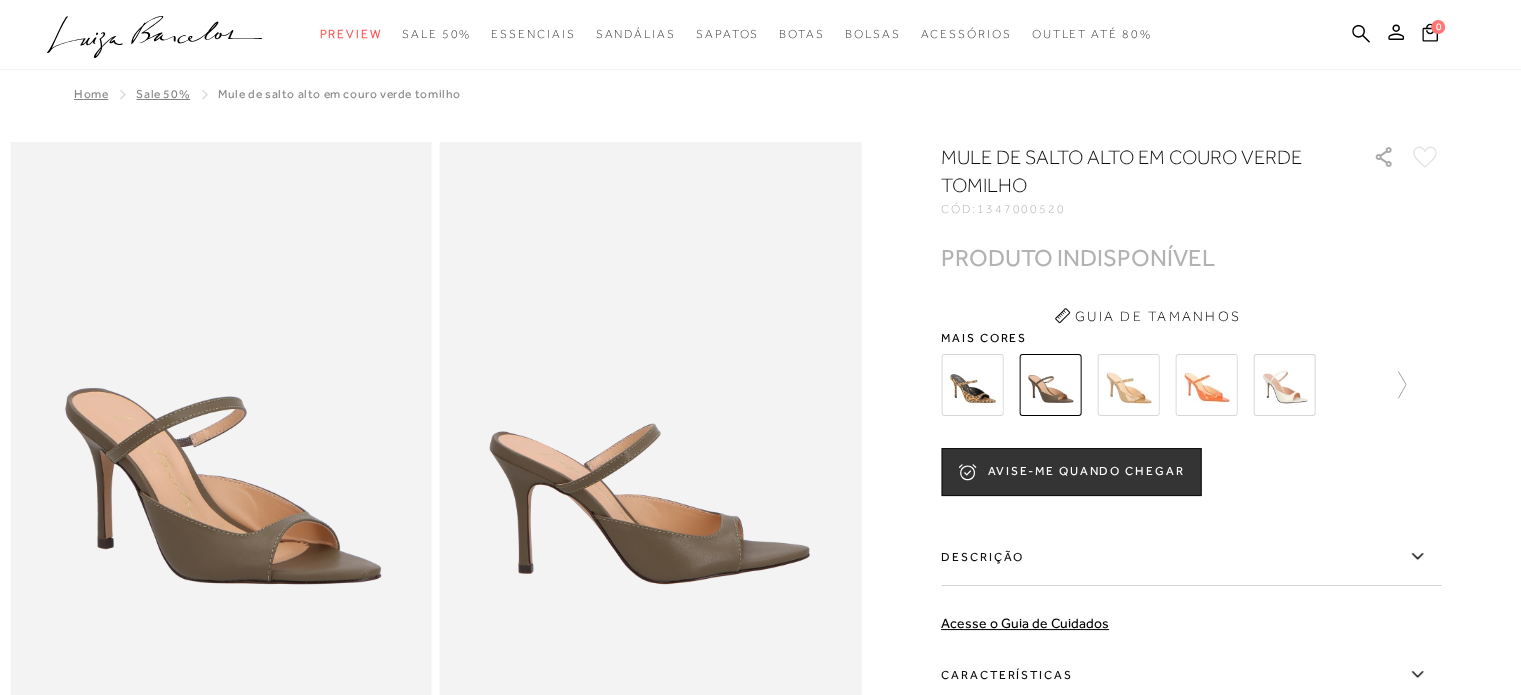 click on "SALE 50%" at bounding box center [163, 94] 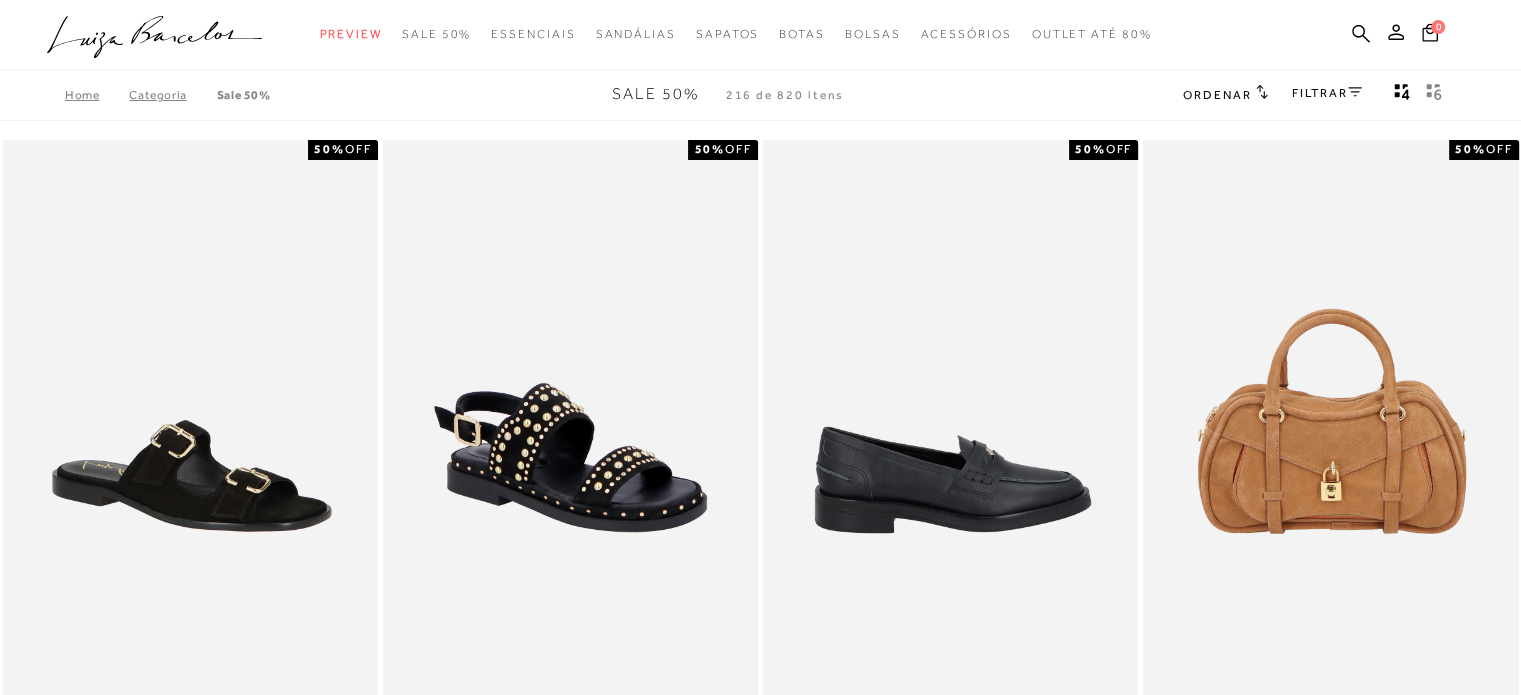 click at bounding box center [951, 421] 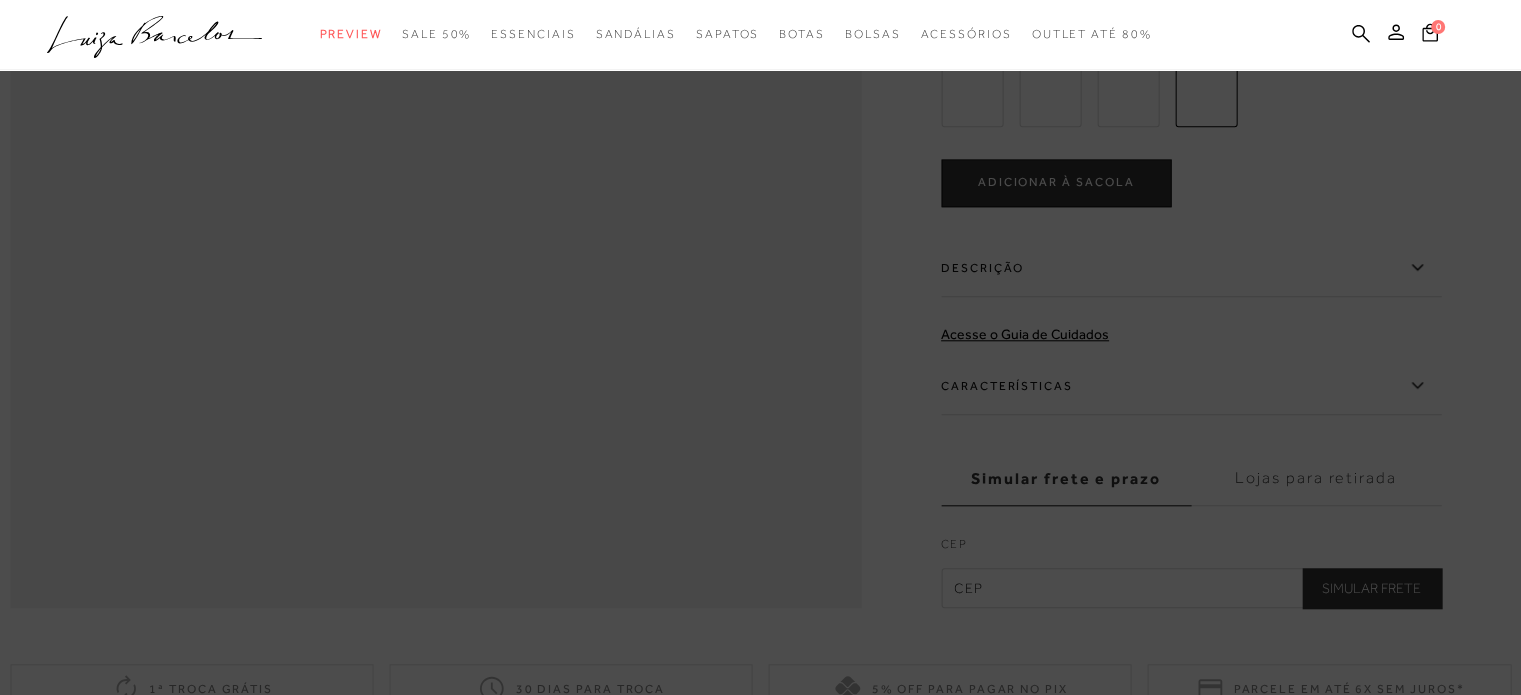 scroll, scrollTop: 0, scrollLeft: 0, axis: both 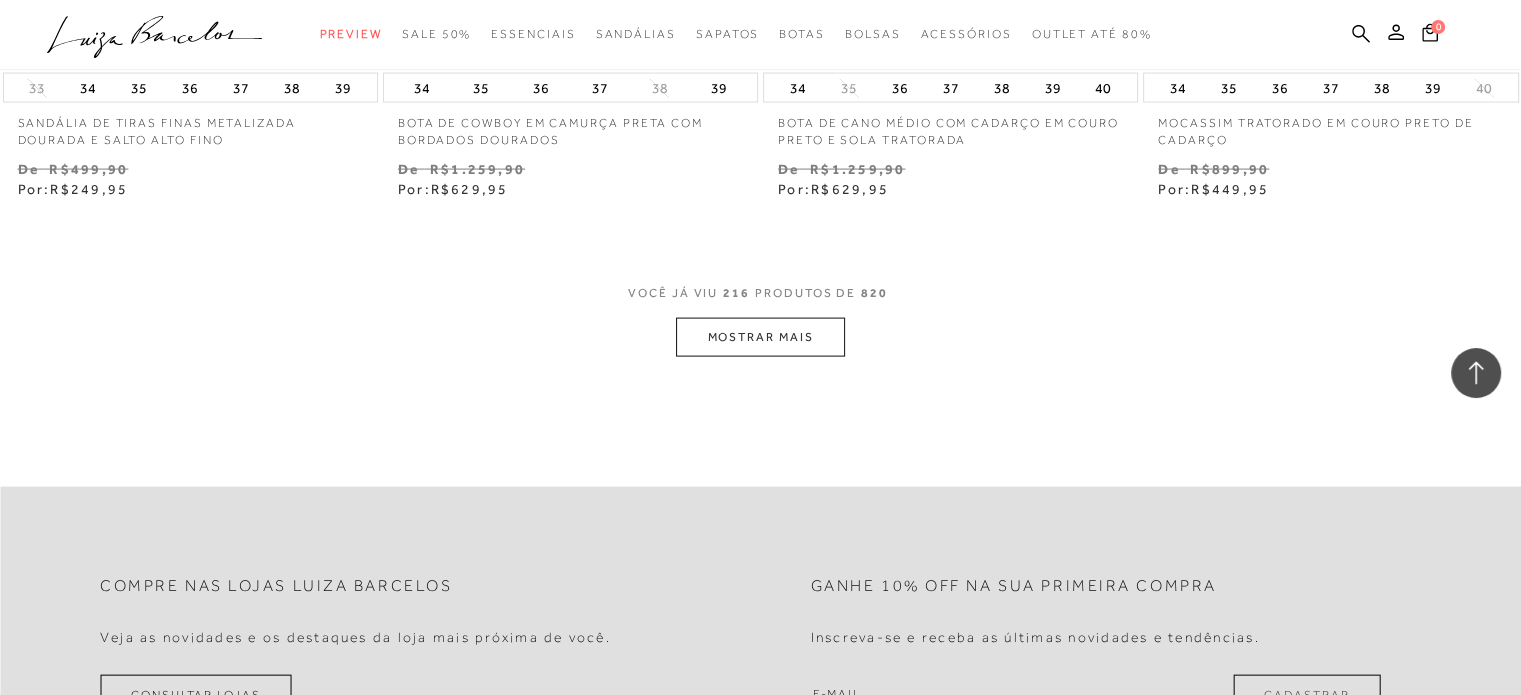 click on "MOSTRAR MAIS" at bounding box center [760, 337] 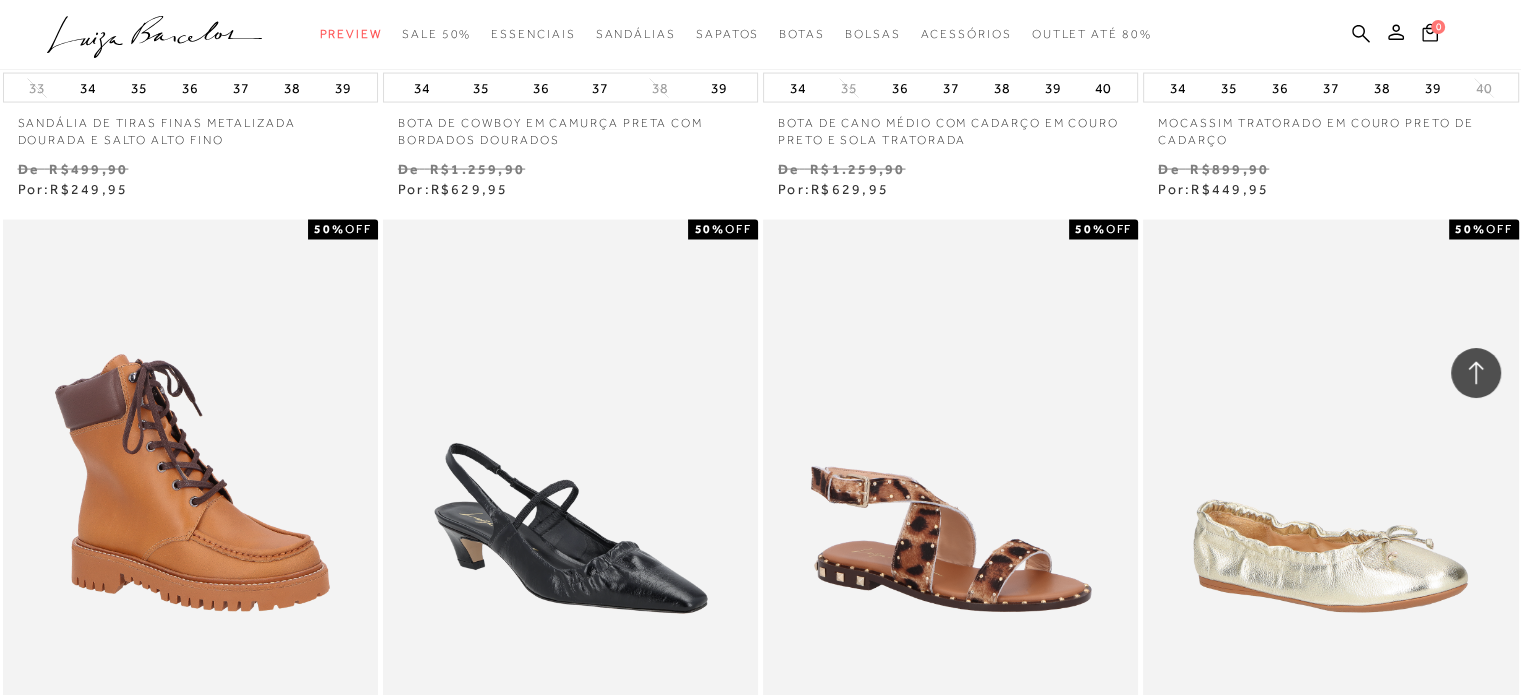 scroll, scrollTop: 9040, scrollLeft: 0, axis: vertical 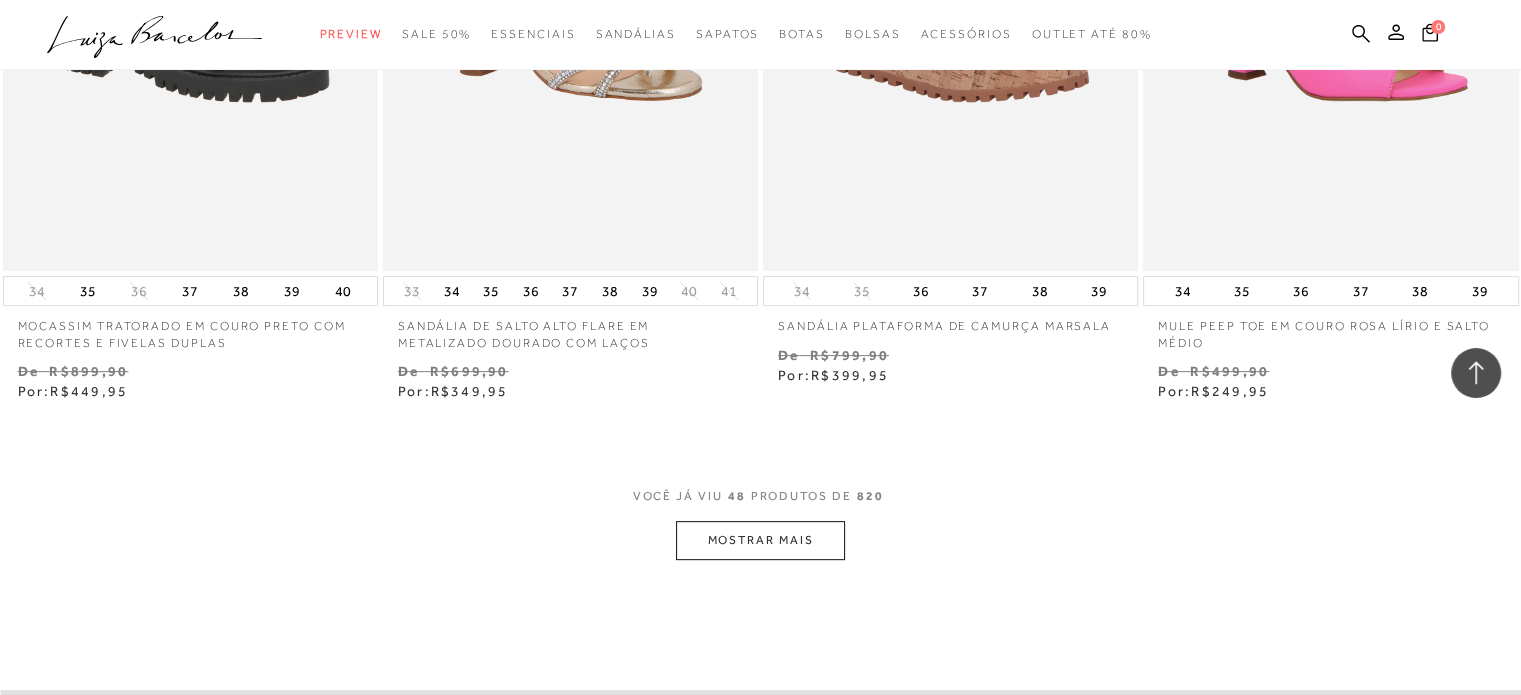 click on "MOSTRAR MAIS" at bounding box center [760, 540] 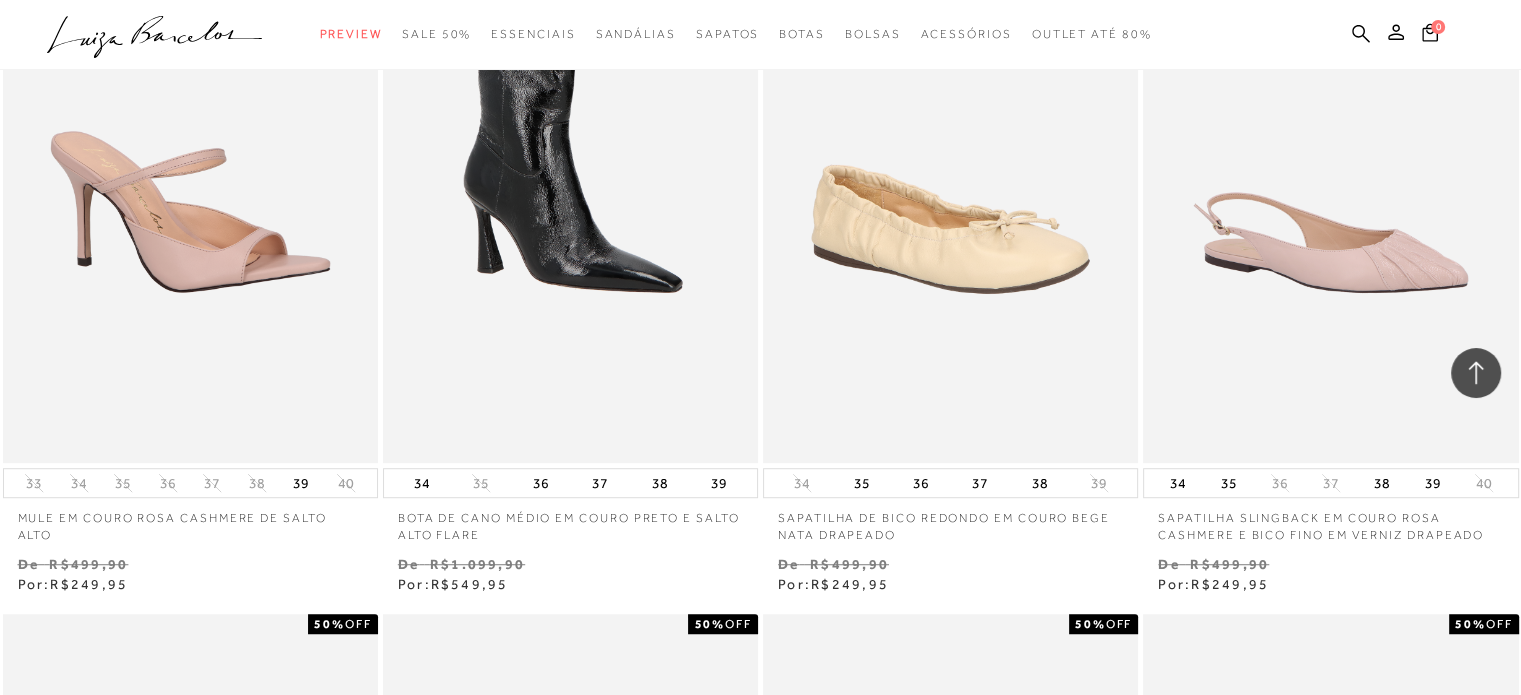 scroll, scrollTop: 8863, scrollLeft: 0, axis: vertical 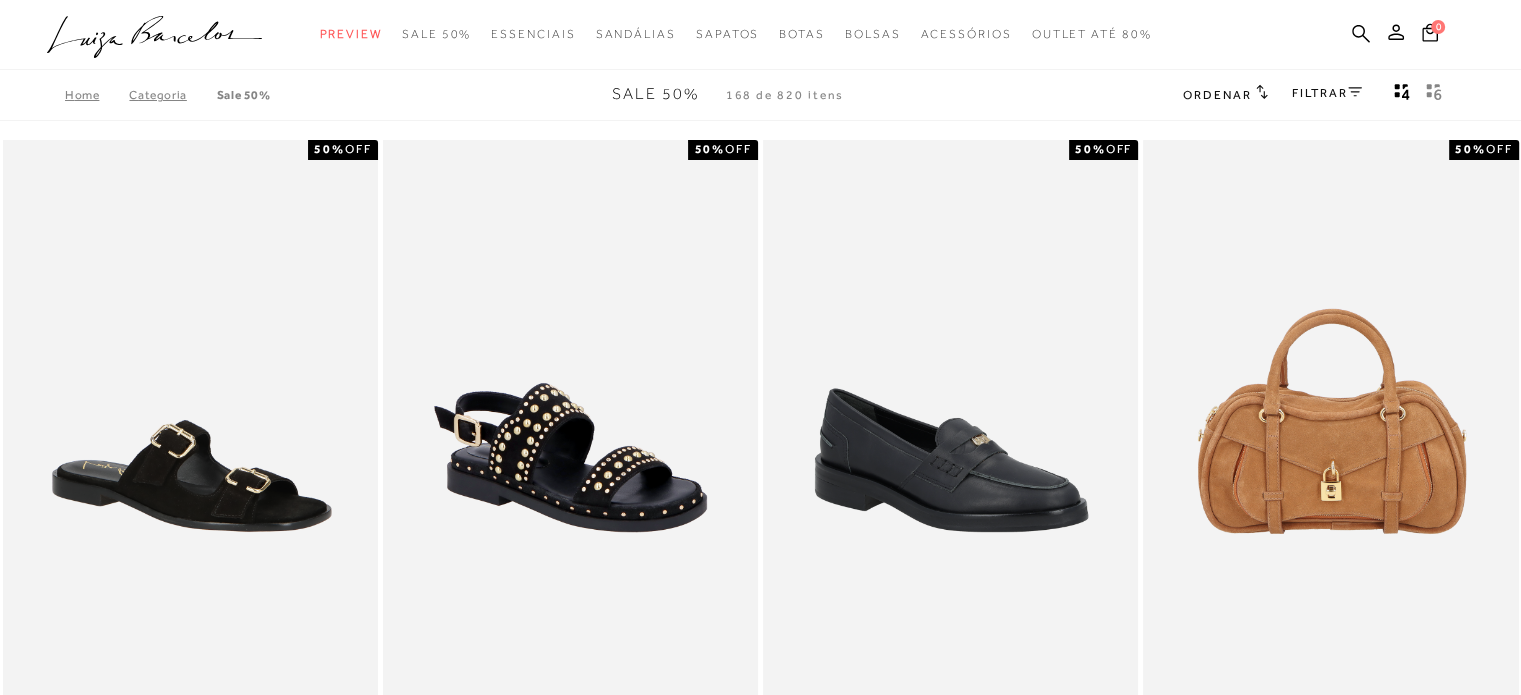 click 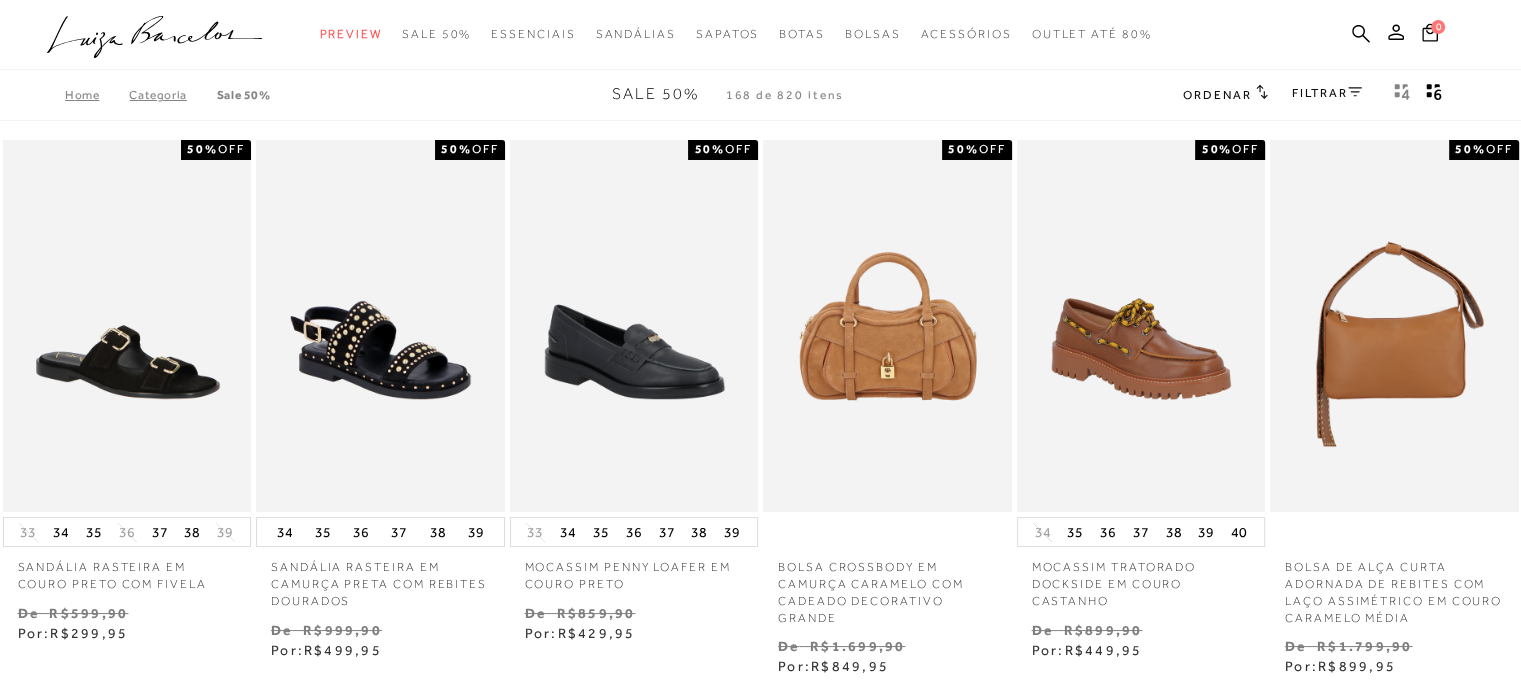 scroll, scrollTop: 1146, scrollLeft: 0, axis: vertical 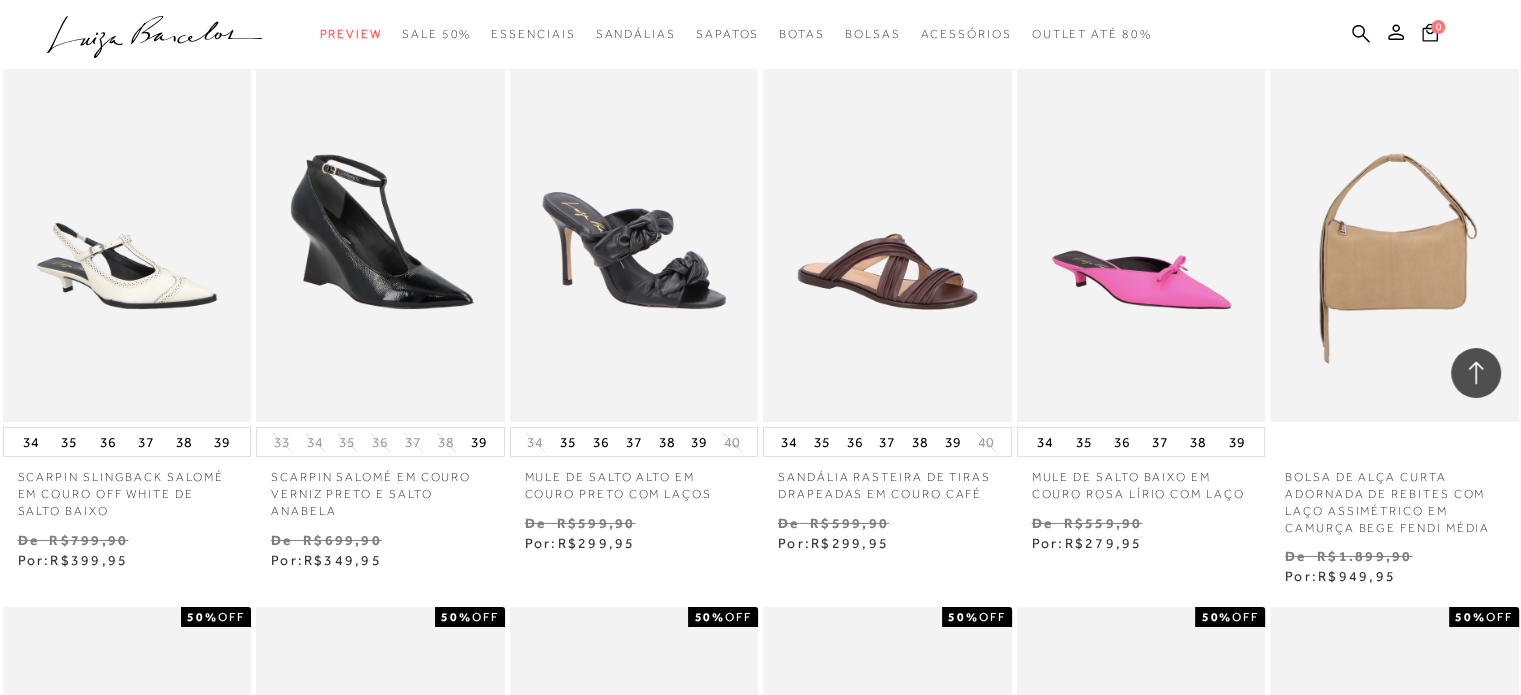 click at bounding box center [1476, 373] 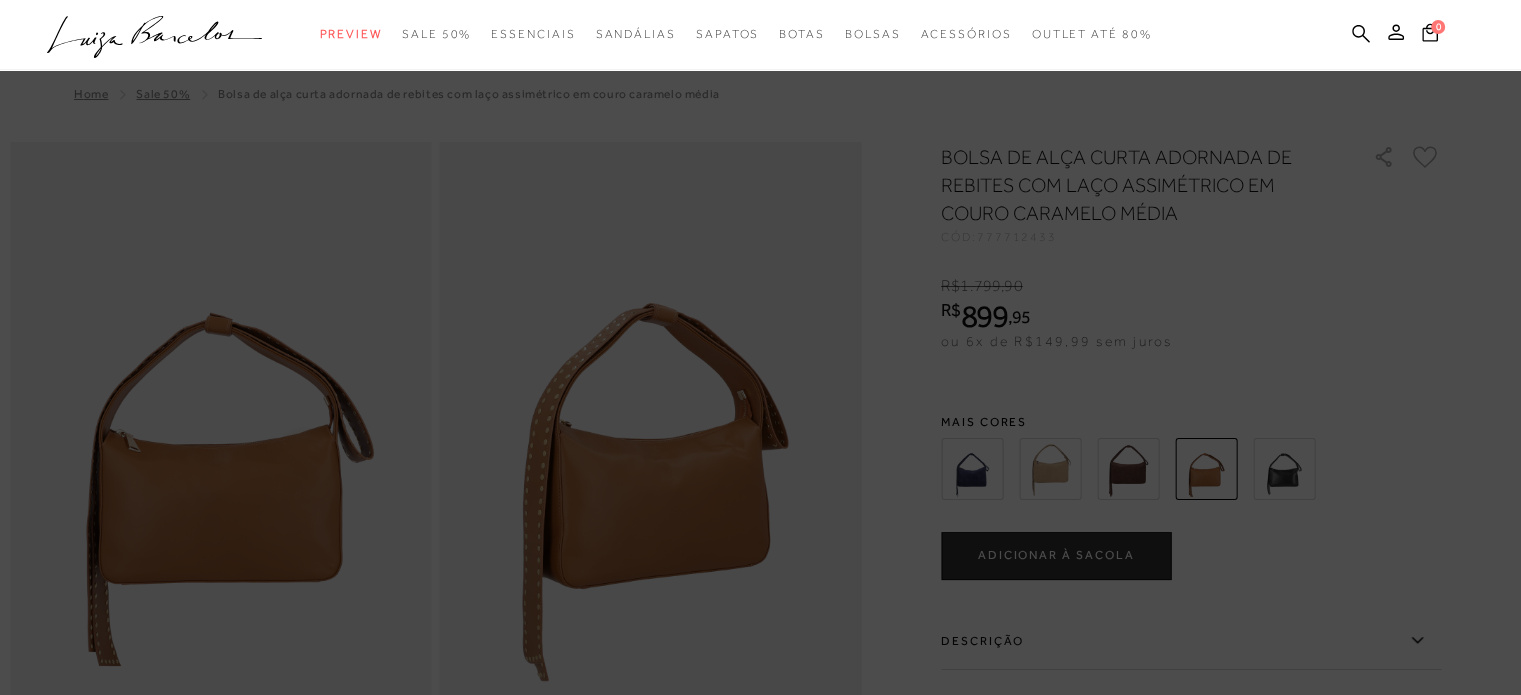 scroll, scrollTop: 0, scrollLeft: 0, axis: both 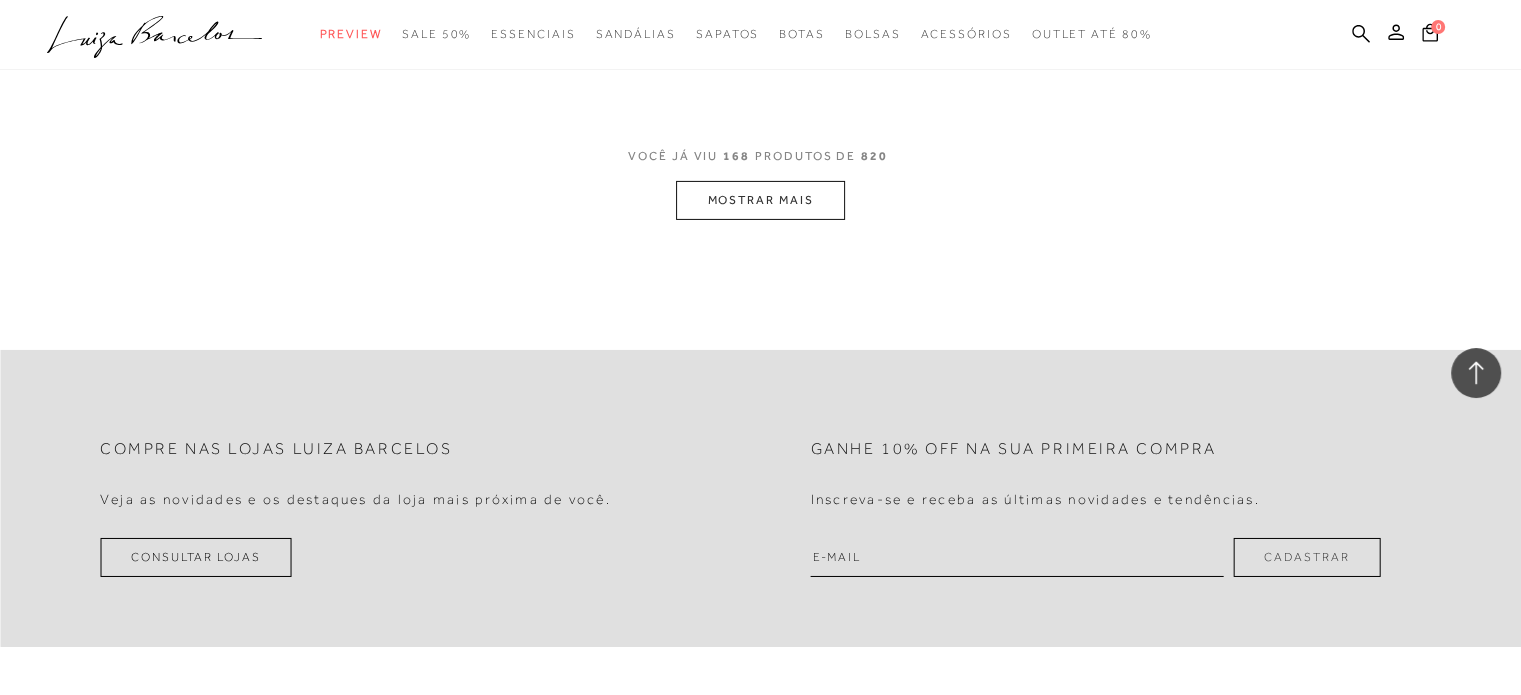 click on "MOSTRAR MAIS" at bounding box center (760, 200) 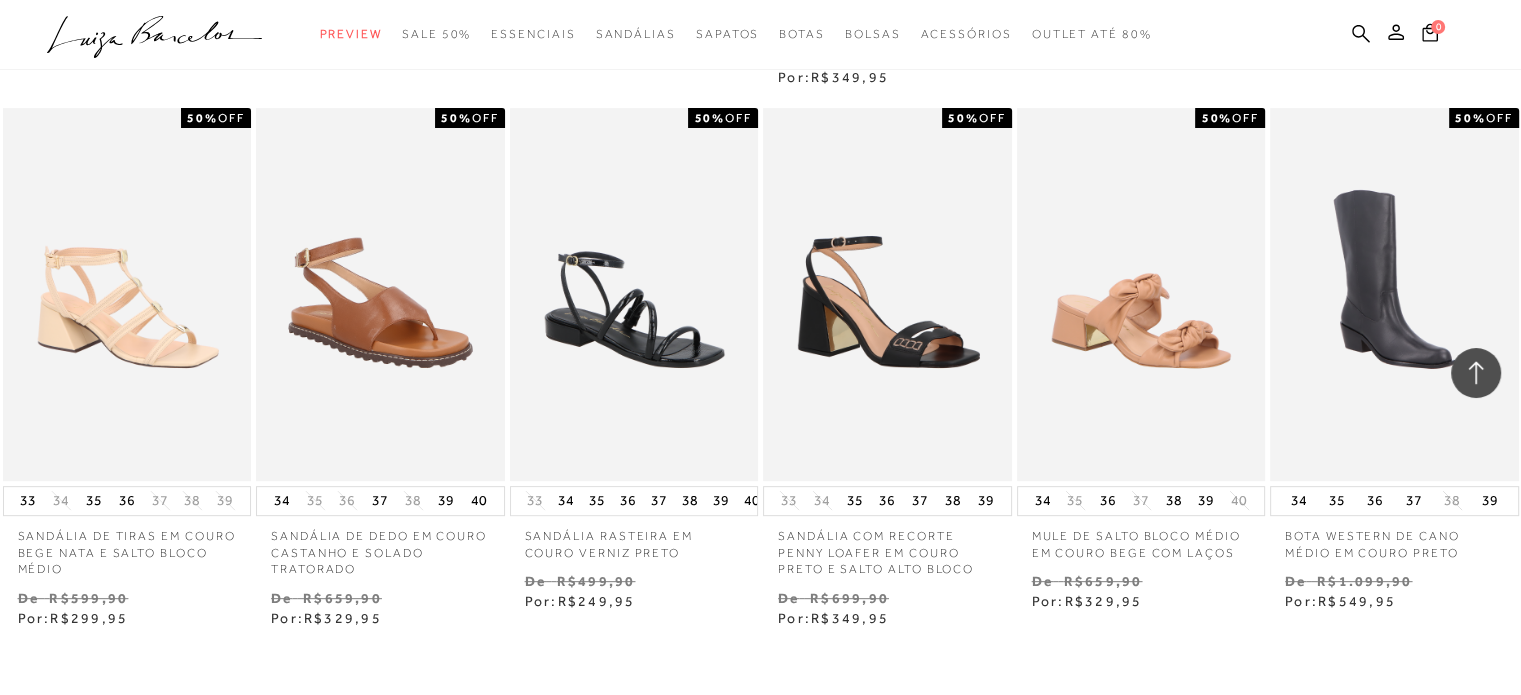 scroll, scrollTop: 24096, scrollLeft: 0, axis: vertical 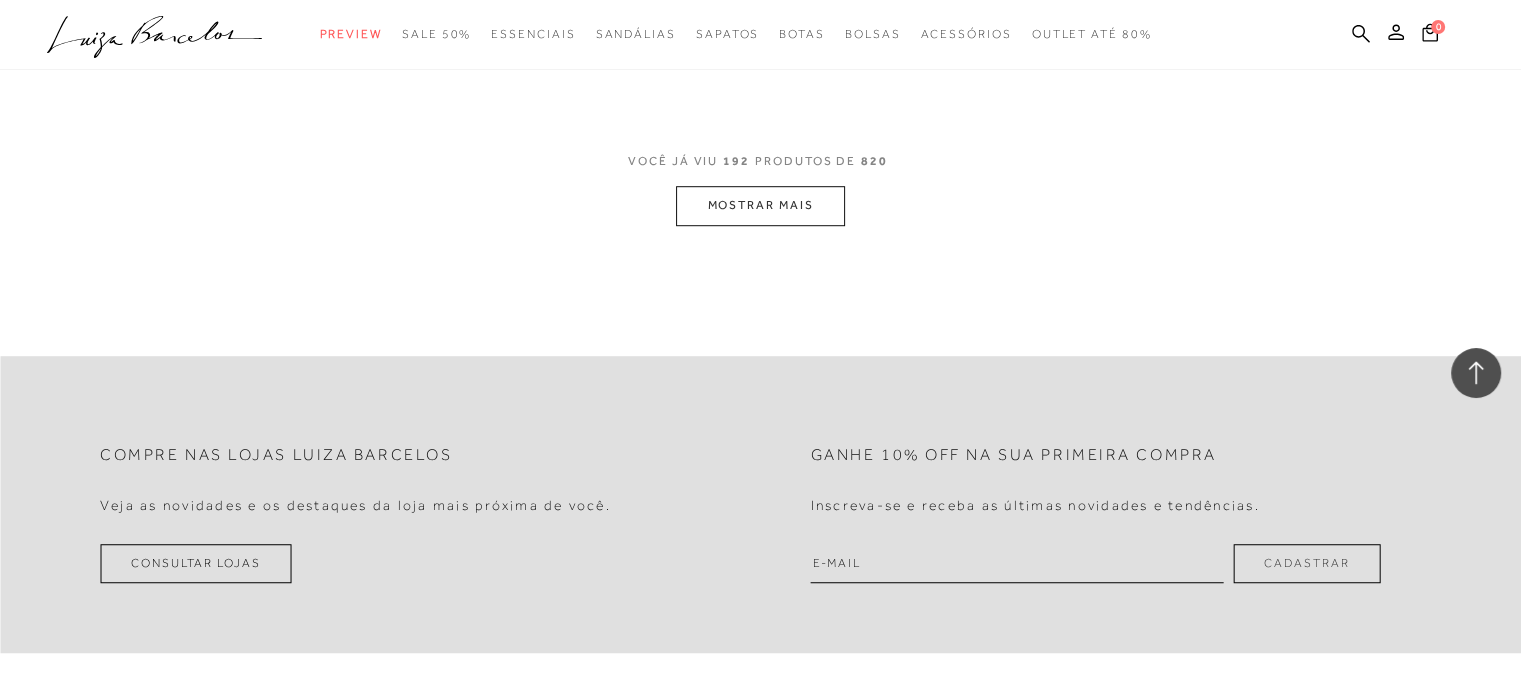 click on "MOSTRAR MAIS" at bounding box center [760, 205] 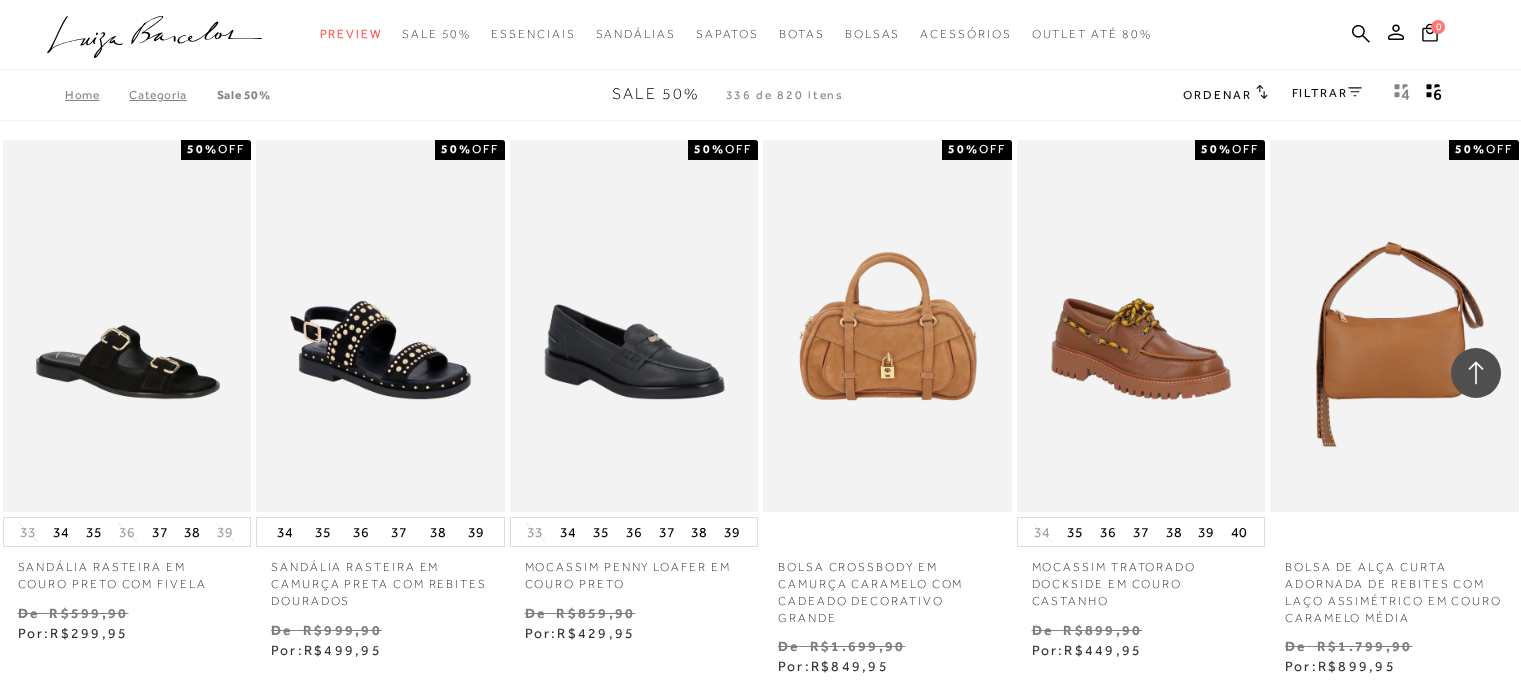 scroll, scrollTop: 36191, scrollLeft: 0, axis: vertical 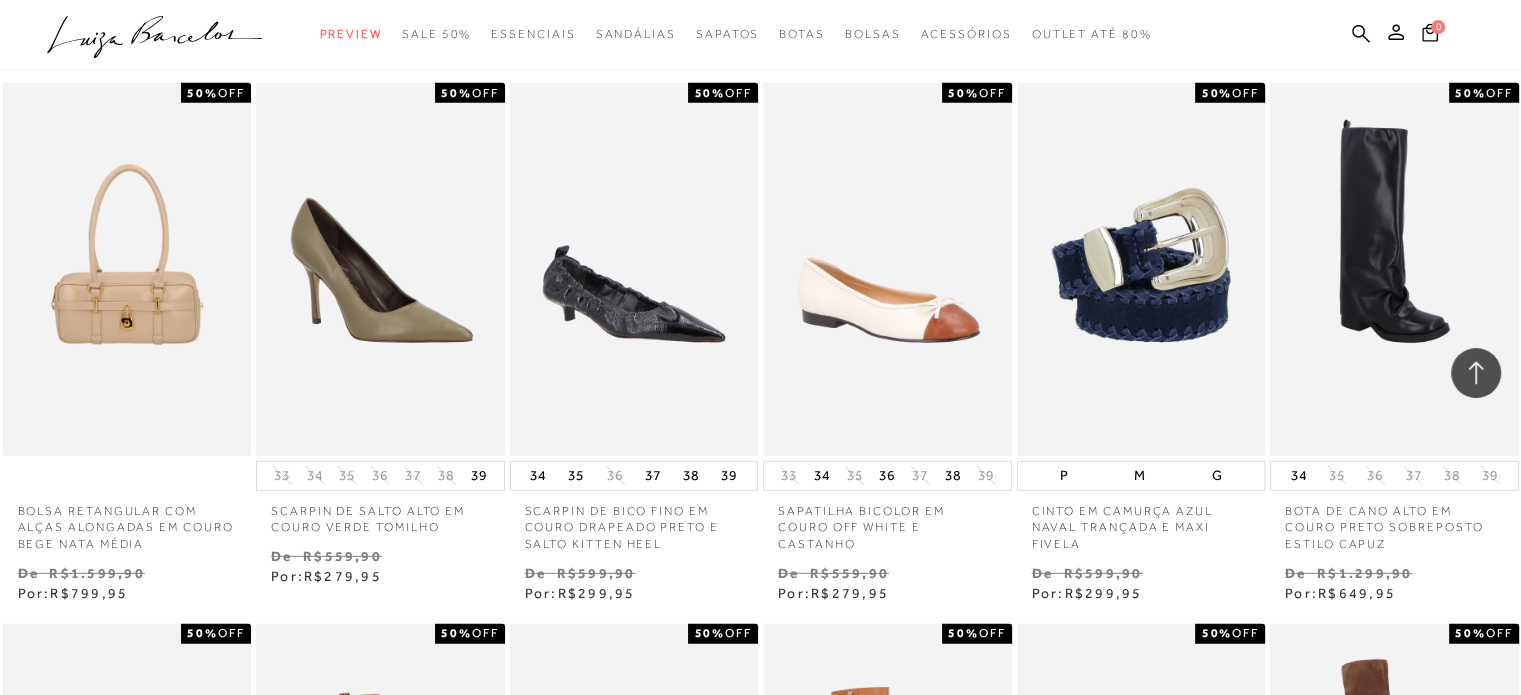 click on "MOSTRAR MAIS" at bounding box center (760, 1282) 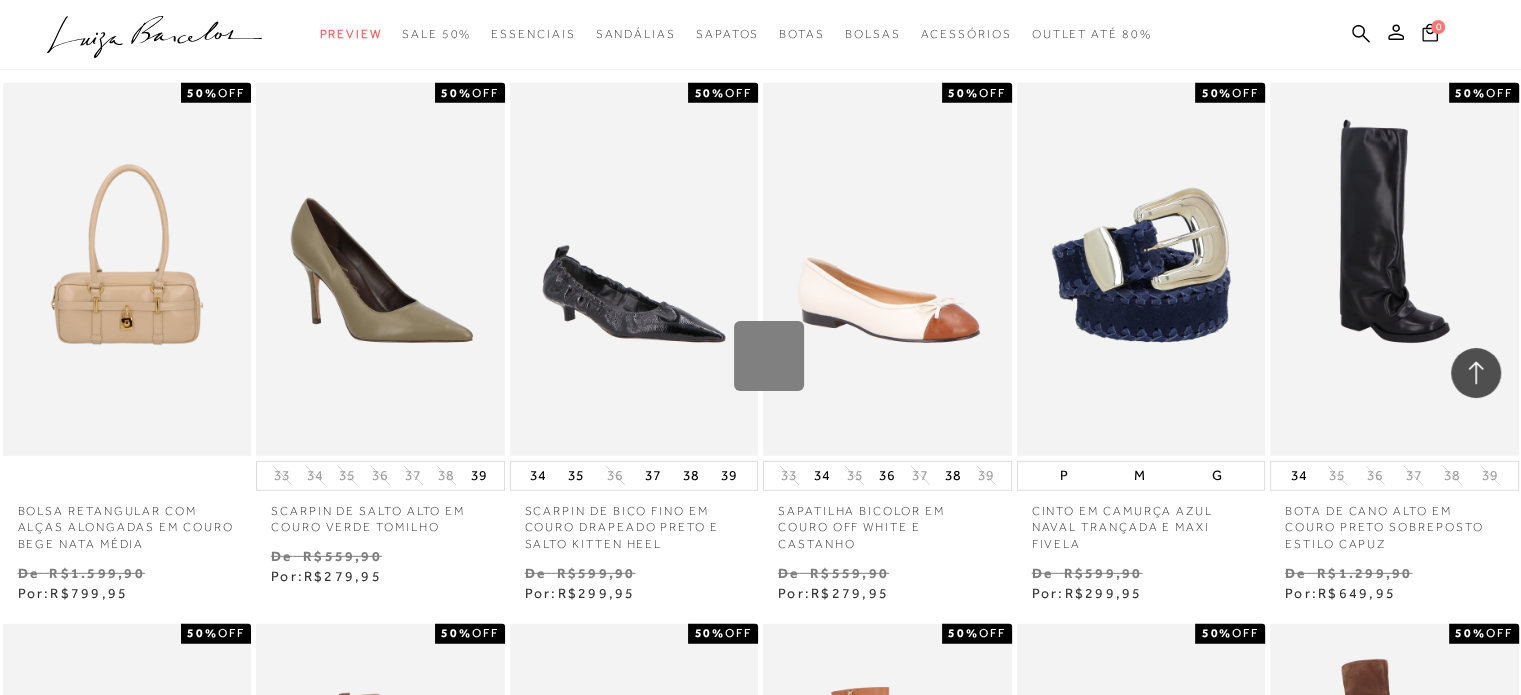 click on "Loading..." at bounding box center [760, 347] 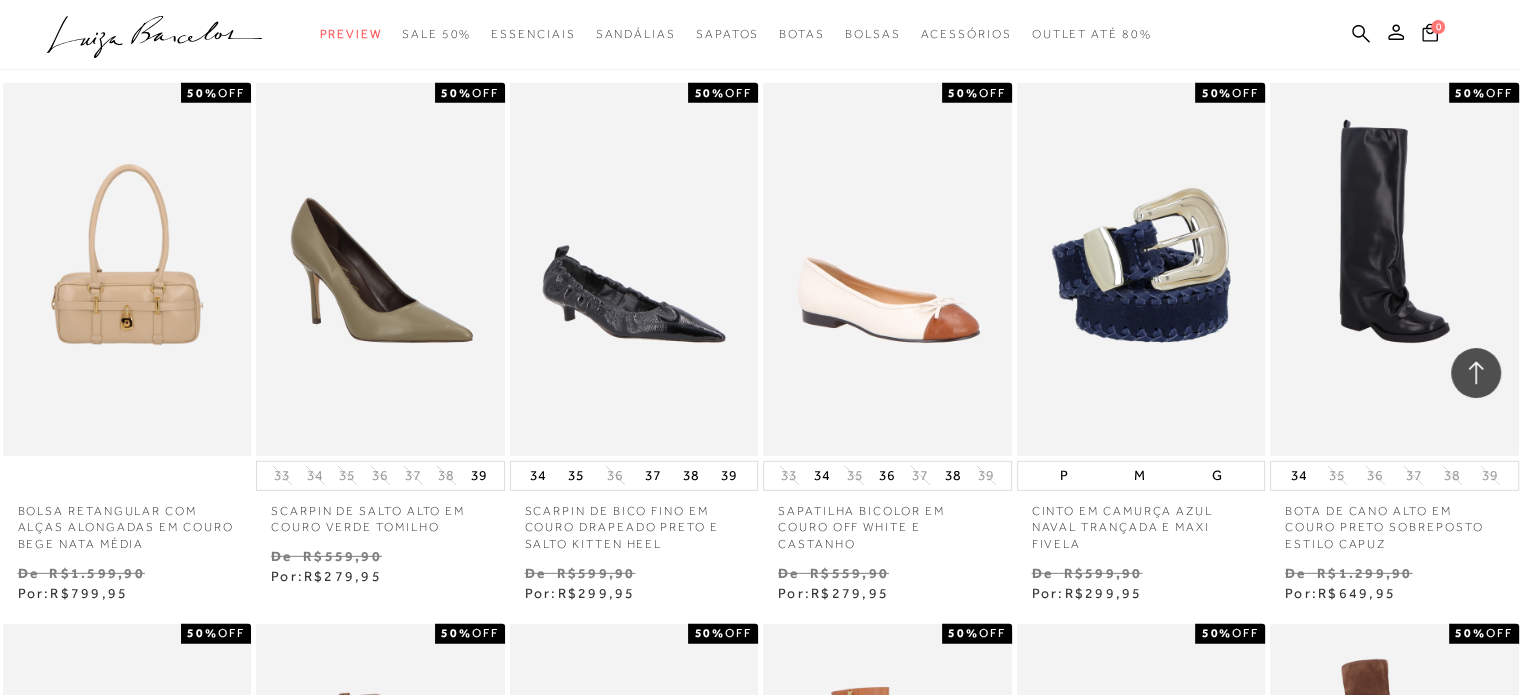 scroll, scrollTop: 0, scrollLeft: 0, axis: both 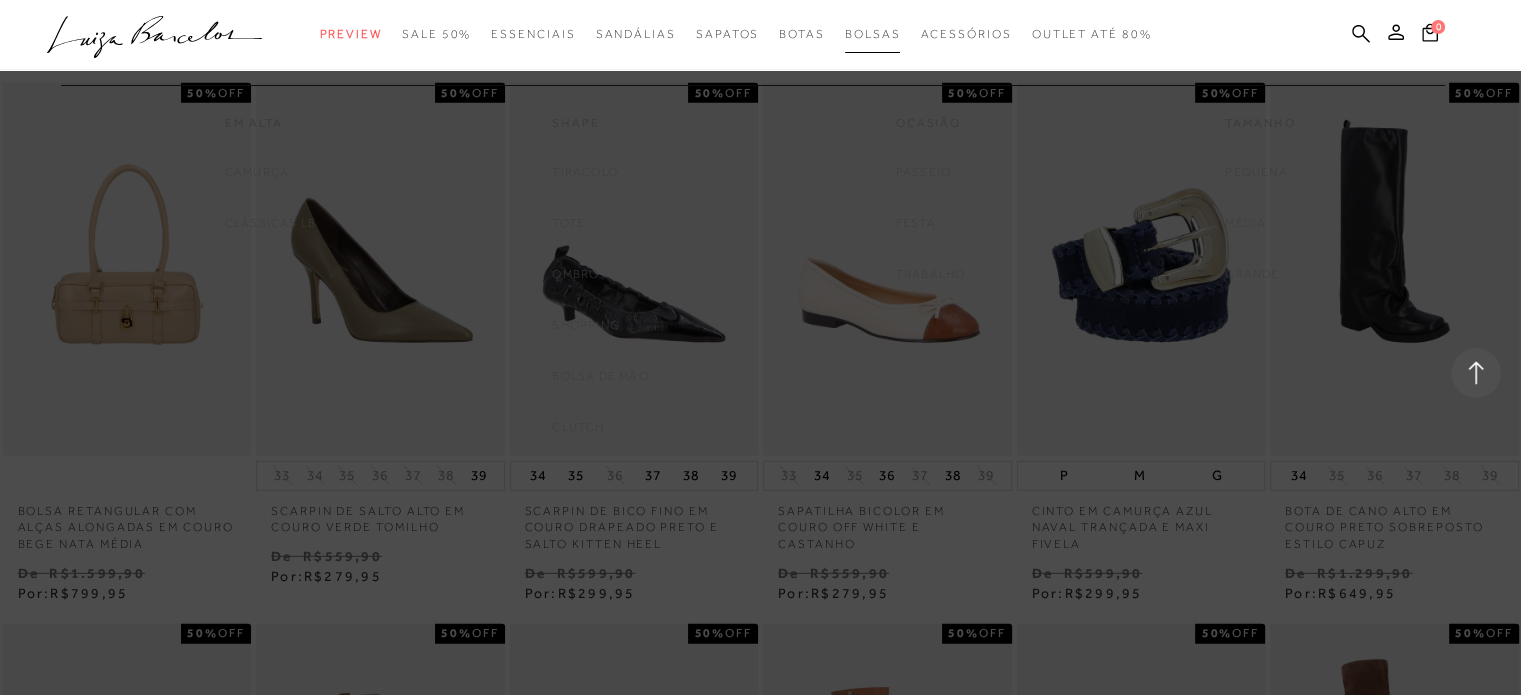 click at bounding box center (760, 347) 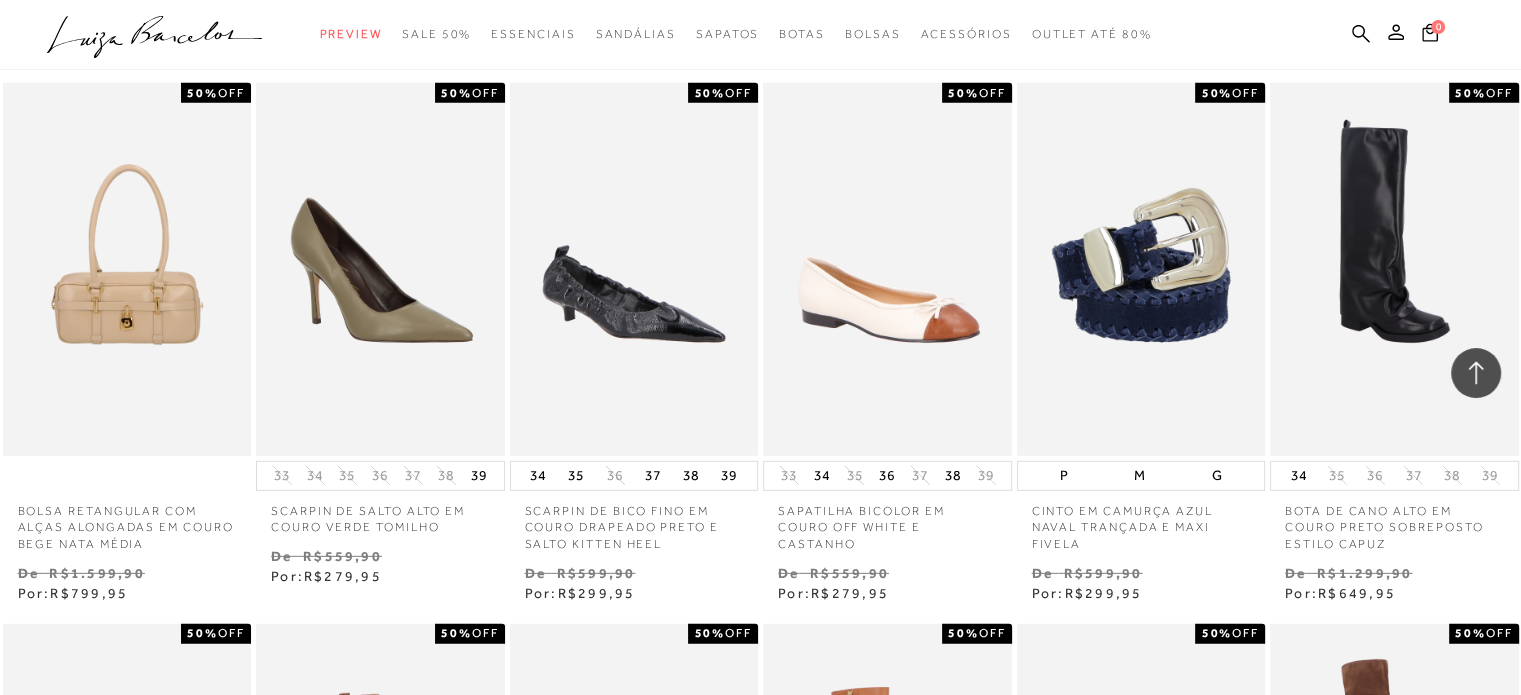 click on "MOSTRAR MAIS" at bounding box center (760, 5322) 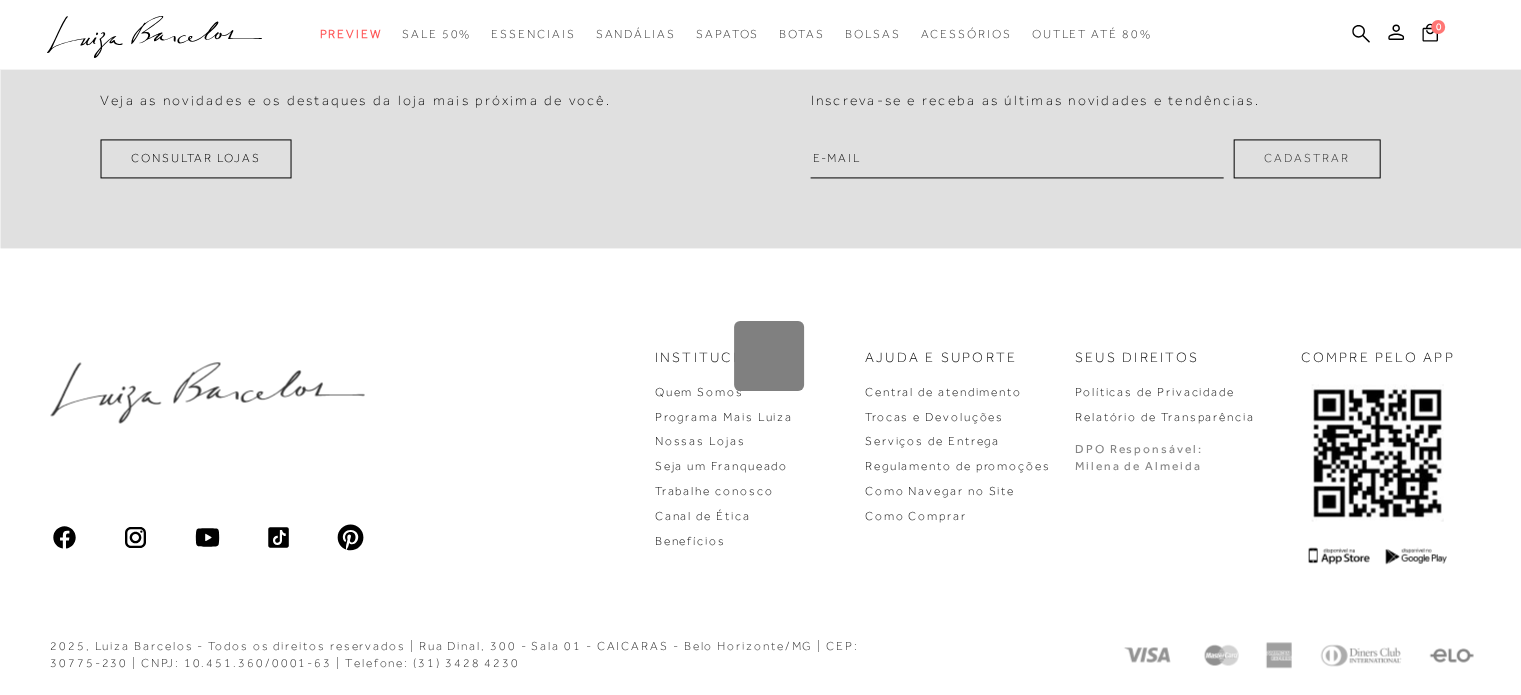 click on "Loading..." at bounding box center (760, 347) 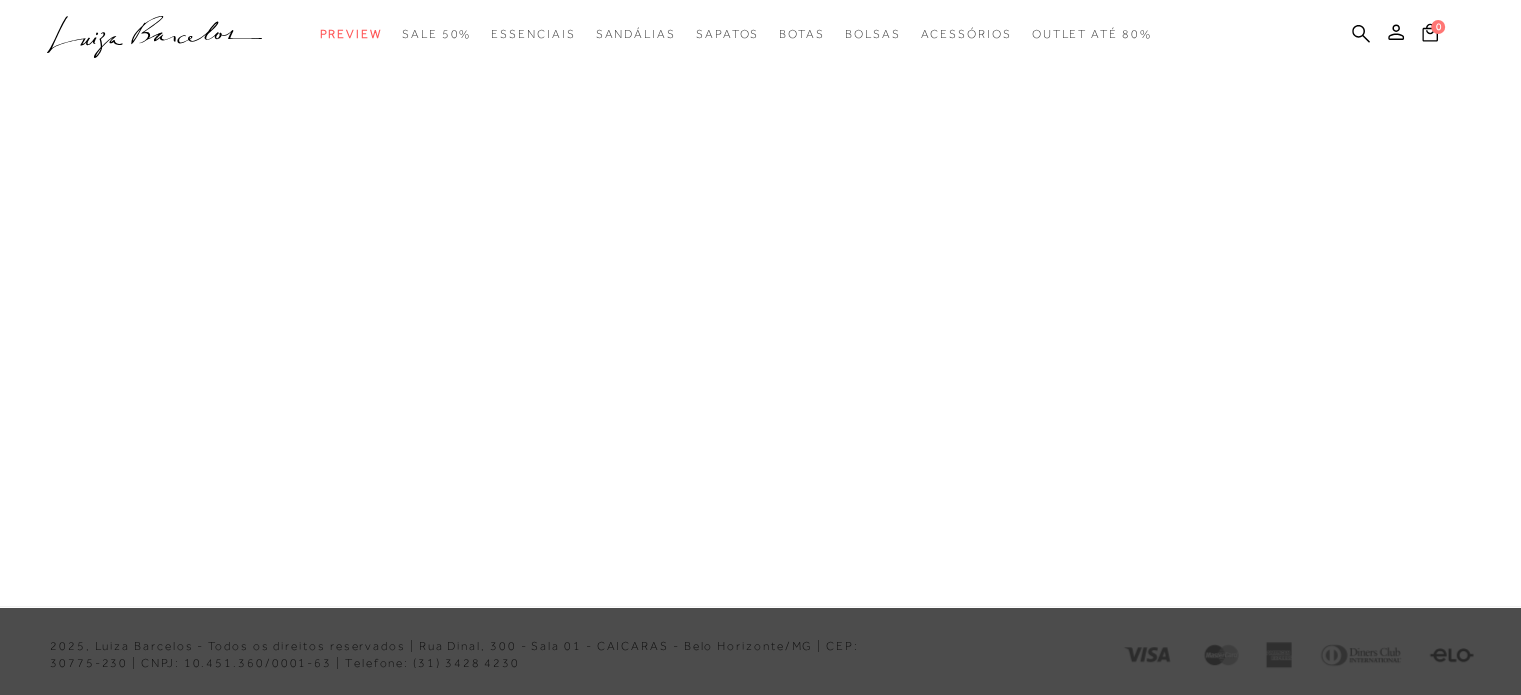 drag, startPoint x: 1059, startPoint y: 35, endPoint x: 1070, endPoint y: 35, distance: 11 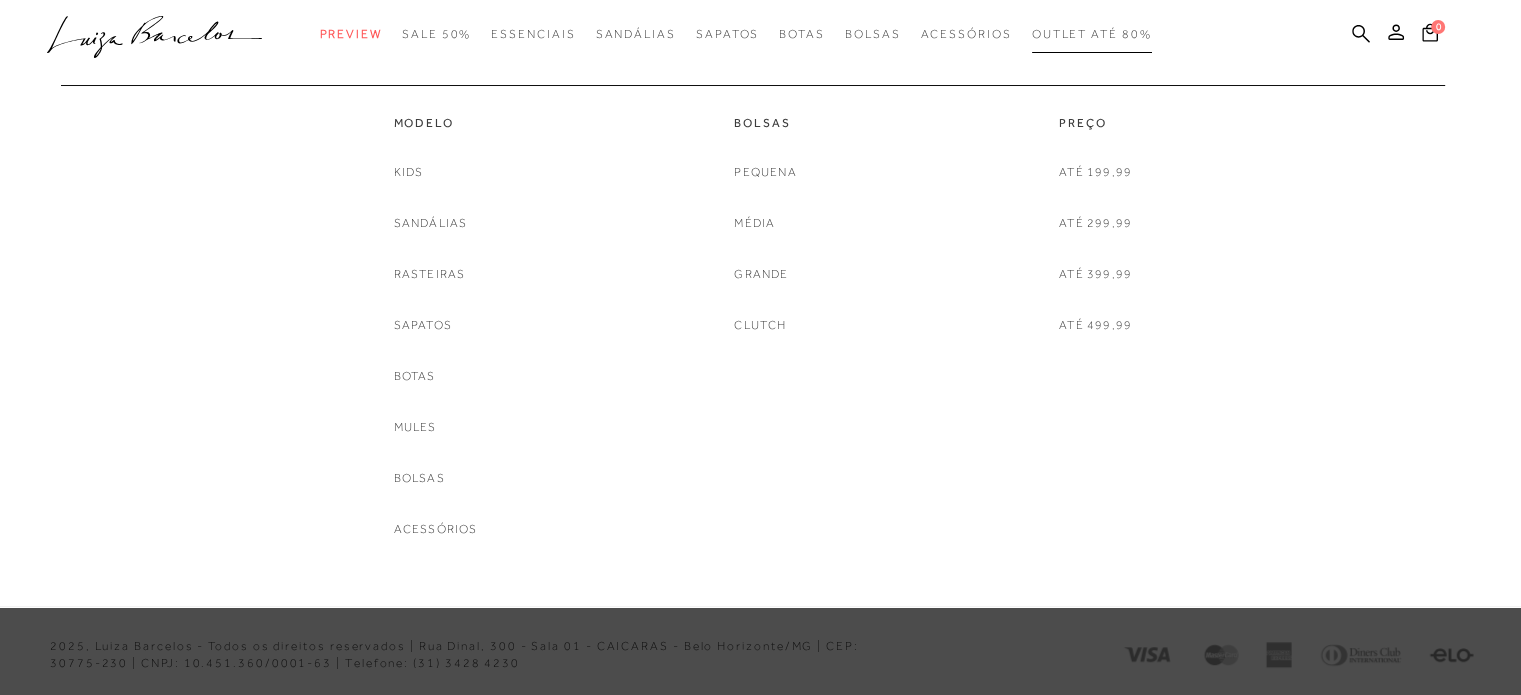 click on "Outlet até 80%" at bounding box center (1092, 34) 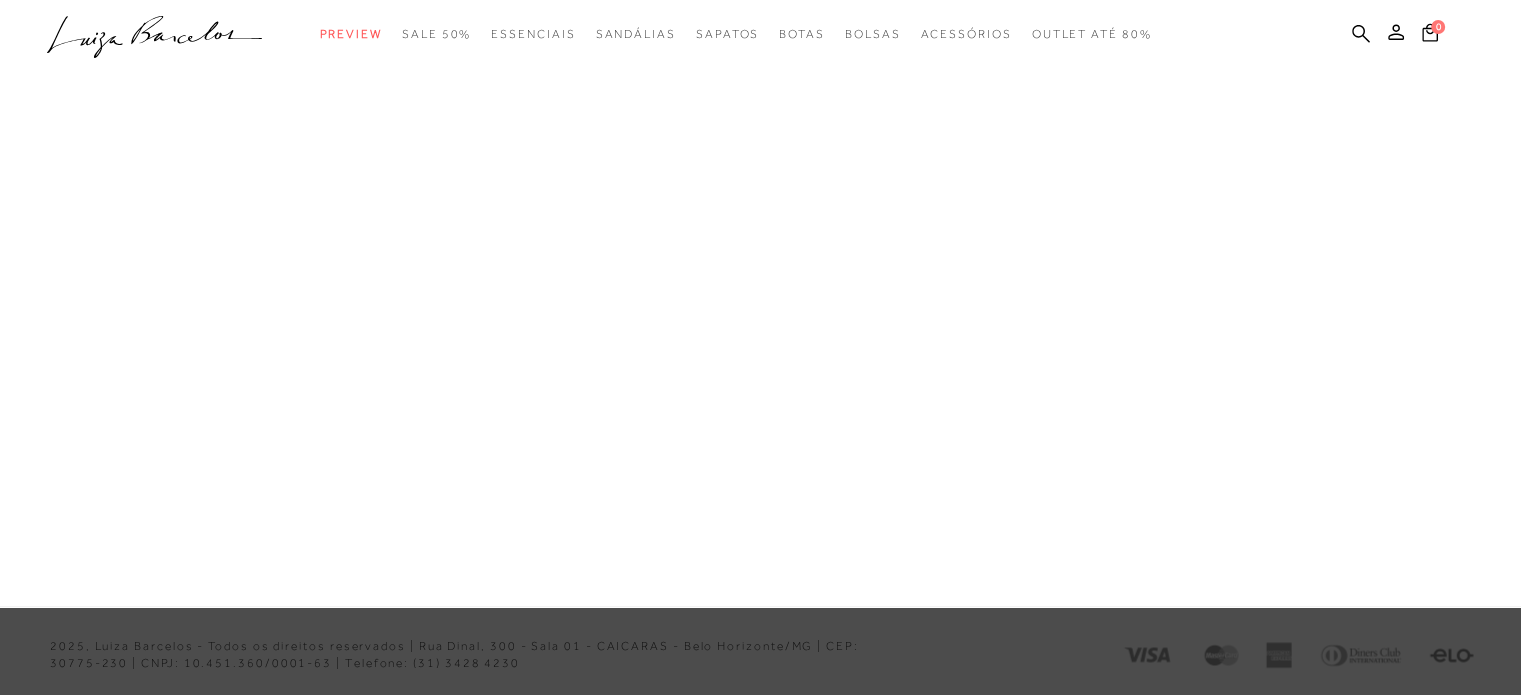 scroll, scrollTop: 0, scrollLeft: 0, axis: both 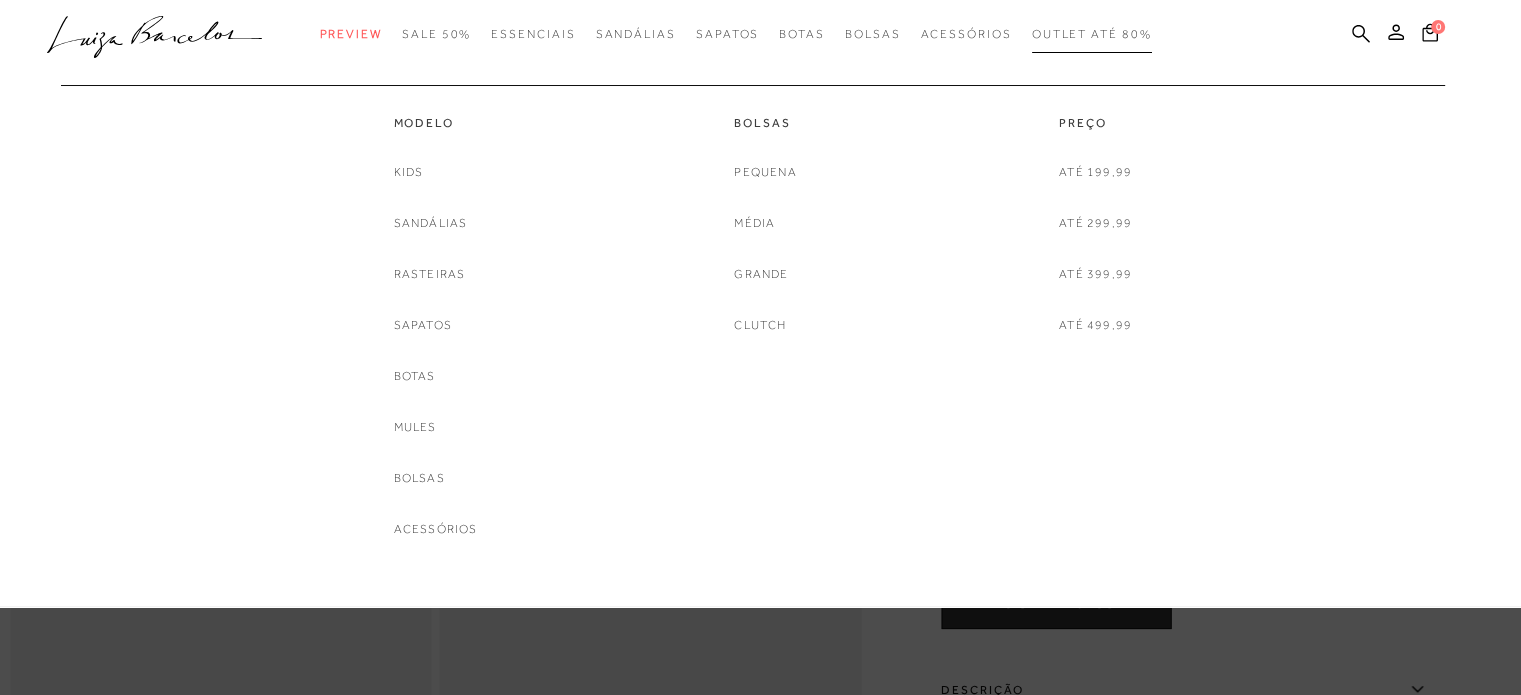 click on "Outlet até 80%" at bounding box center [1092, 34] 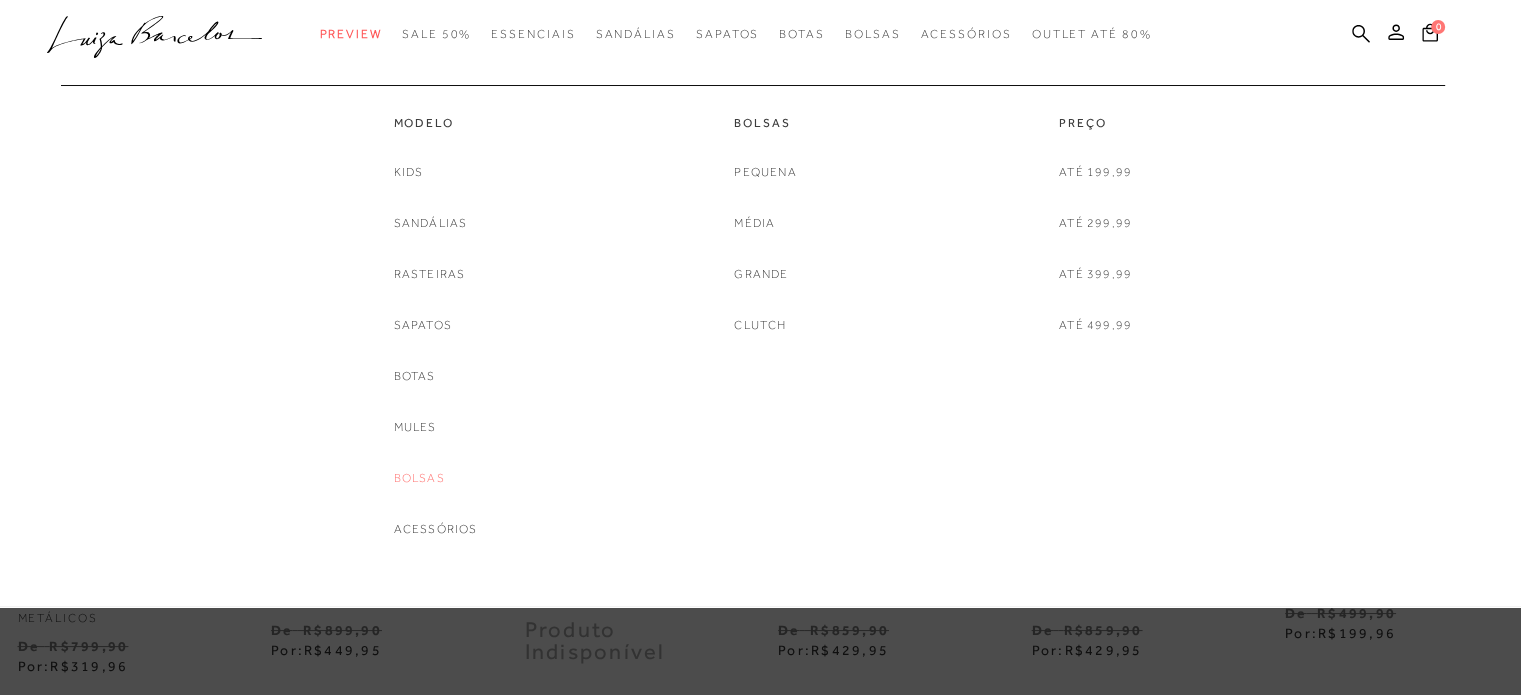 click on "Bolsas" at bounding box center [419, 478] 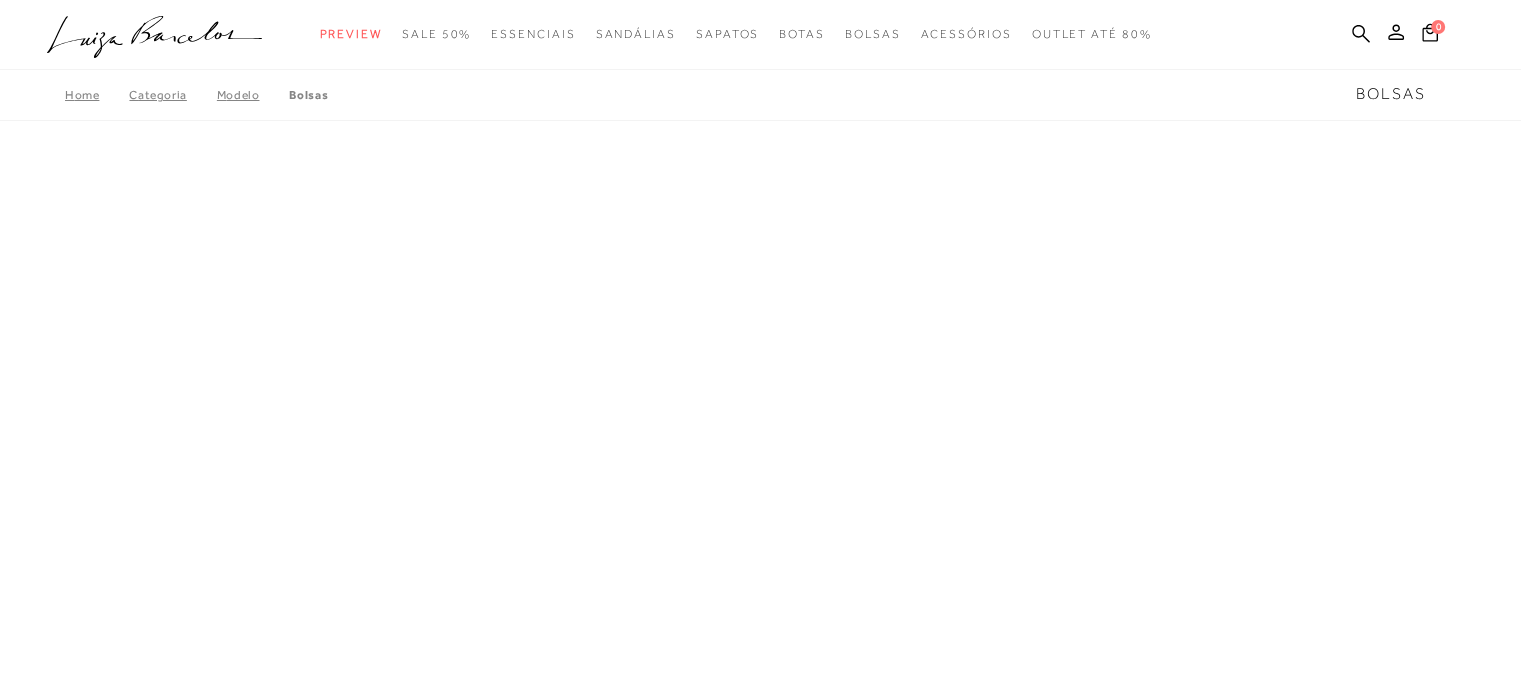 scroll, scrollTop: 0, scrollLeft: 0, axis: both 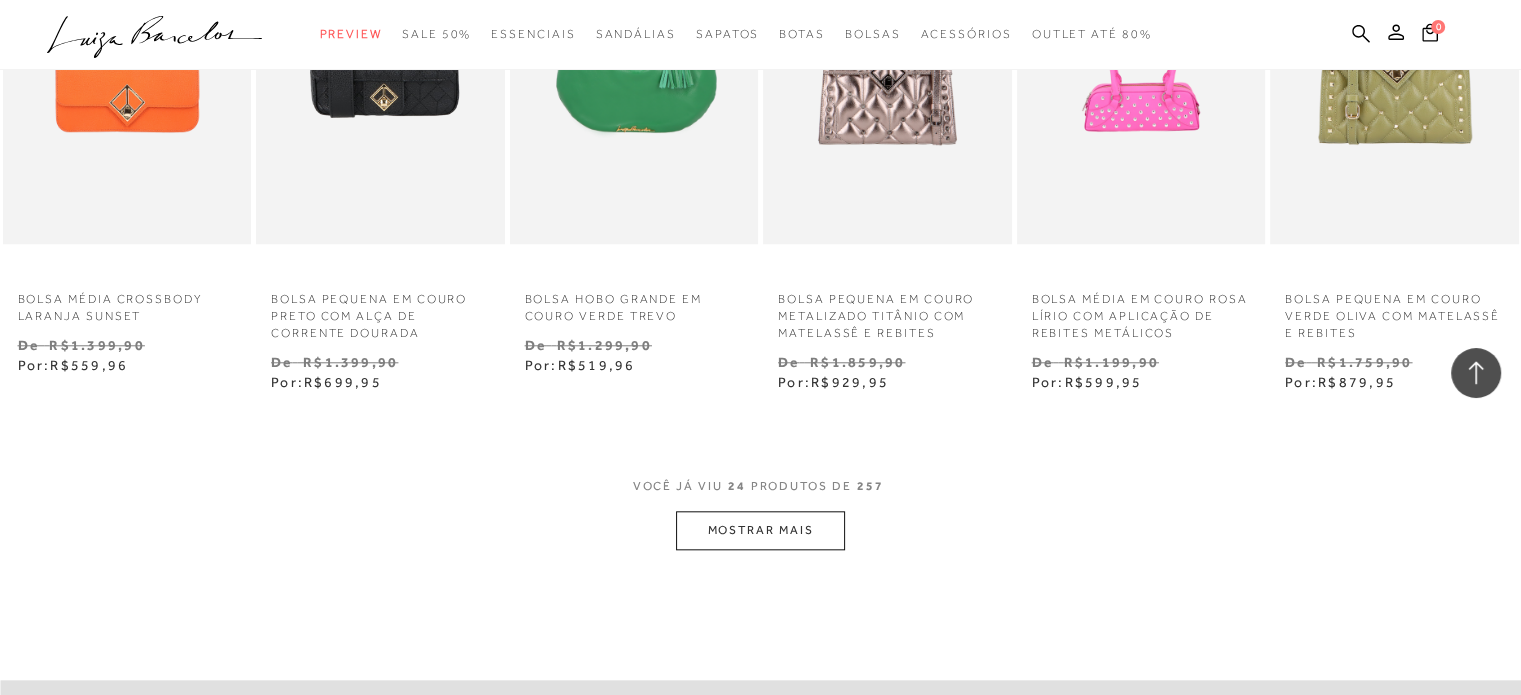 click on "MOSTRAR MAIS" at bounding box center [760, 530] 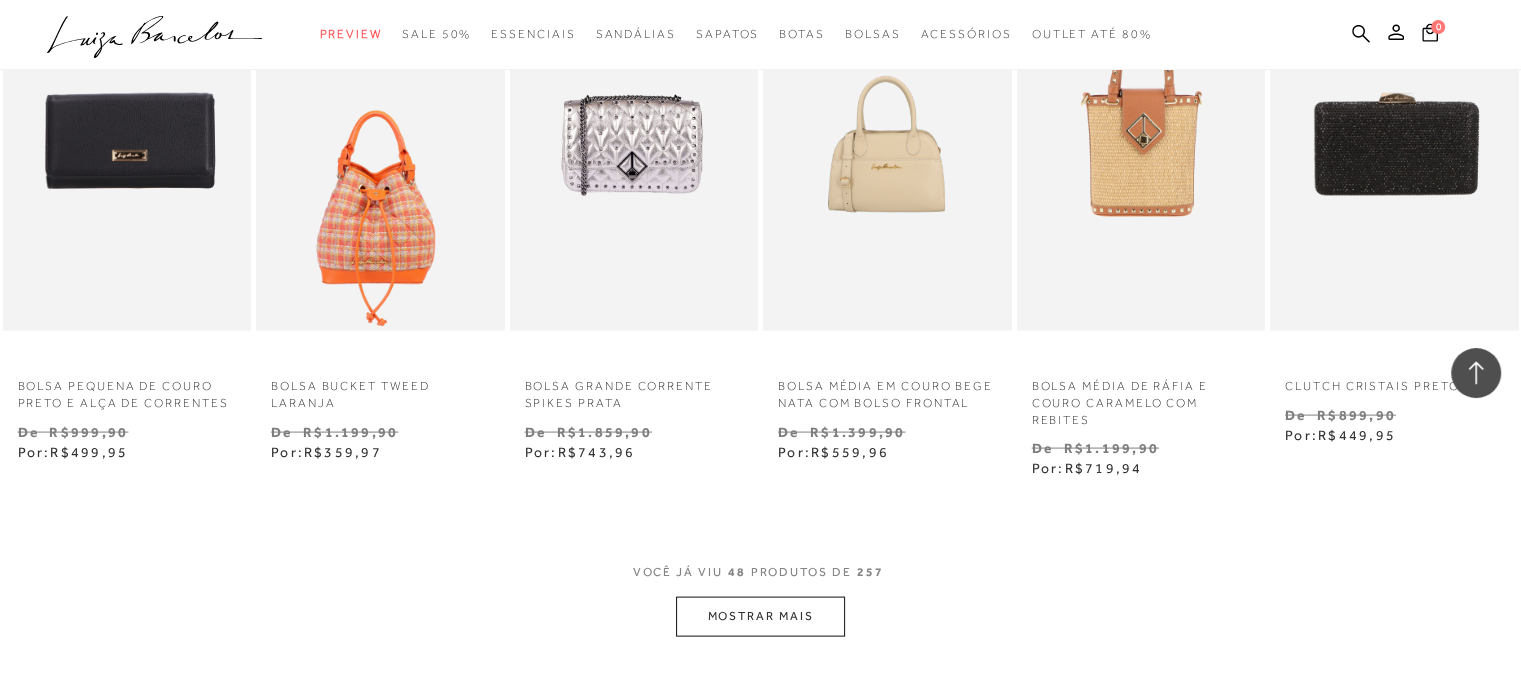 scroll, scrollTop: 4013, scrollLeft: 0, axis: vertical 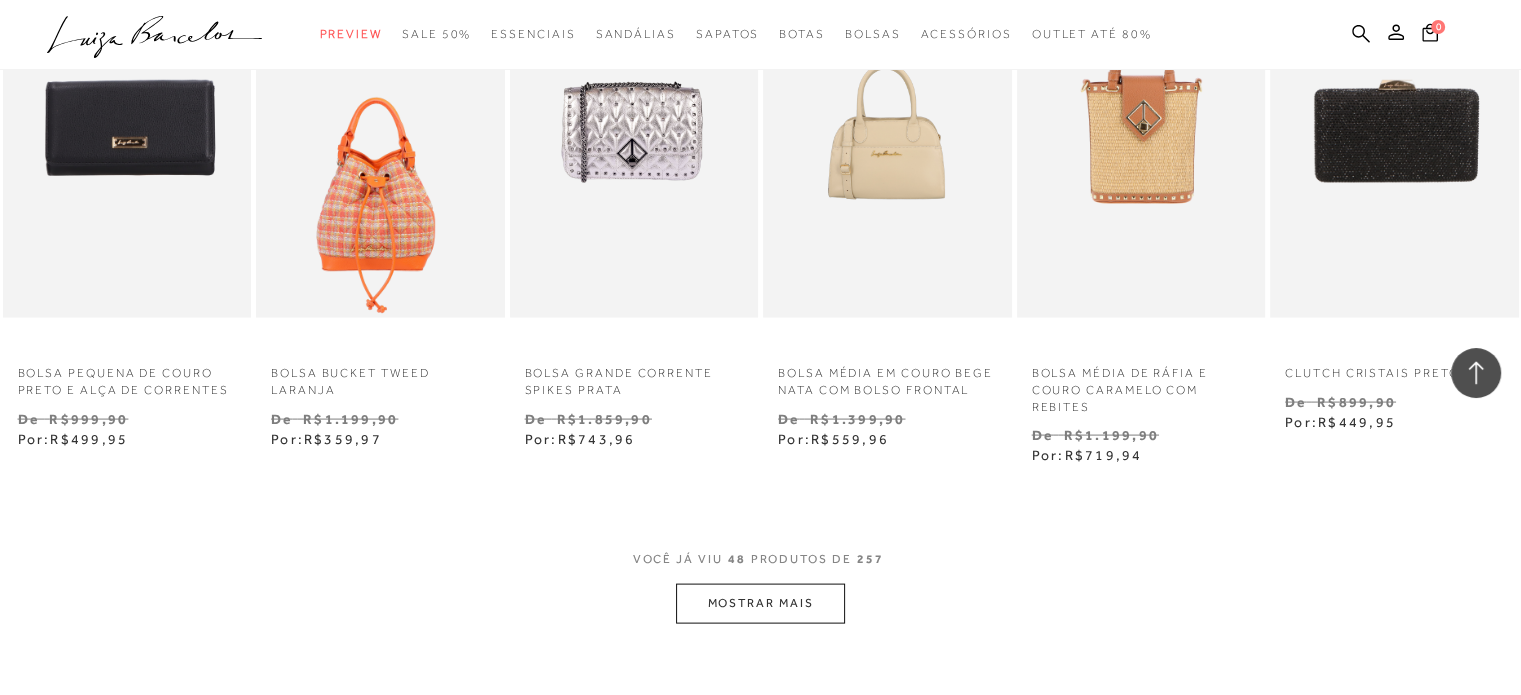 click on "MOSTRAR MAIS" at bounding box center (760, 603) 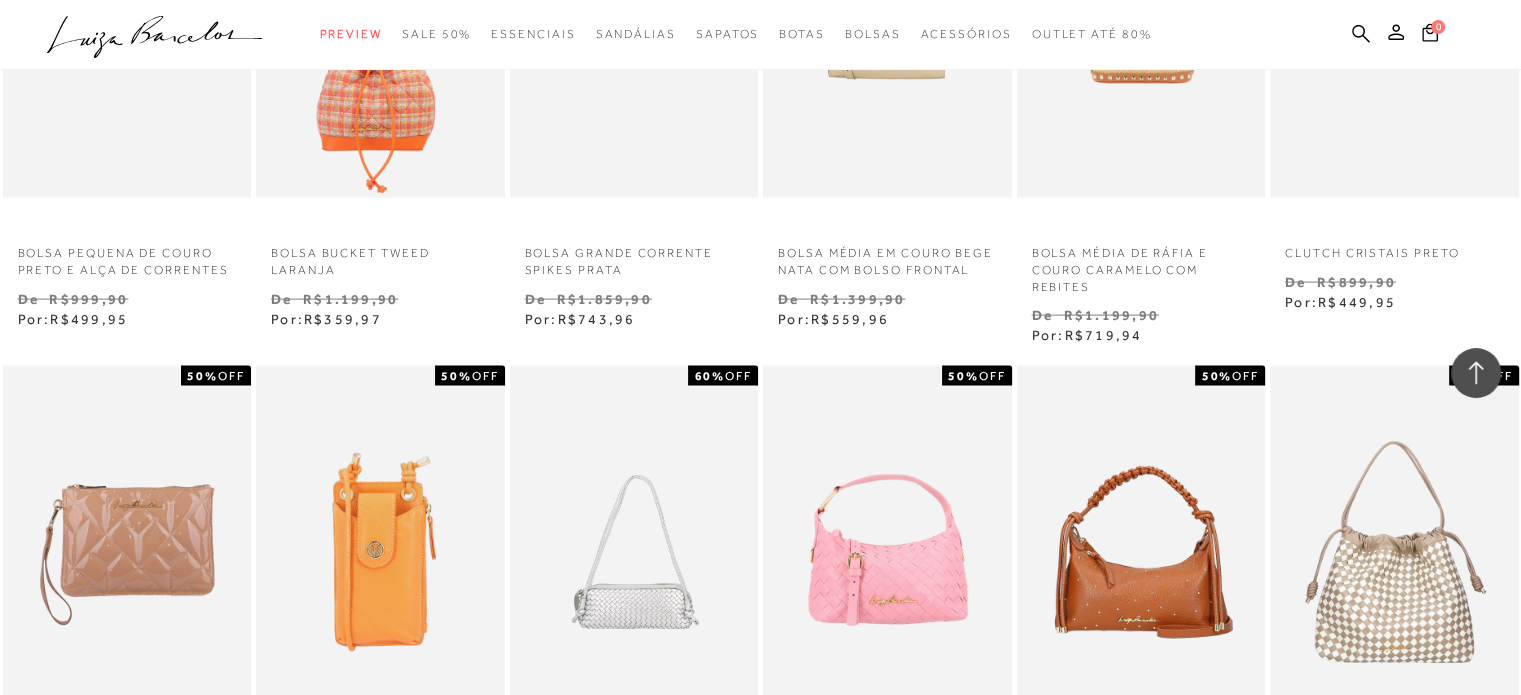 scroll, scrollTop: 4387, scrollLeft: 0, axis: vertical 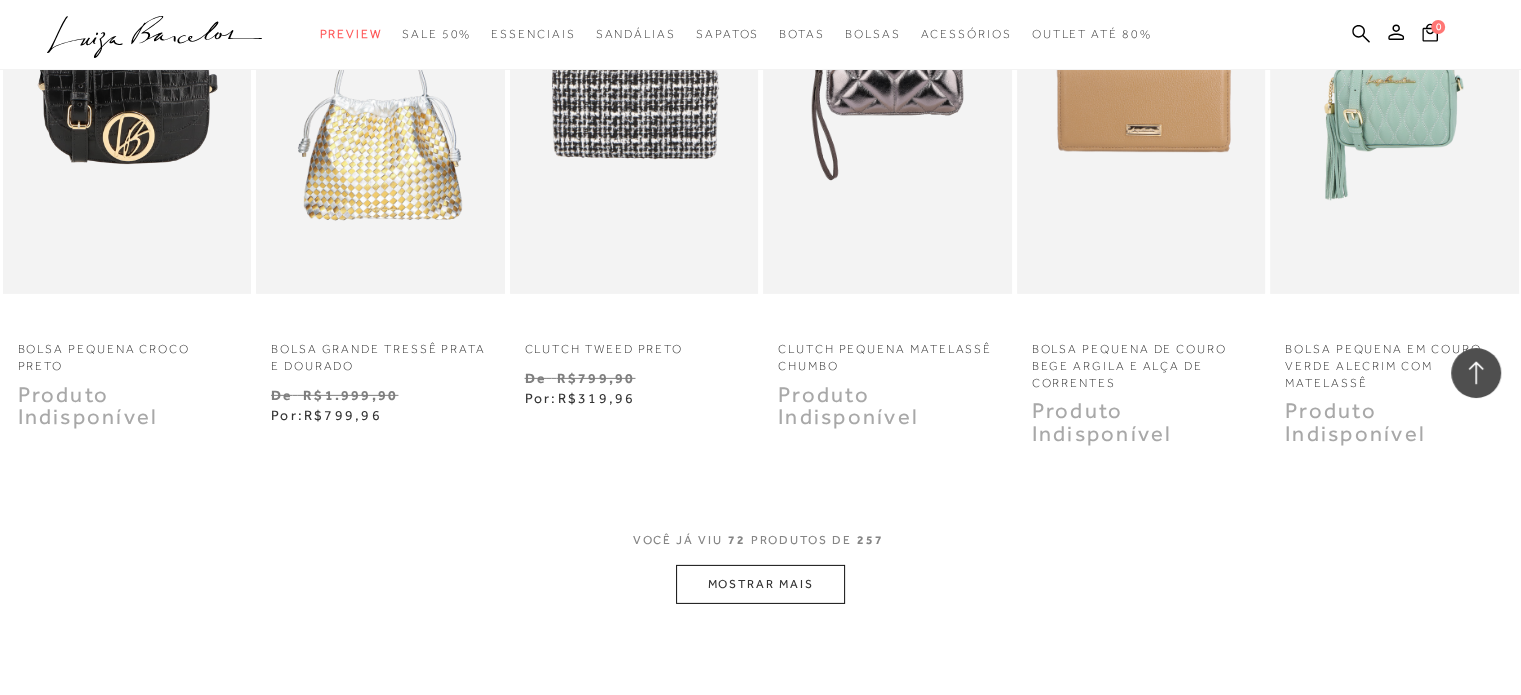 click on "MOSTRAR MAIS" at bounding box center (760, 584) 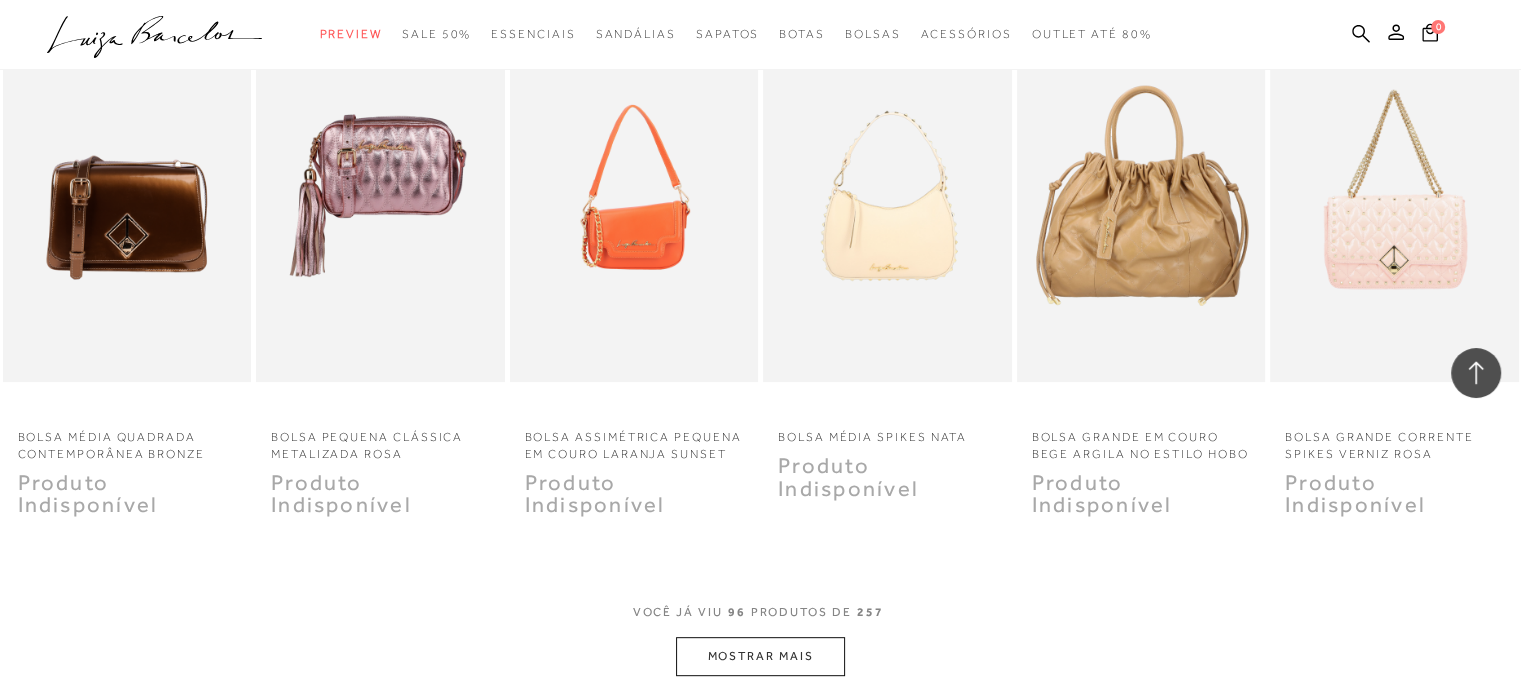 scroll, scrollTop: 8333, scrollLeft: 0, axis: vertical 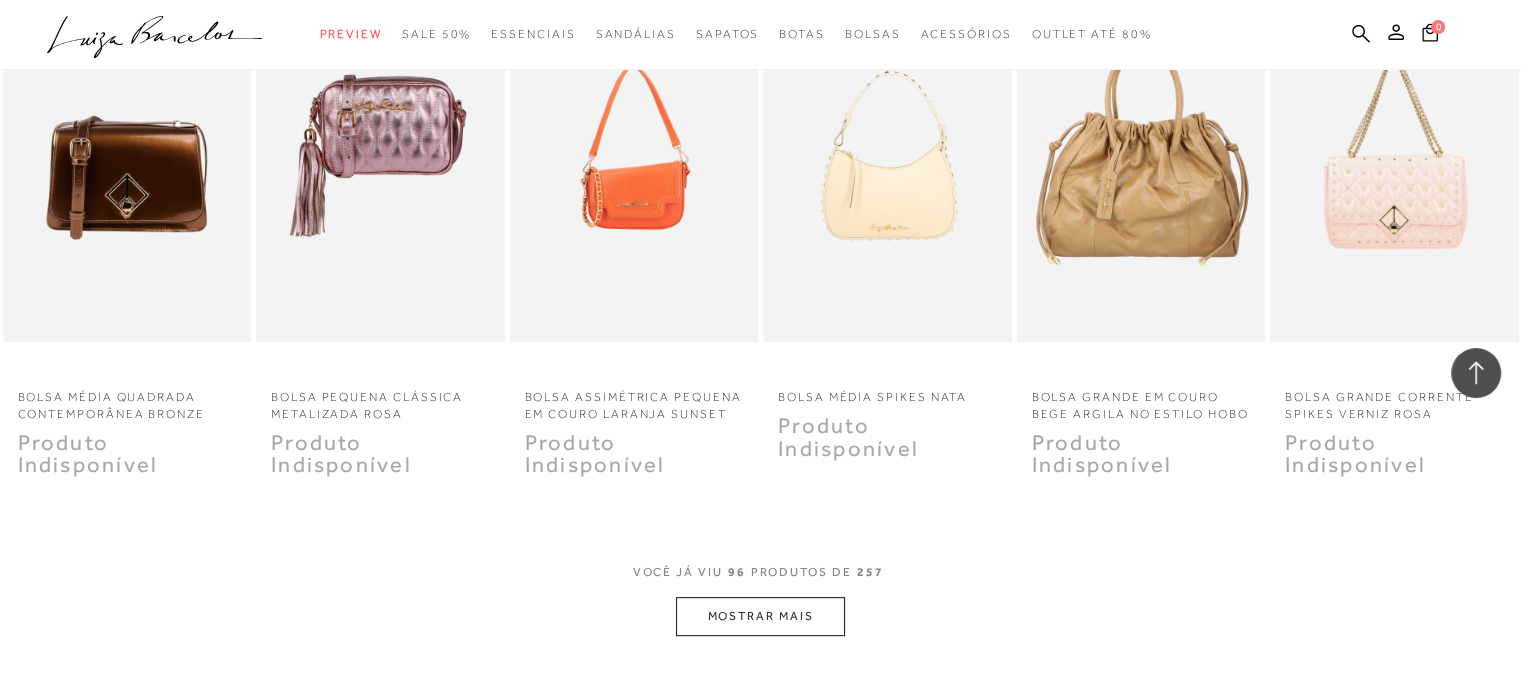click on "MOSTRAR MAIS" at bounding box center (760, 616) 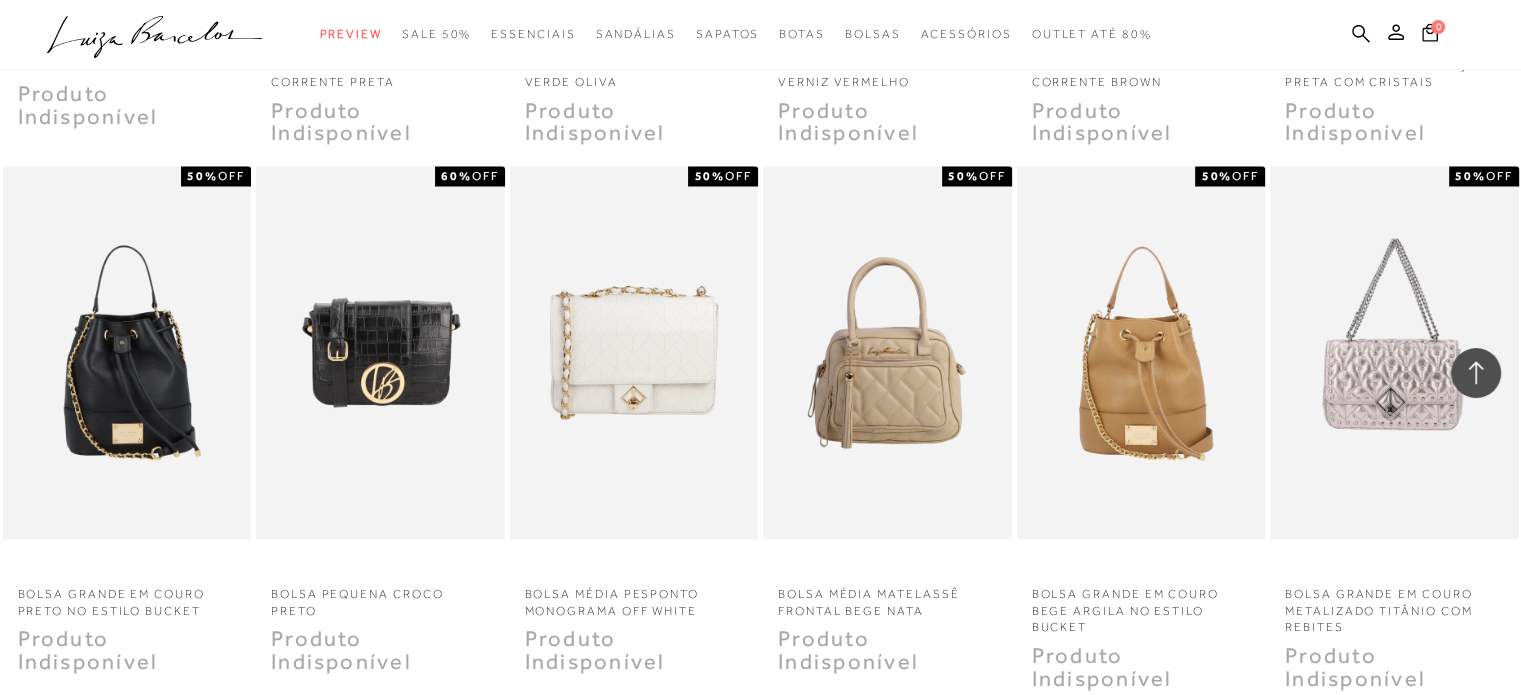 scroll, scrollTop: 10734, scrollLeft: 0, axis: vertical 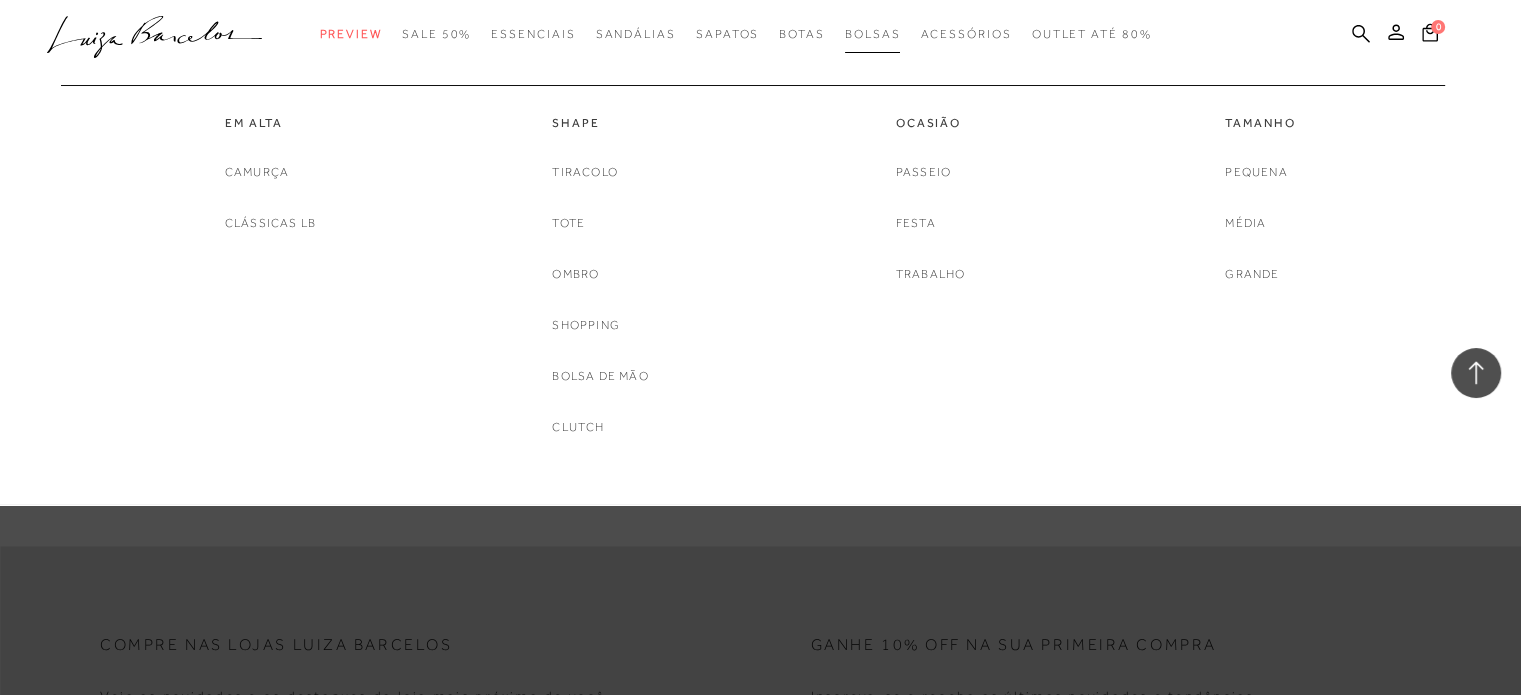 click on "Bolsas" at bounding box center [873, 34] 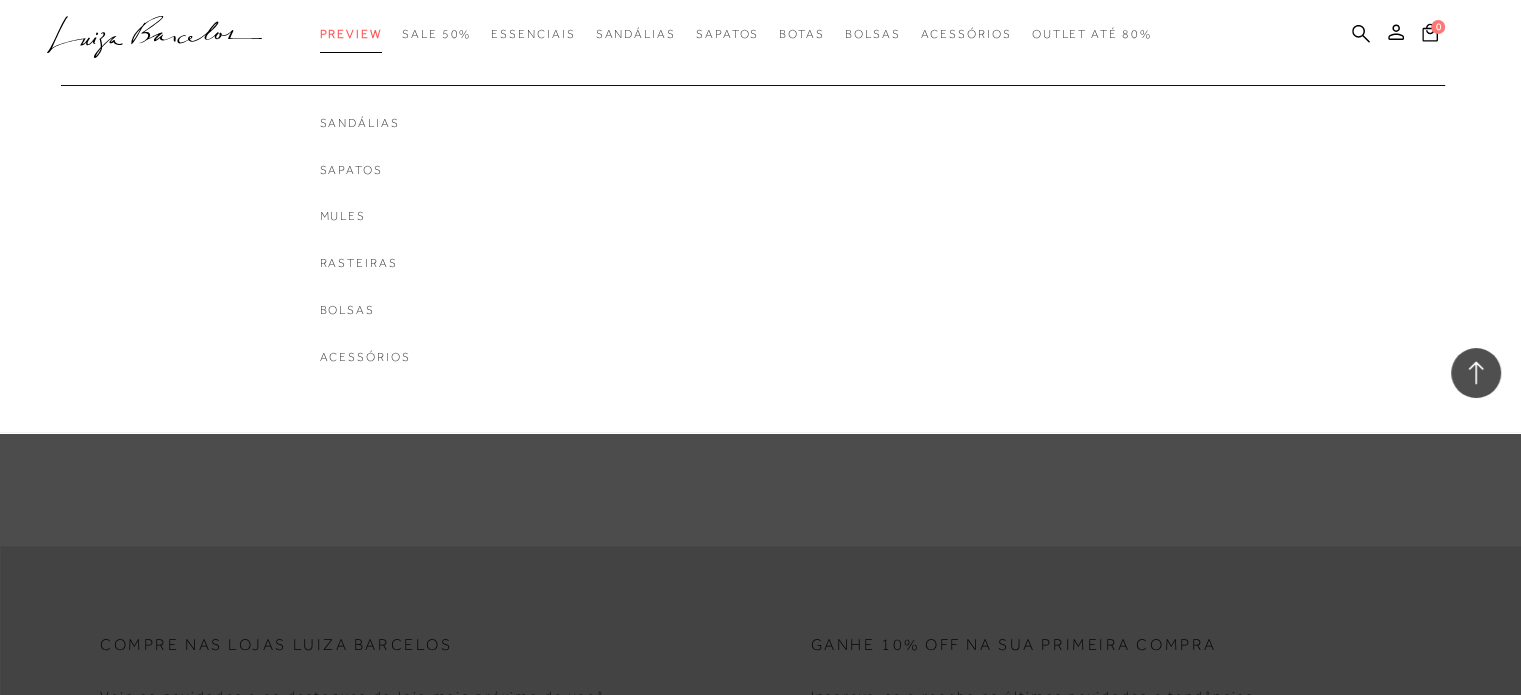 click on "Preview" at bounding box center (351, 34) 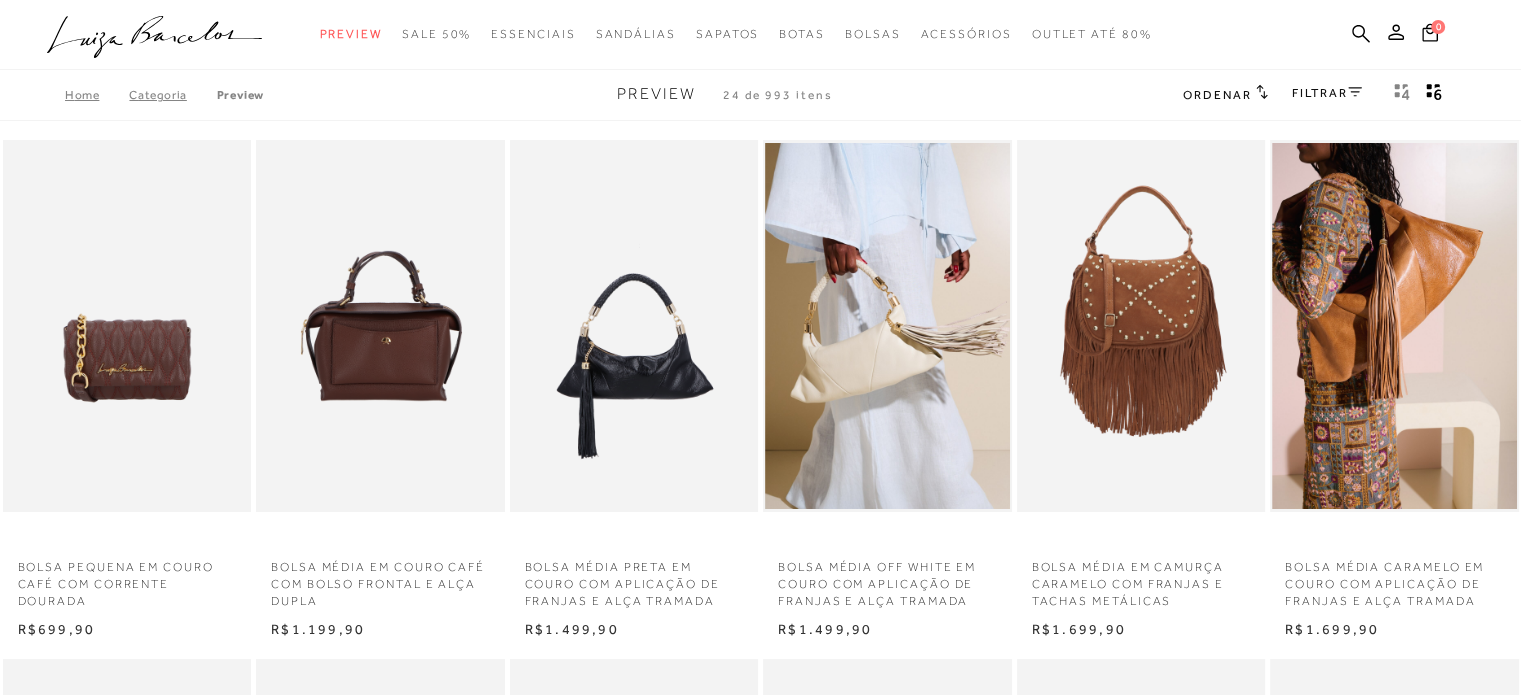 scroll, scrollTop: 2551, scrollLeft: 0, axis: vertical 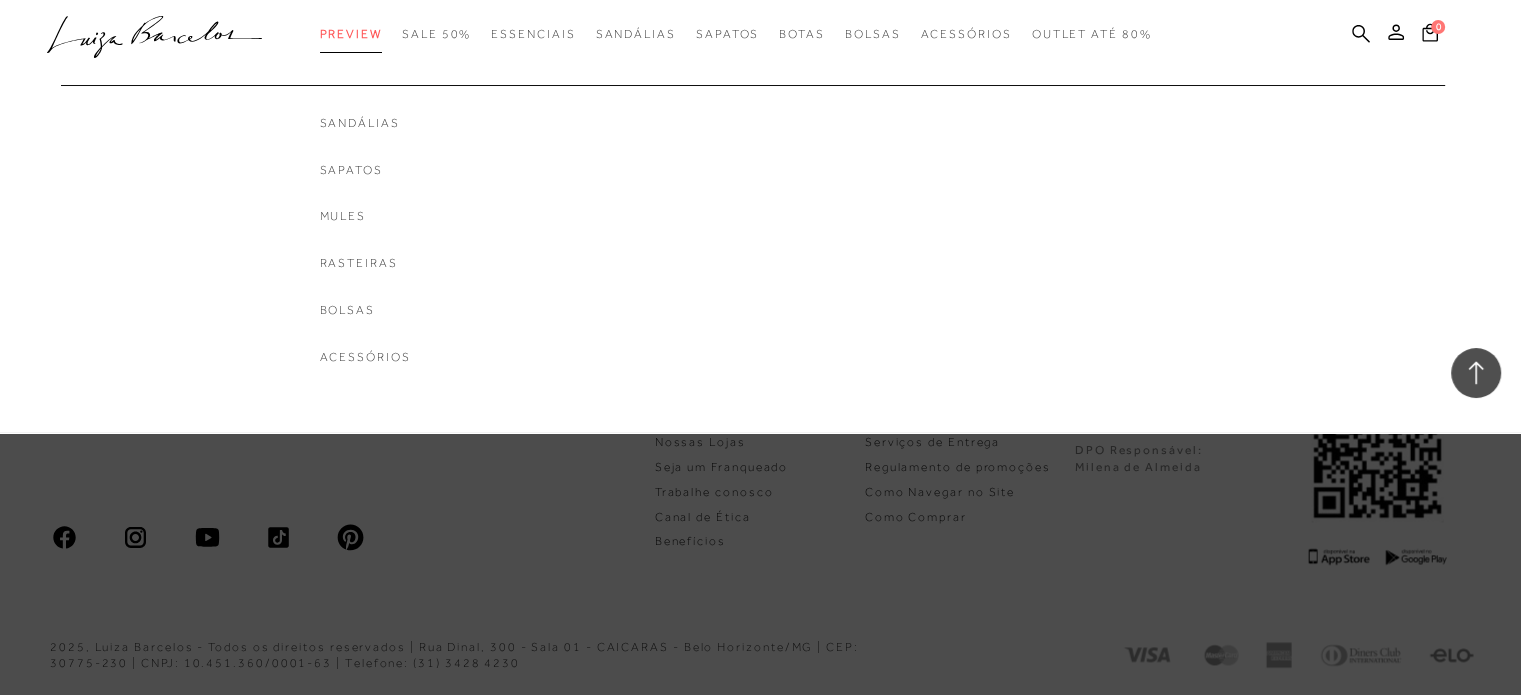 click on "Preview" at bounding box center [351, 34] 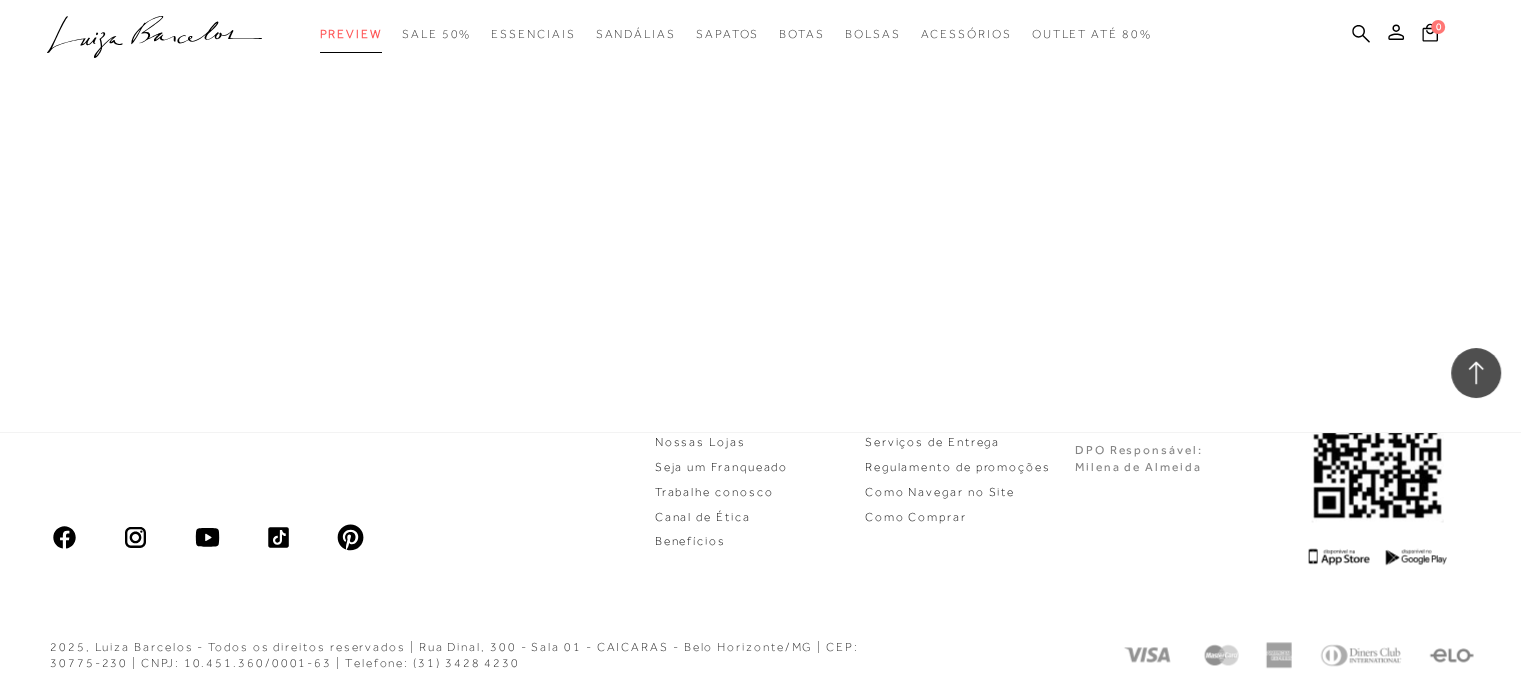click on "Preview" at bounding box center (351, 34) 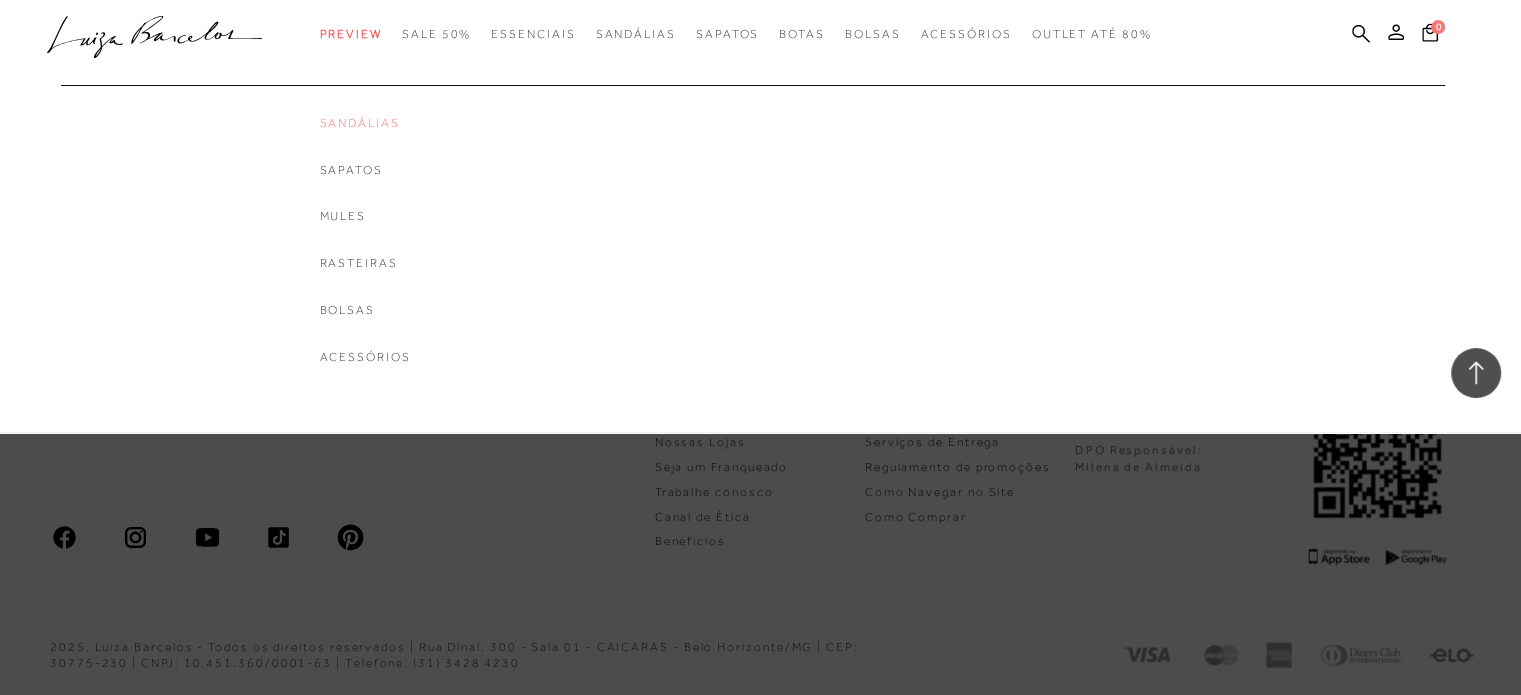 click on "Sandálias" at bounding box center (365, 123) 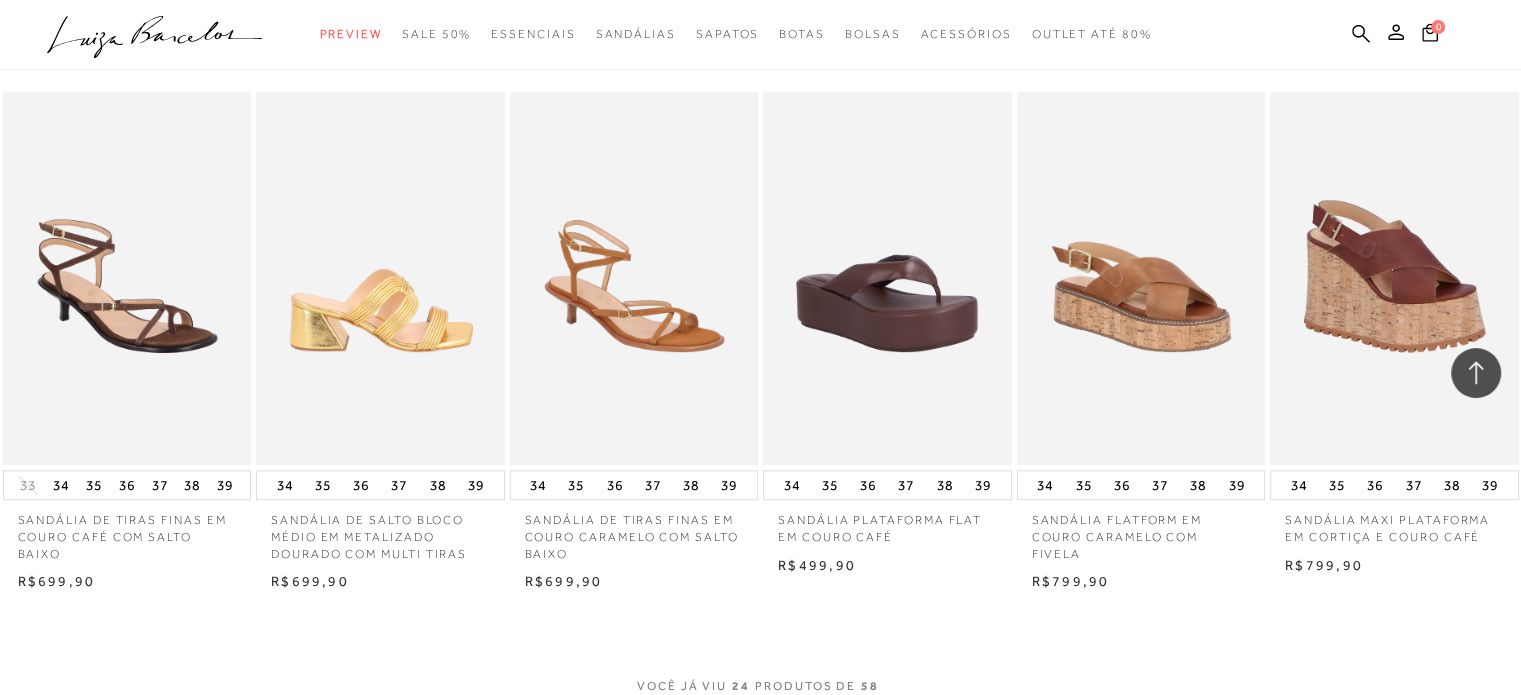 scroll, scrollTop: 1693, scrollLeft: 0, axis: vertical 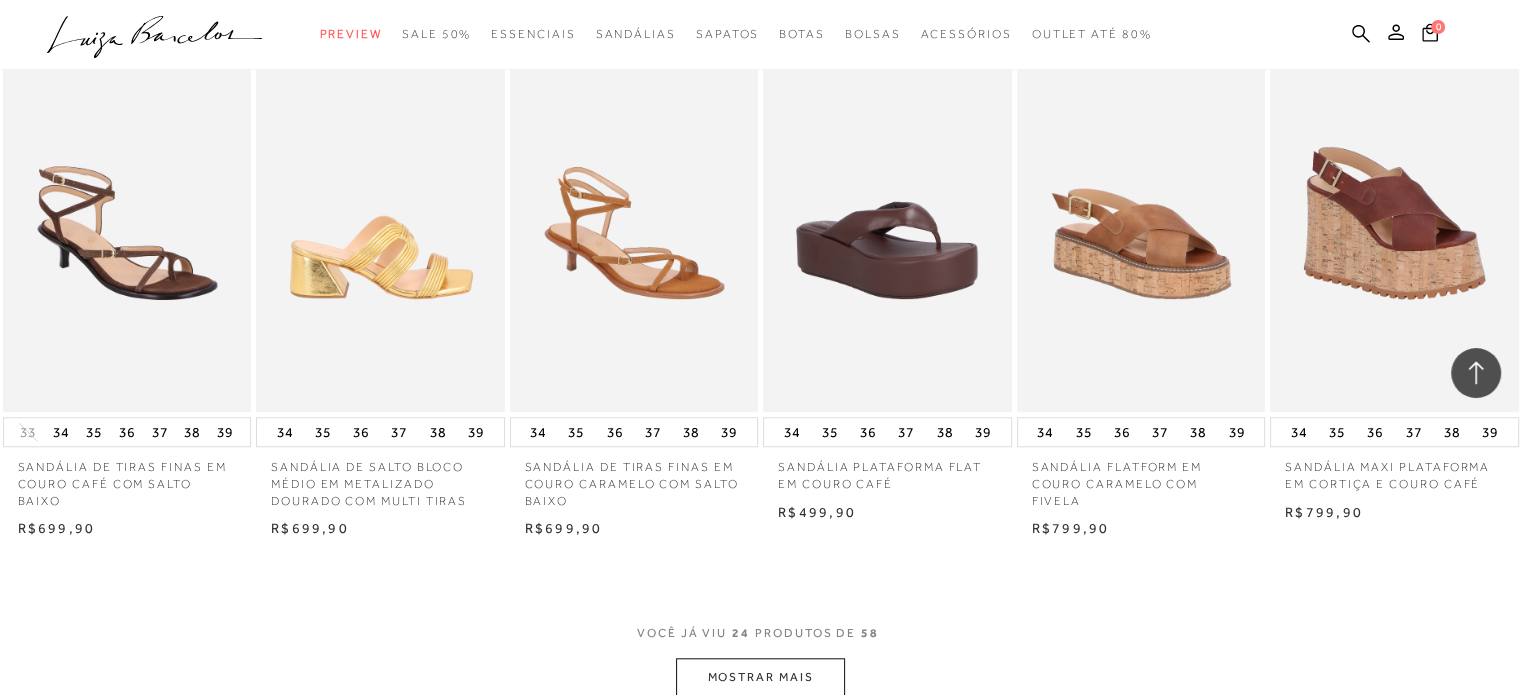 click on "MOSTRAR MAIS" at bounding box center (760, 677) 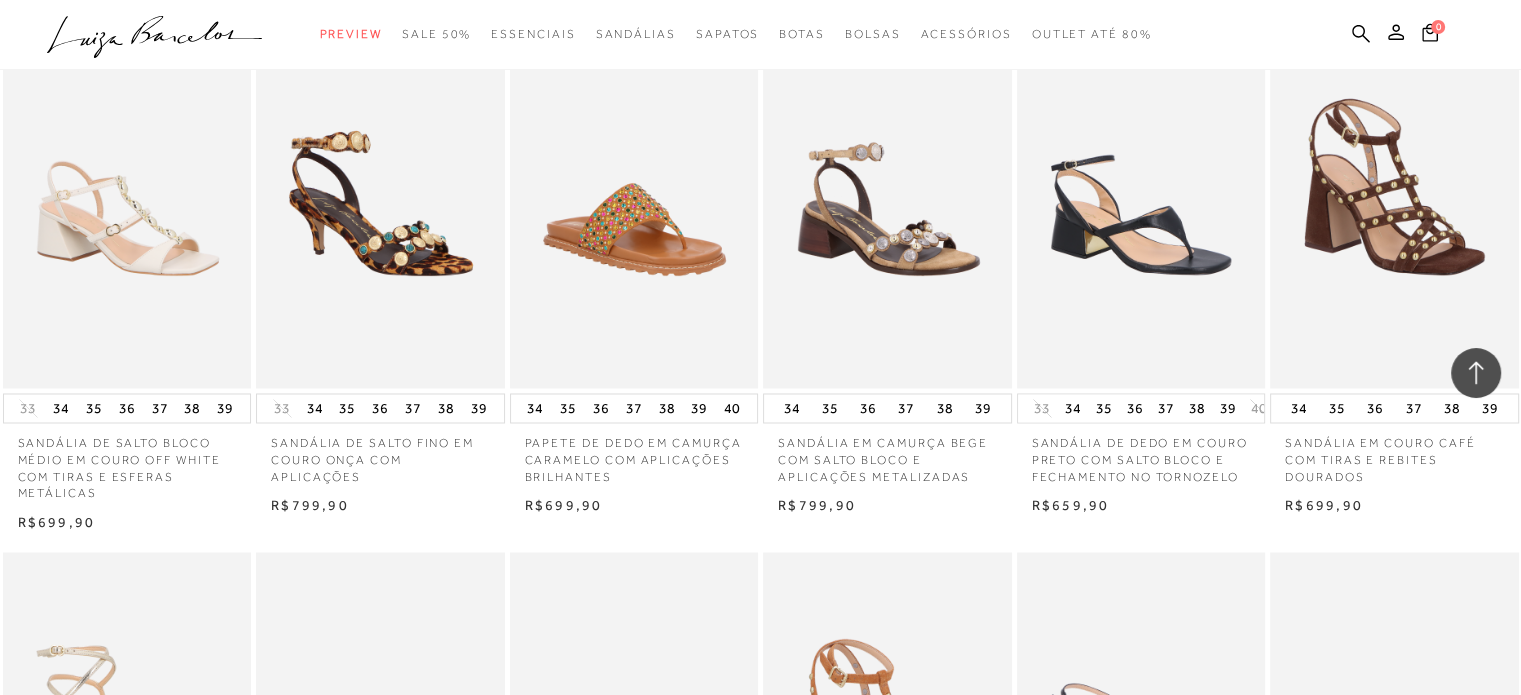 scroll, scrollTop: 3467, scrollLeft: 0, axis: vertical 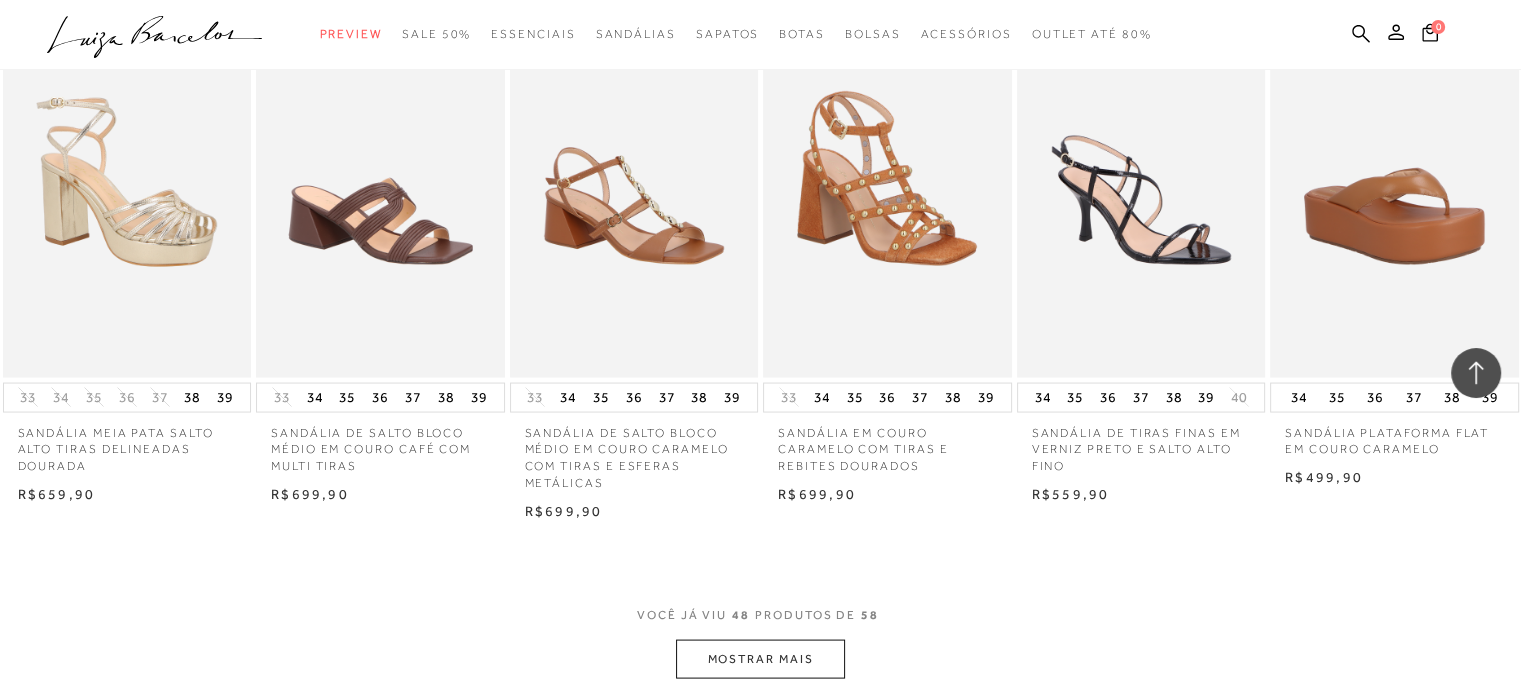 click on "MOSTRAR MAIS" at bounding box center (760, 659) 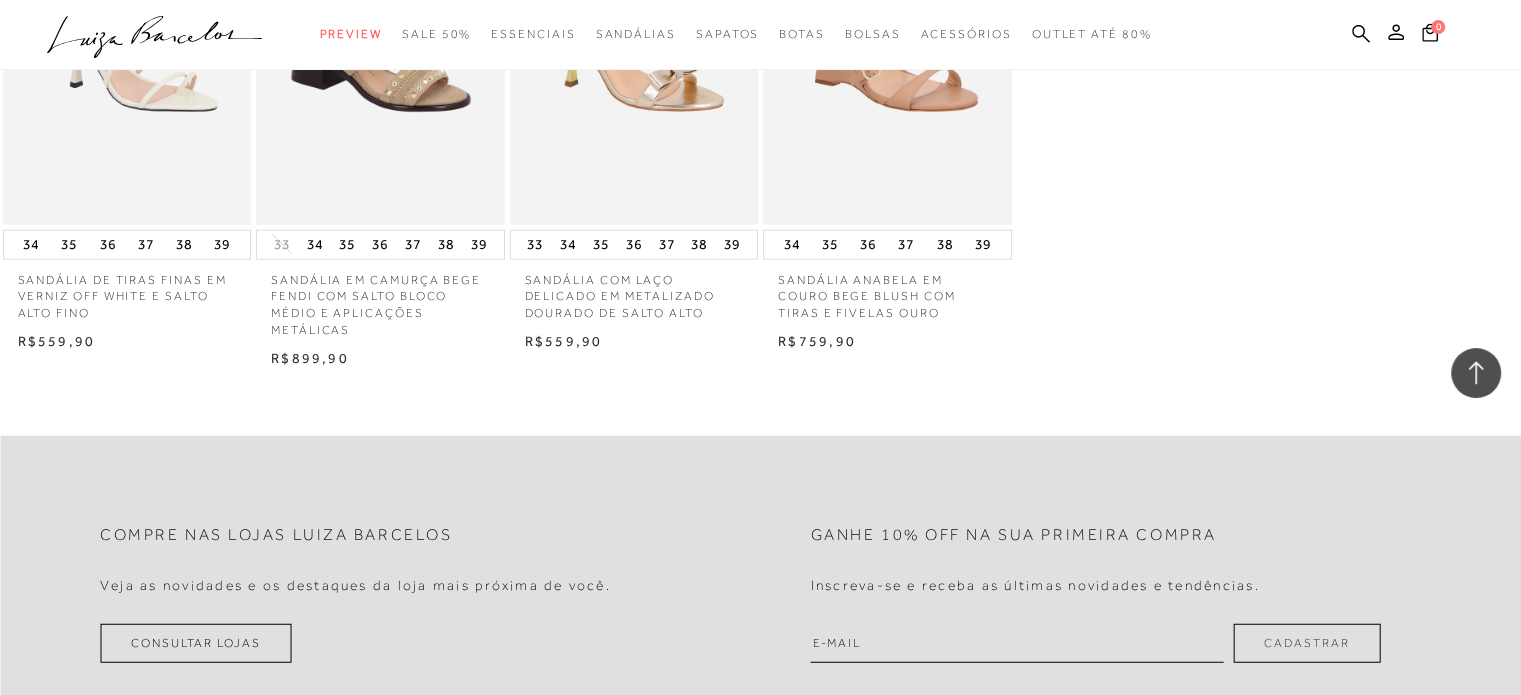 scroll, scrollTop: 5080, scrollLeft: 0, axis: vertical 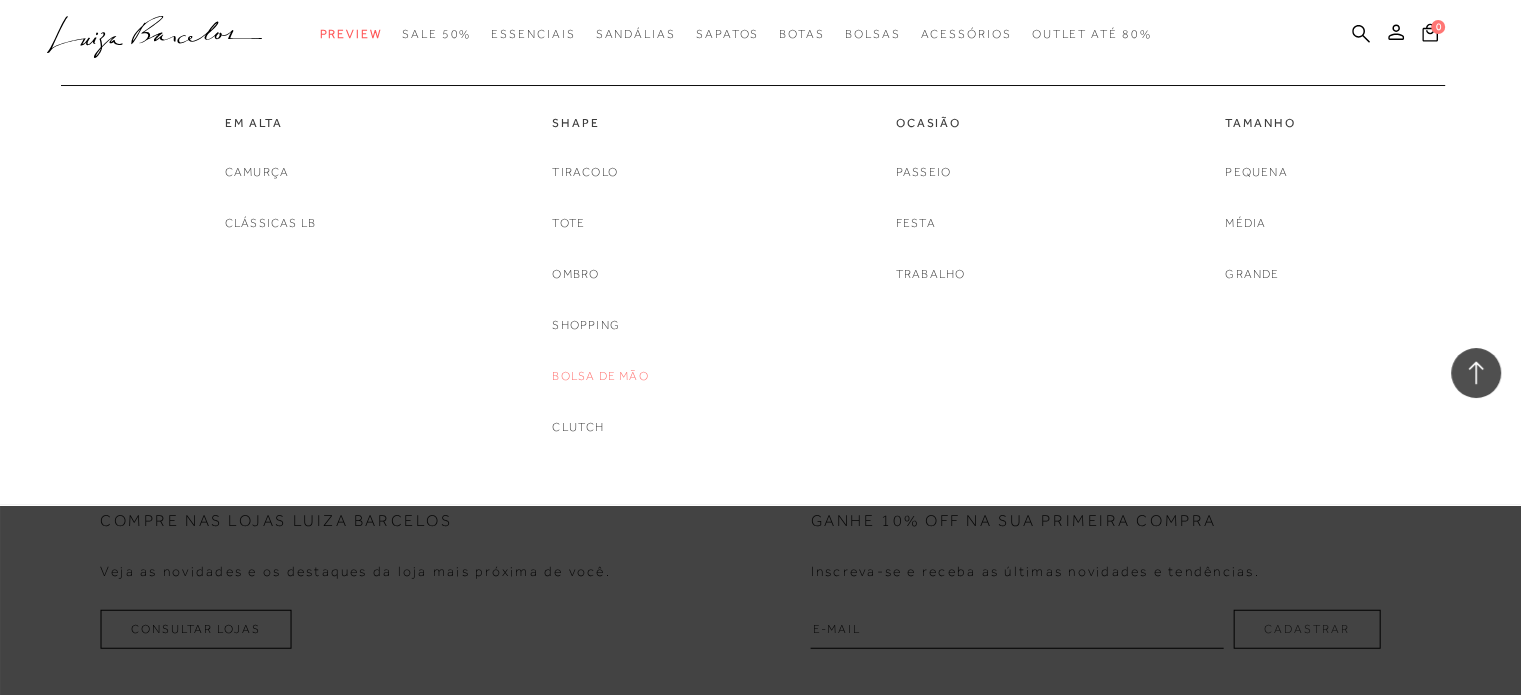 click on "Bolsa de mão" at bounding box center [600, 376] 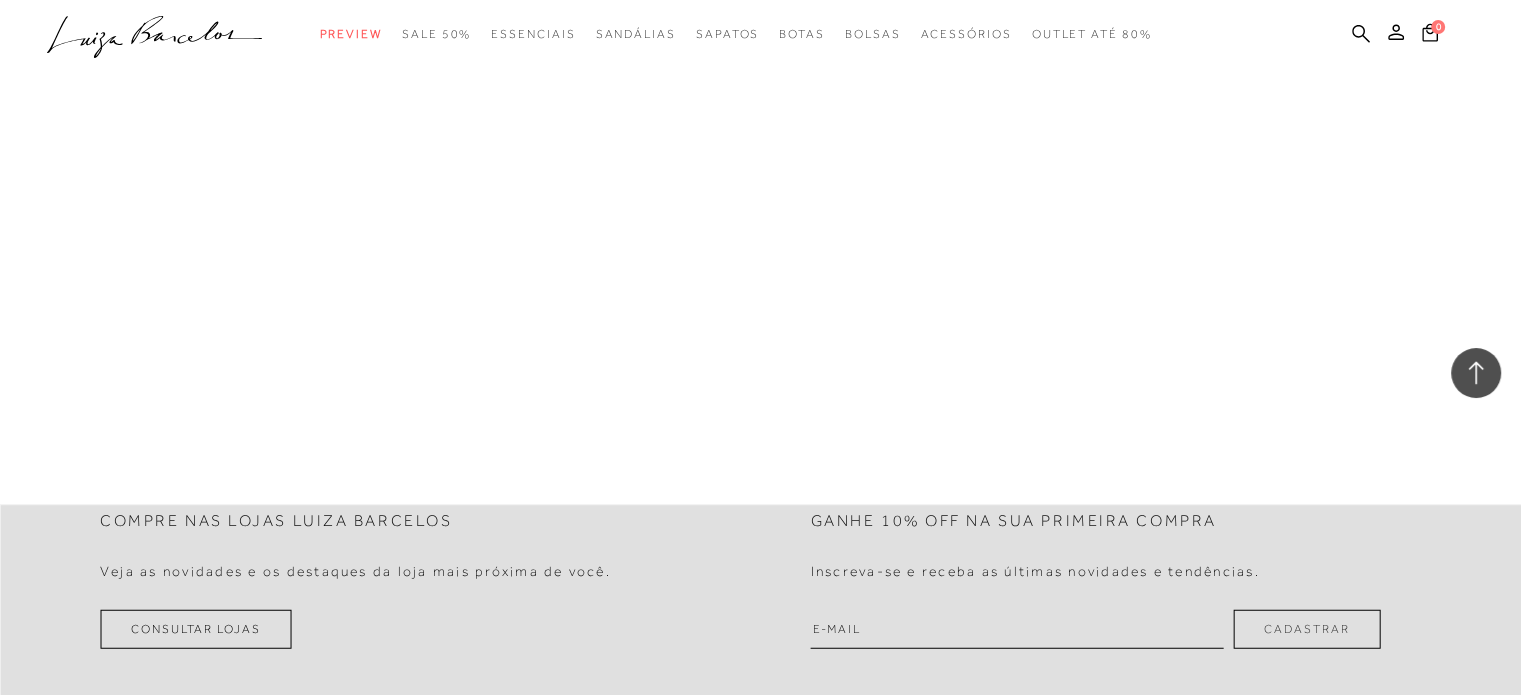 click at bounding box center [760, 252] 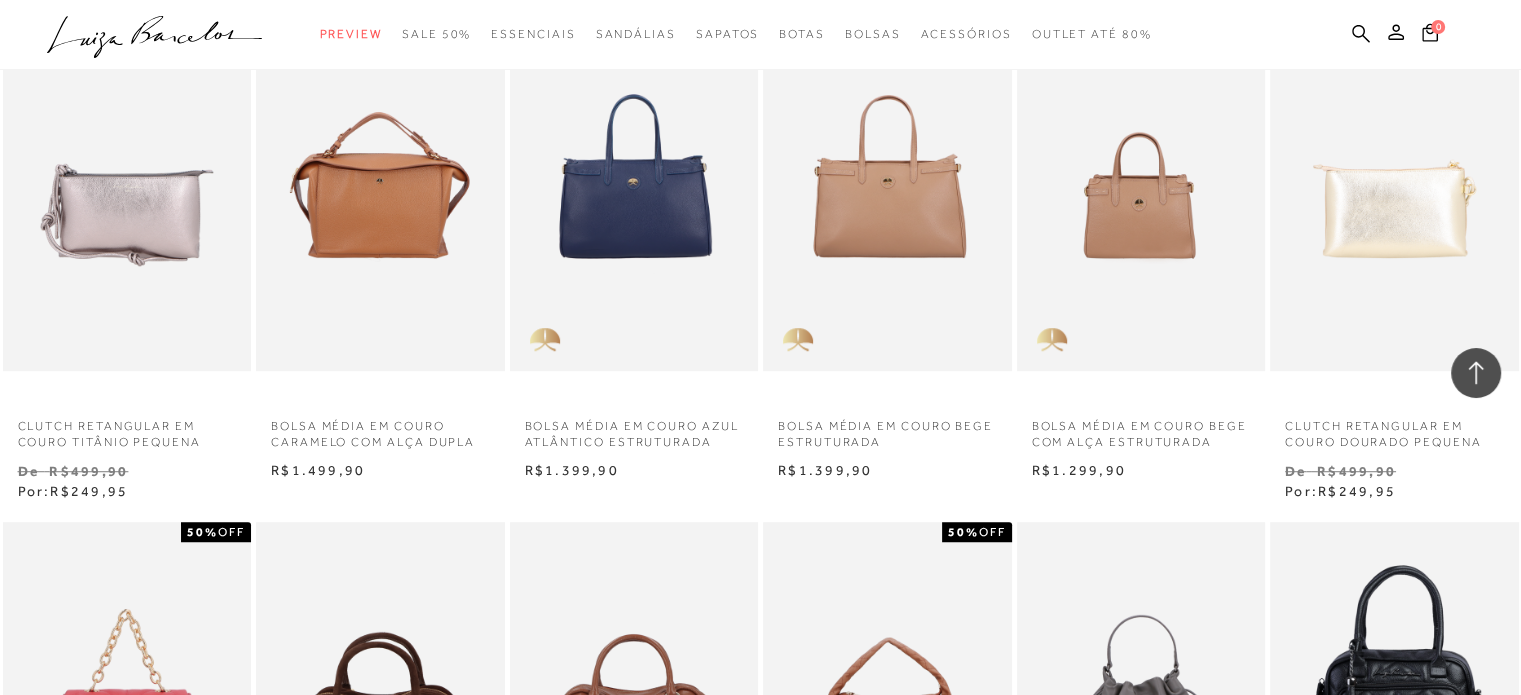 scroll, scrollTop: 1306, scrollLeft: 0, axis: vertical 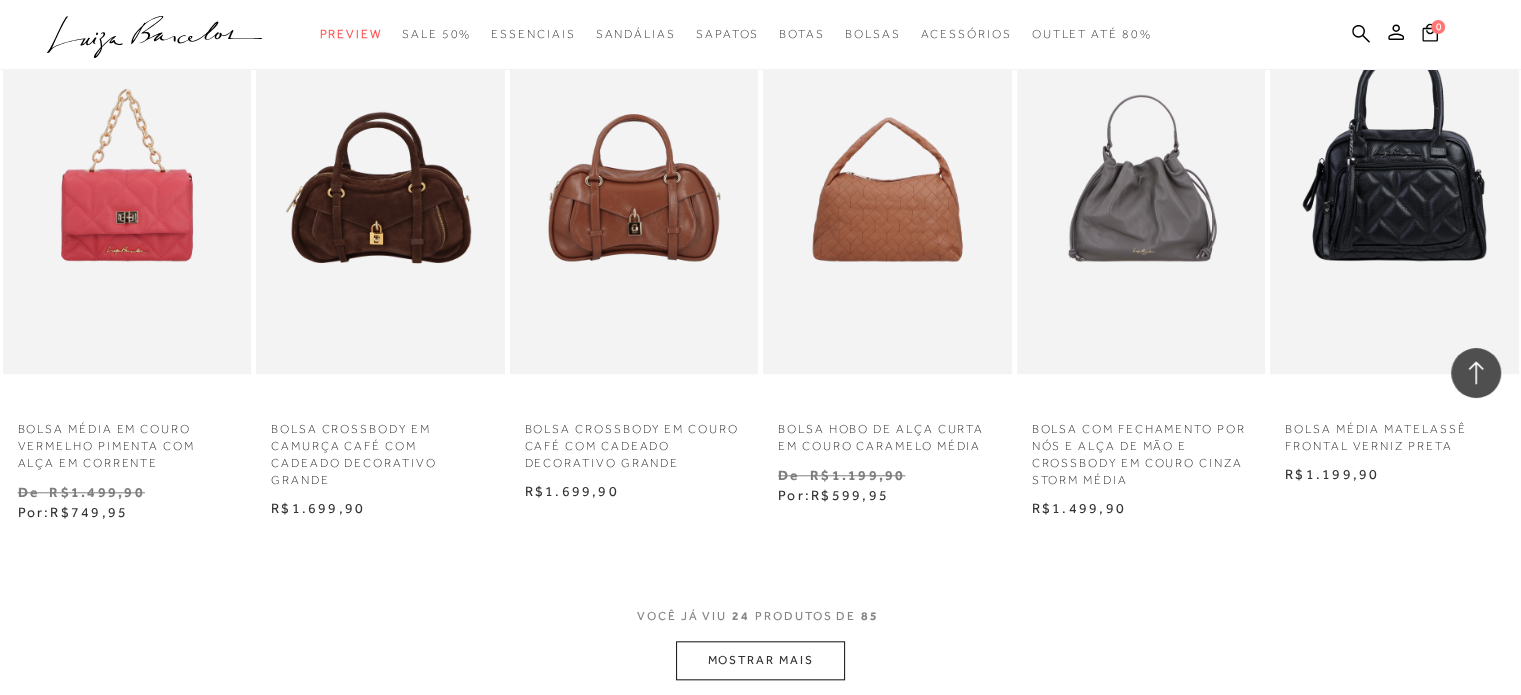 click on "MOSTRAR MAIS" at bounding box center (760, 660) 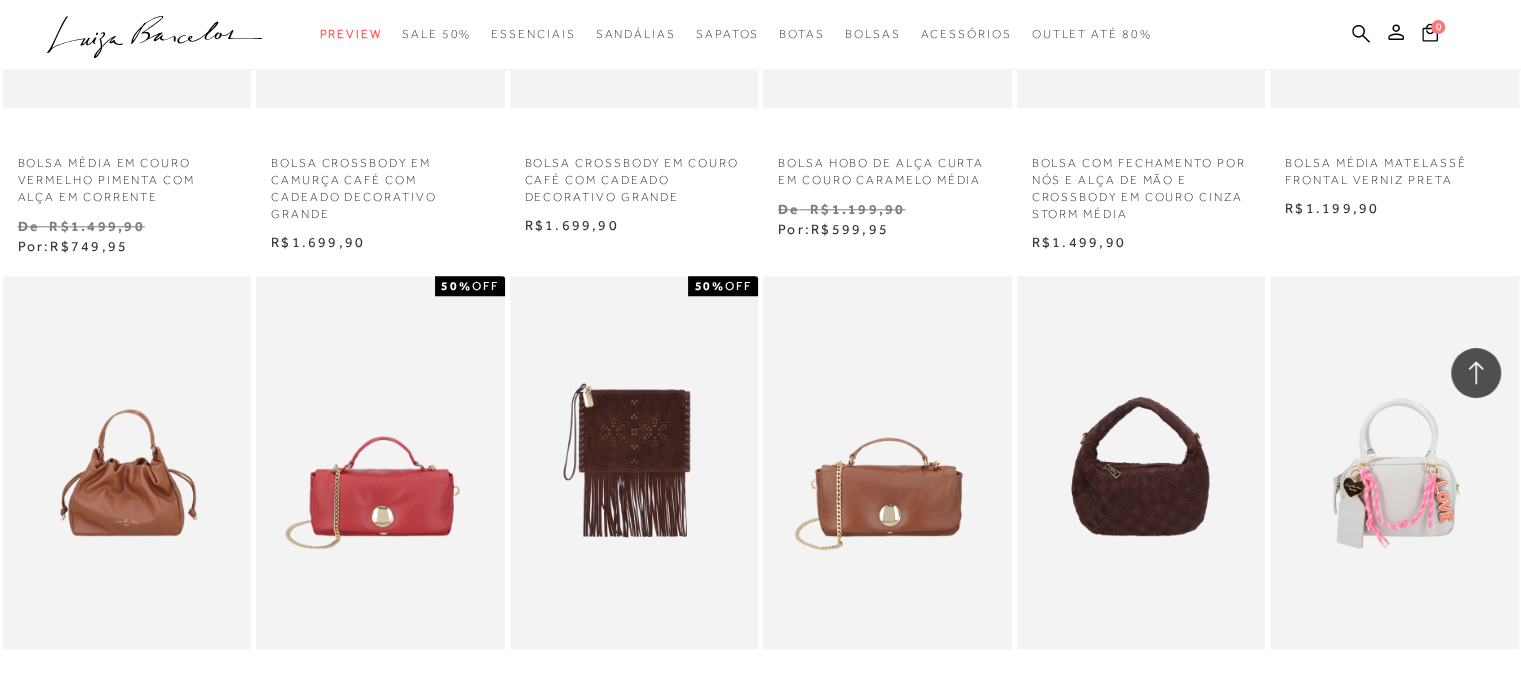 scroll, scrollTop: 2093, scrollLeft: 0, axis: vertical 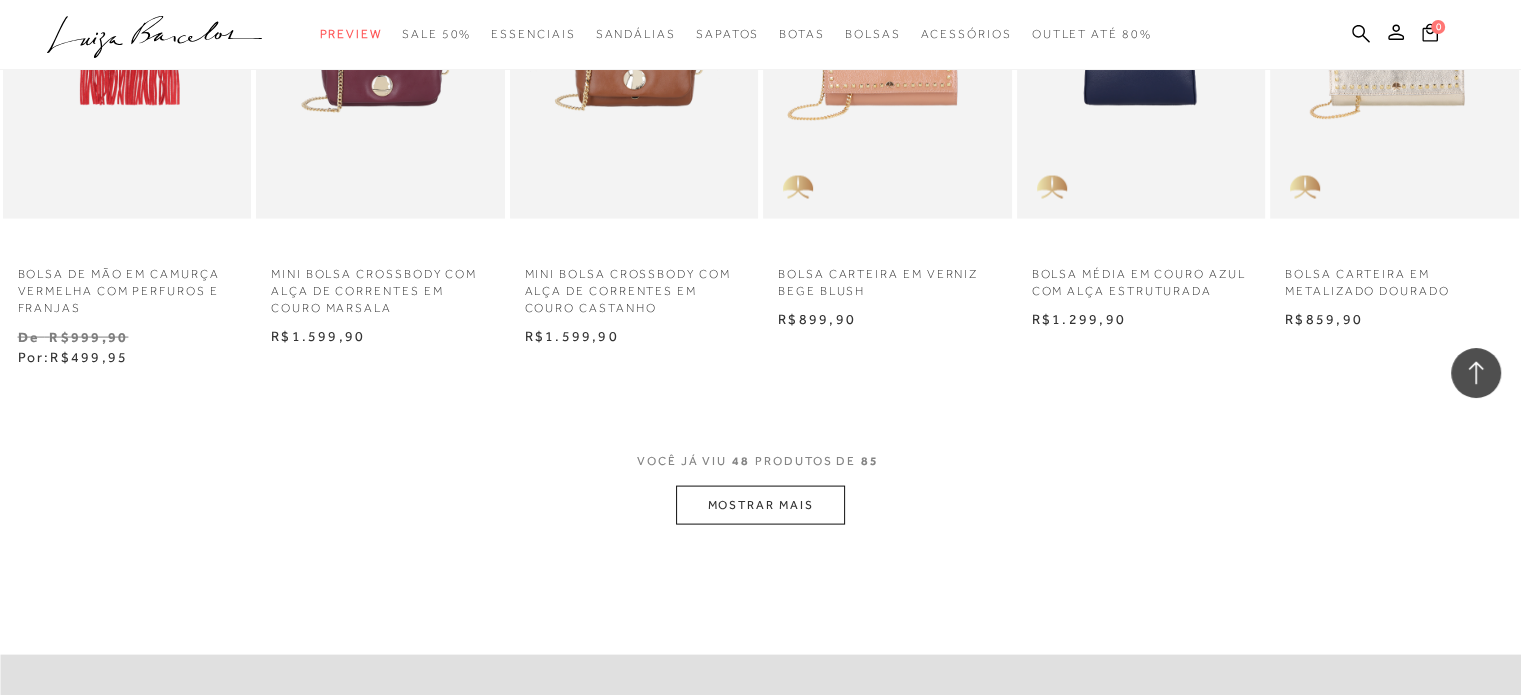 click on "MOSTRAR MAIS" at bounding box center (760, 505) 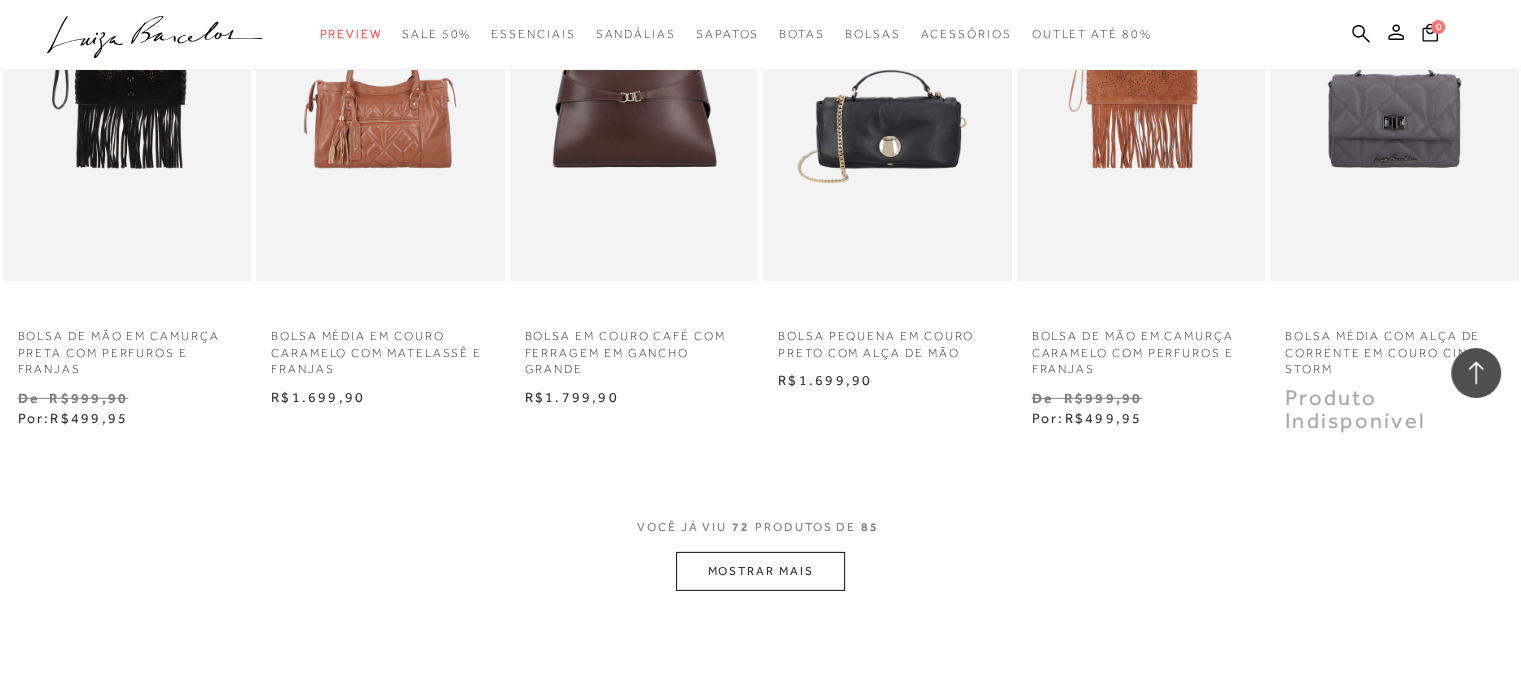 click on "MOSTRAR MAIS" at bounding box center [760, 571] 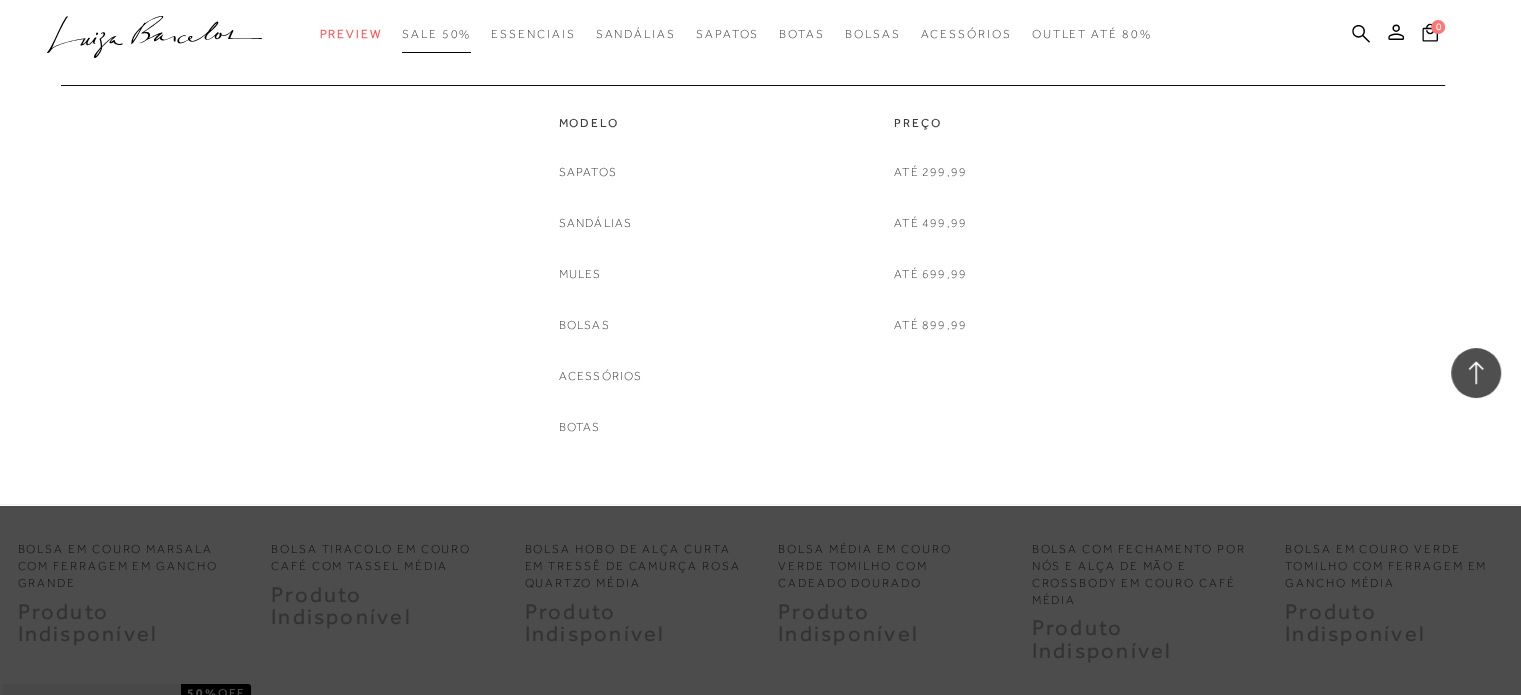 click on "SALE 50%" at bounding box center [436, 34] 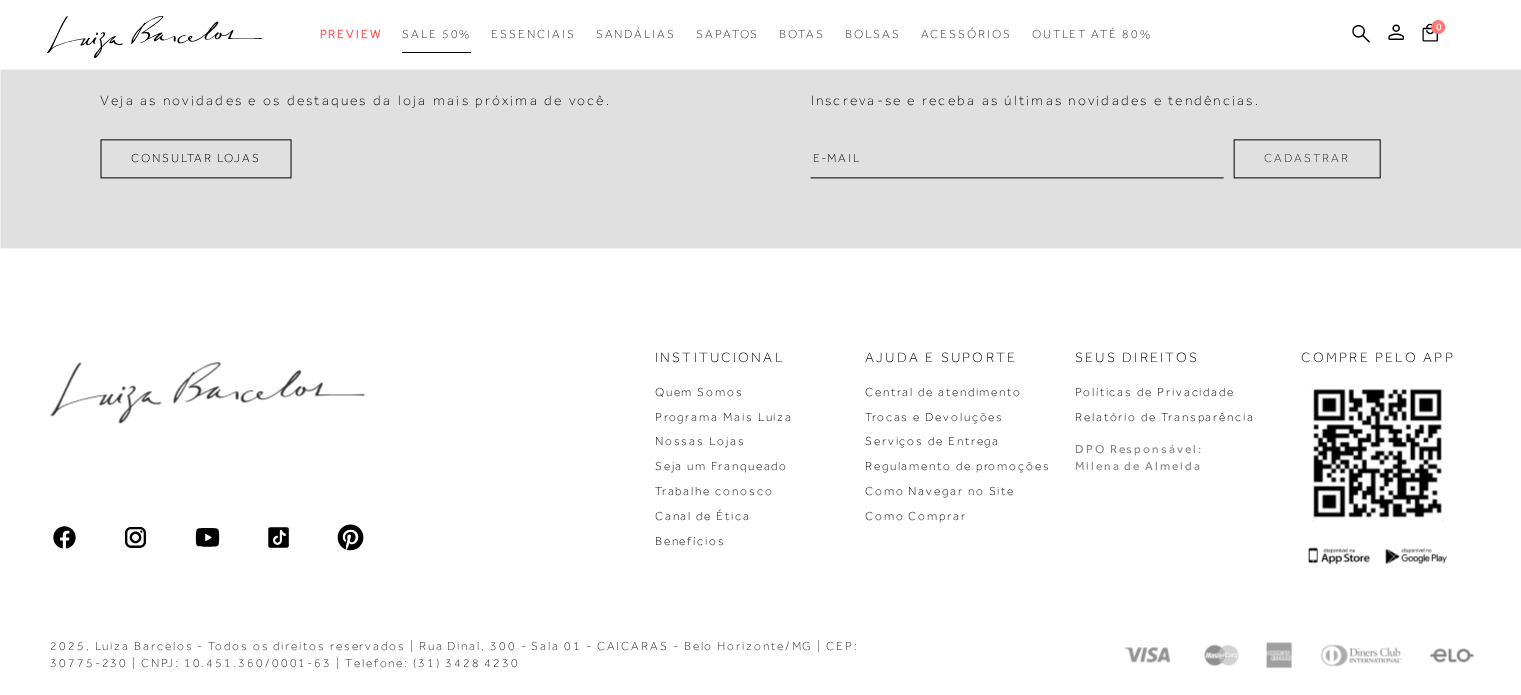 scroll, scrollTop: 0, scrollLeft: 0, axis: both 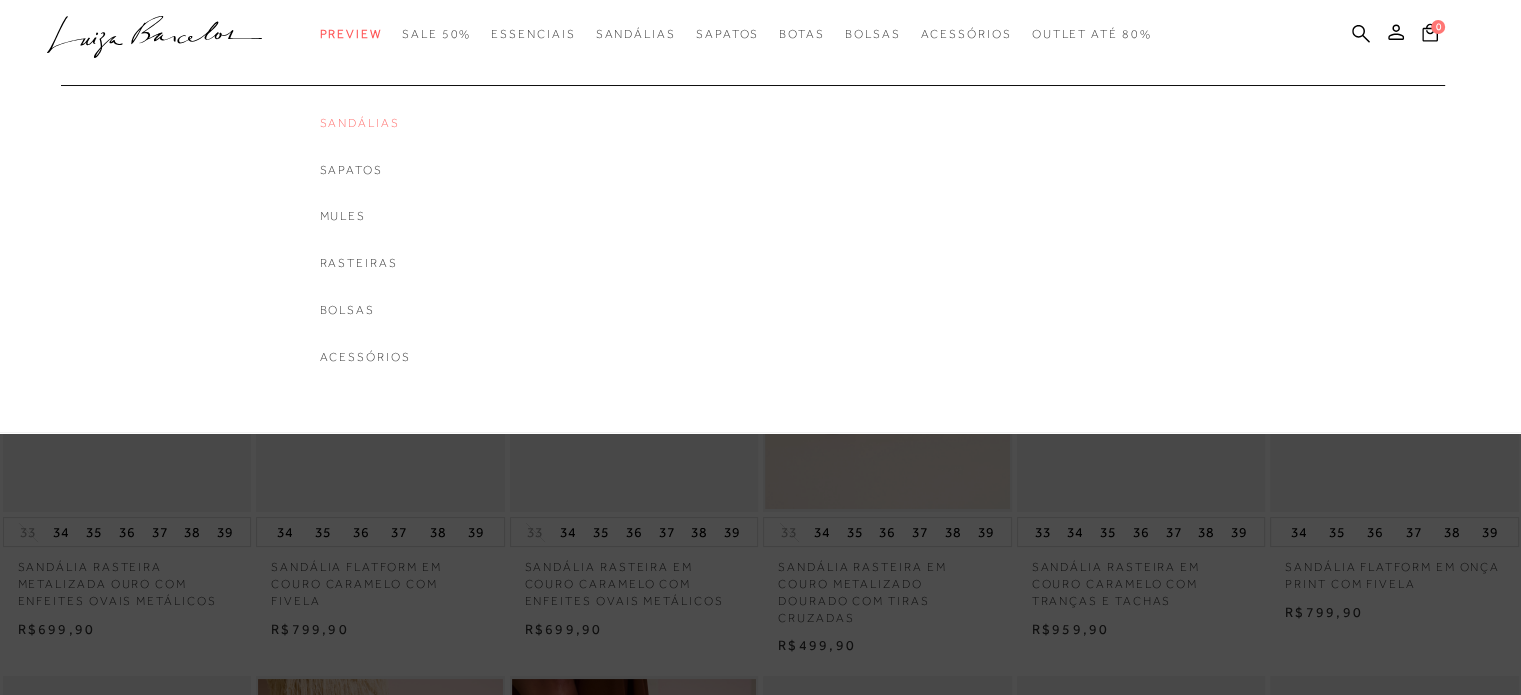 click on "Sandálias" at bounding box center [365, 123] 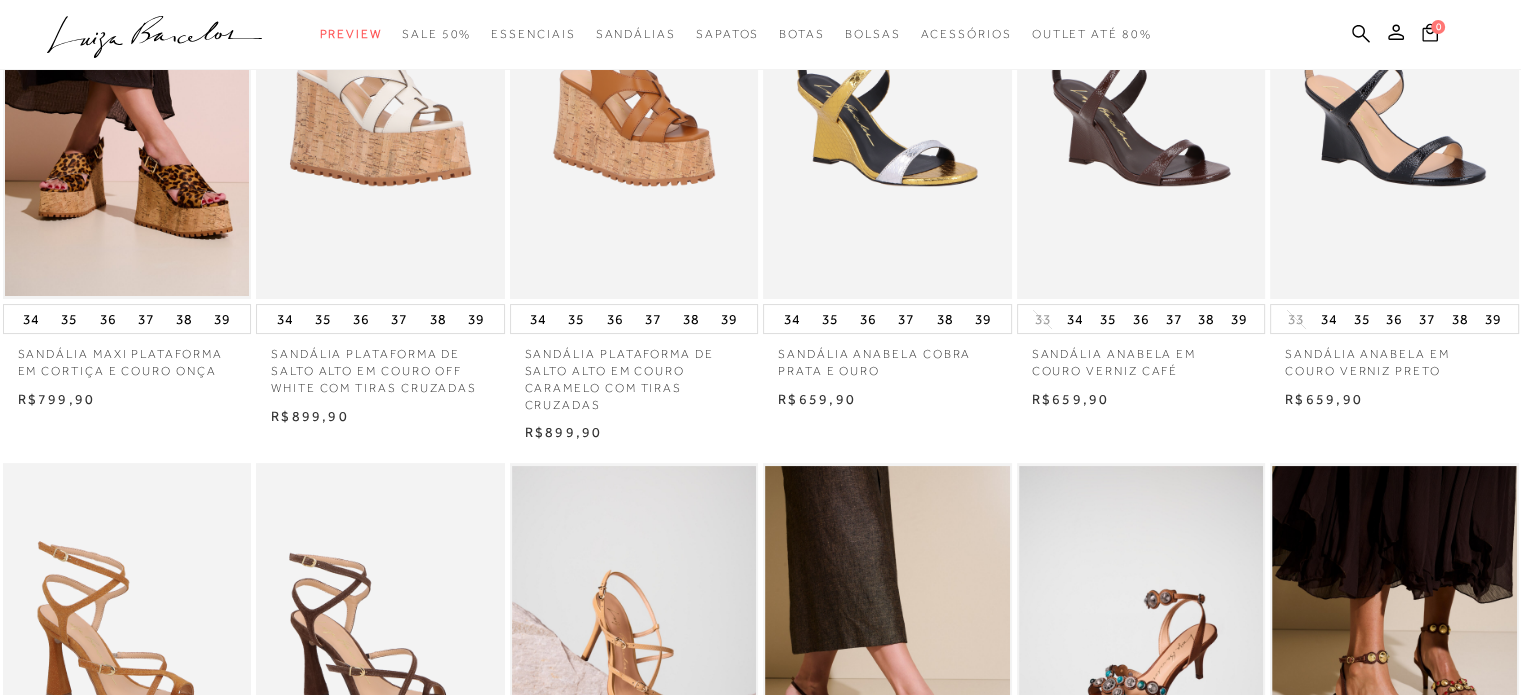 scroll, scrollTop: 413, scrollLeft: 0, axis: vertical 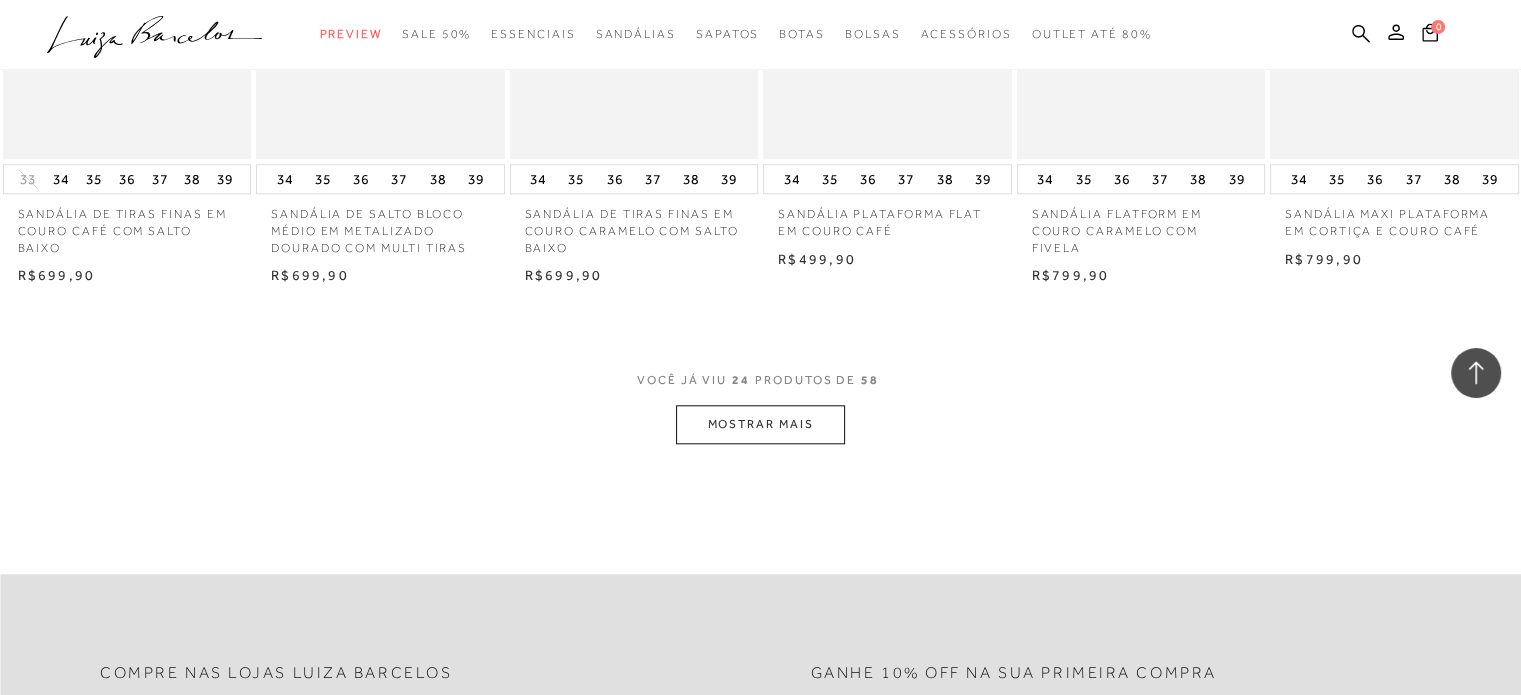 click on "MOSTRAR MAIS" at bounding box center [760, 424] 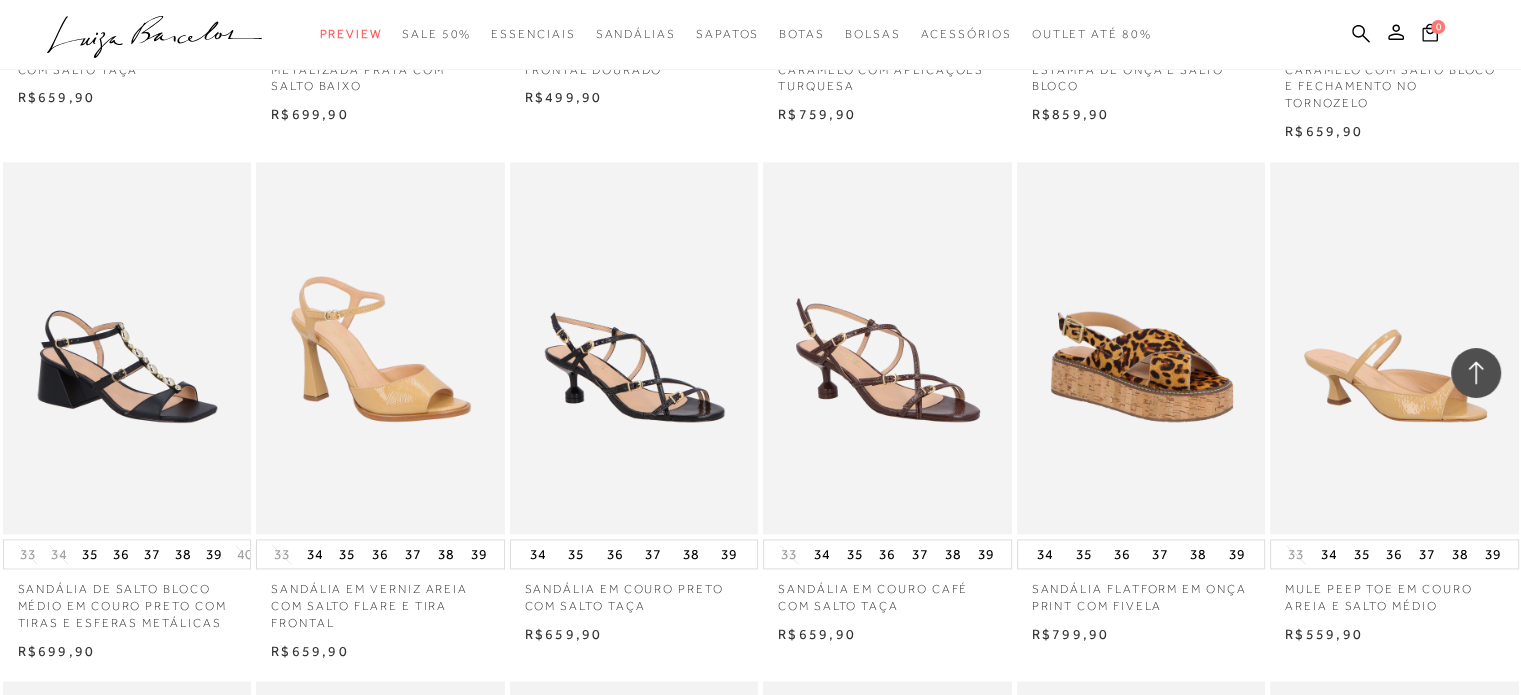 scroll, scrollTop: 2720, scrollLeft: 0, axis: vertical 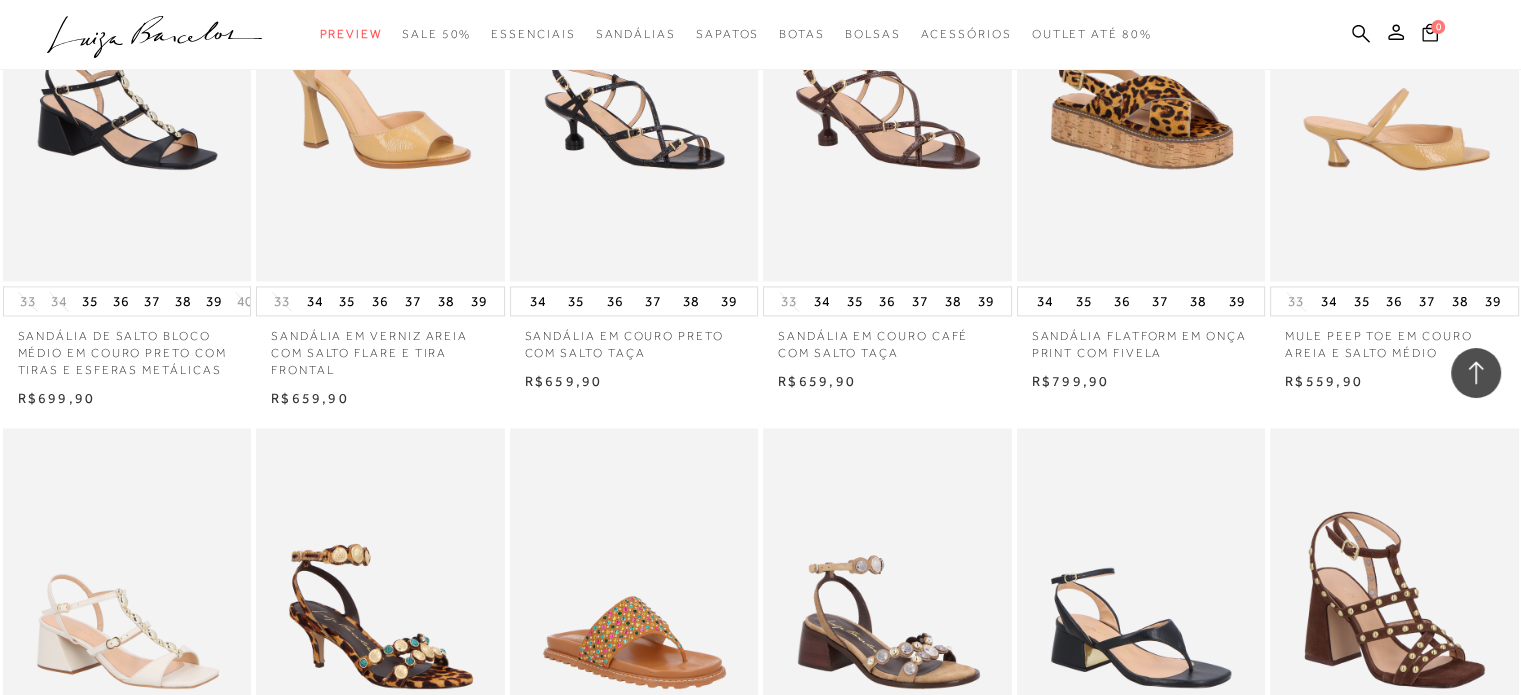 click at bounding box center (1395, 95) 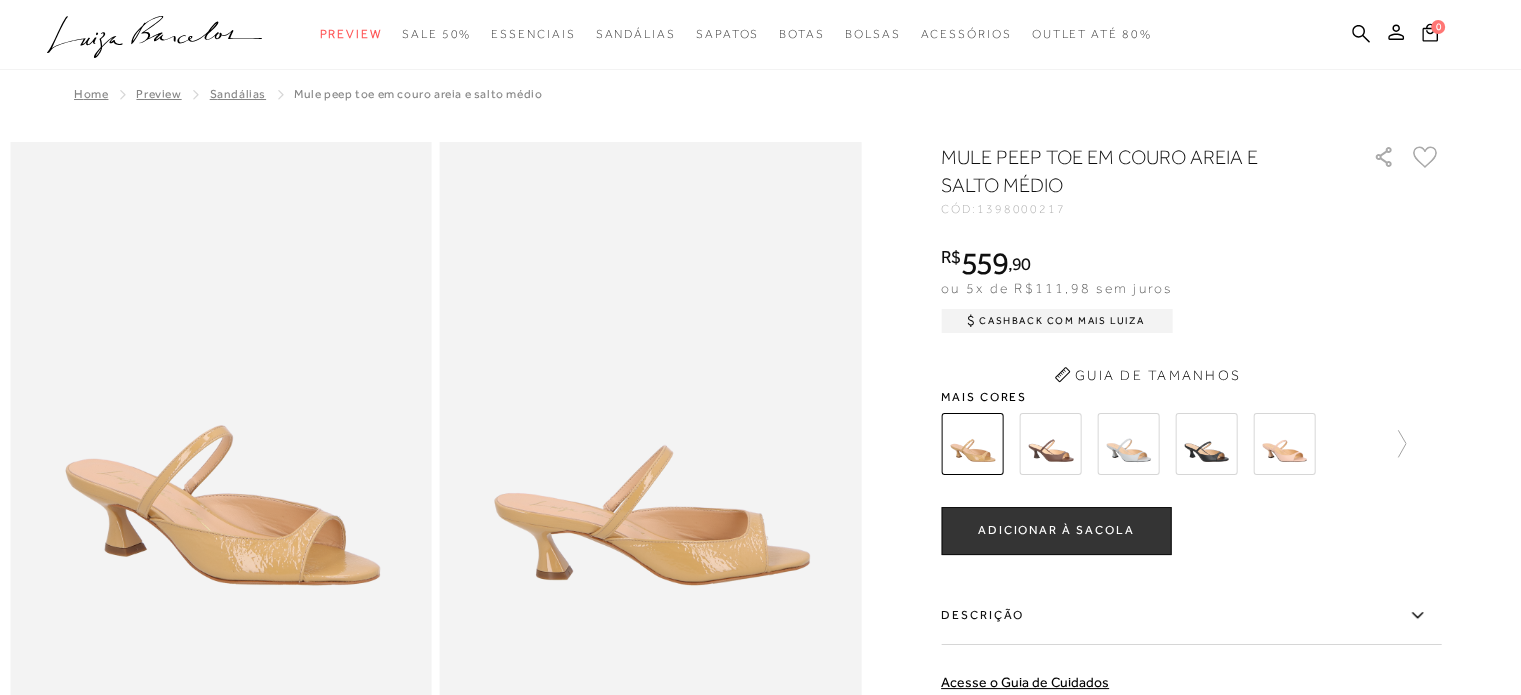 scroll, scrollTop: 0, scrollLeft: 0, axis: both 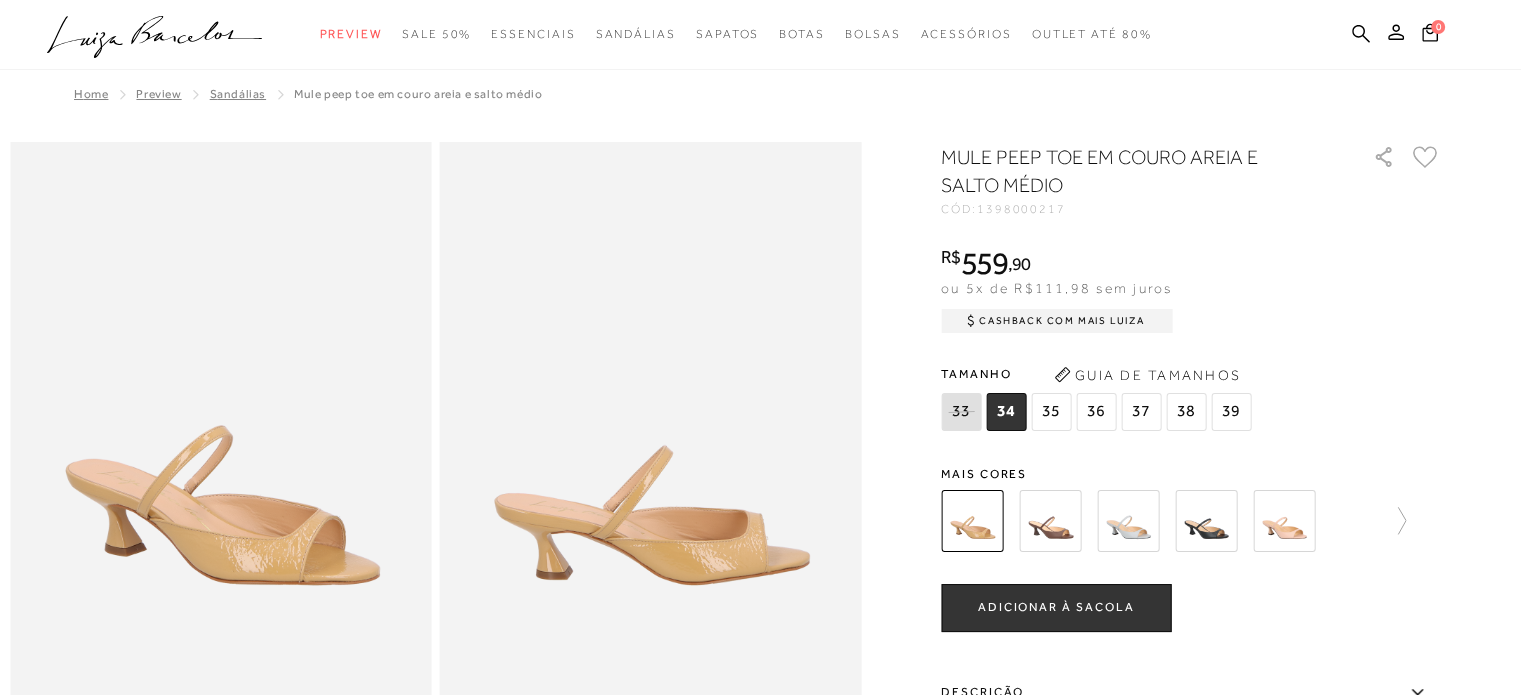 click at bounding box center [1206, 521] 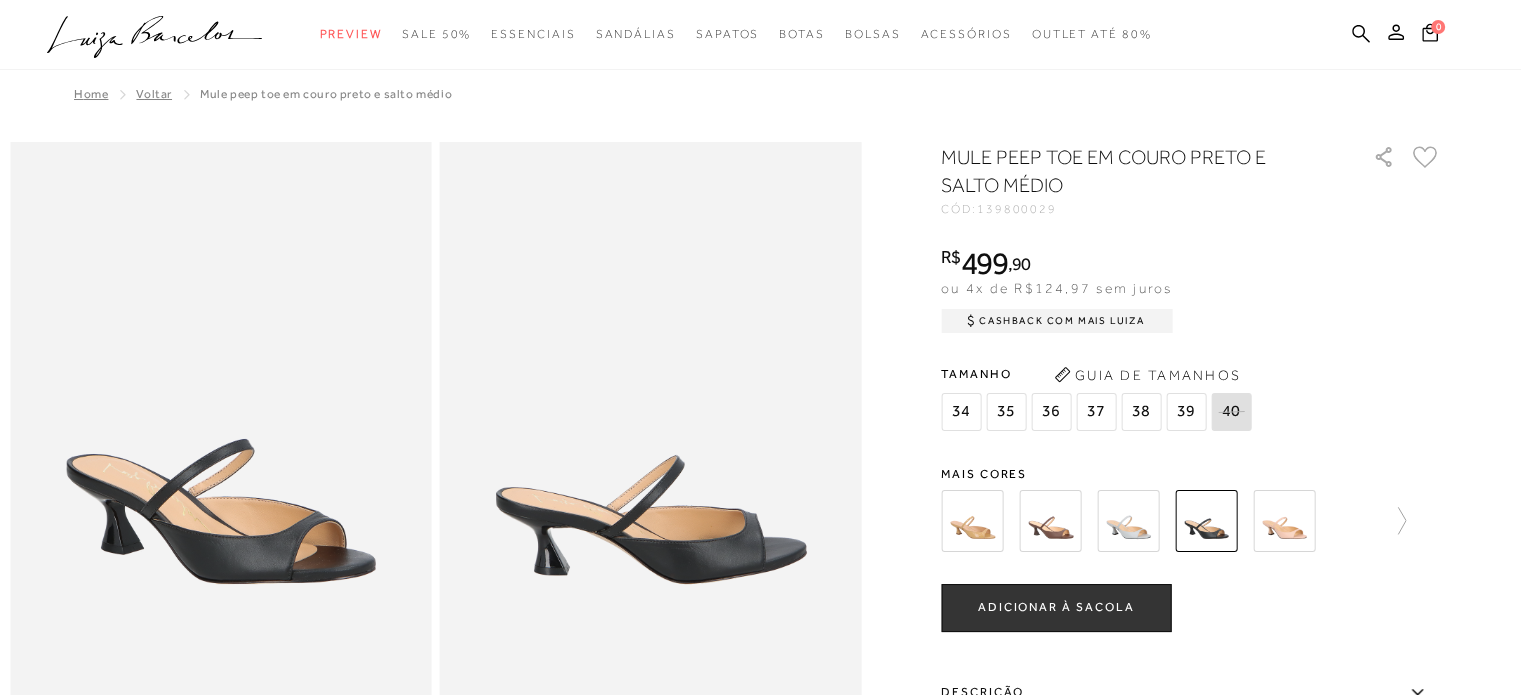 scroll, scrollTop: 0, scrollLeft: 0, axis: both 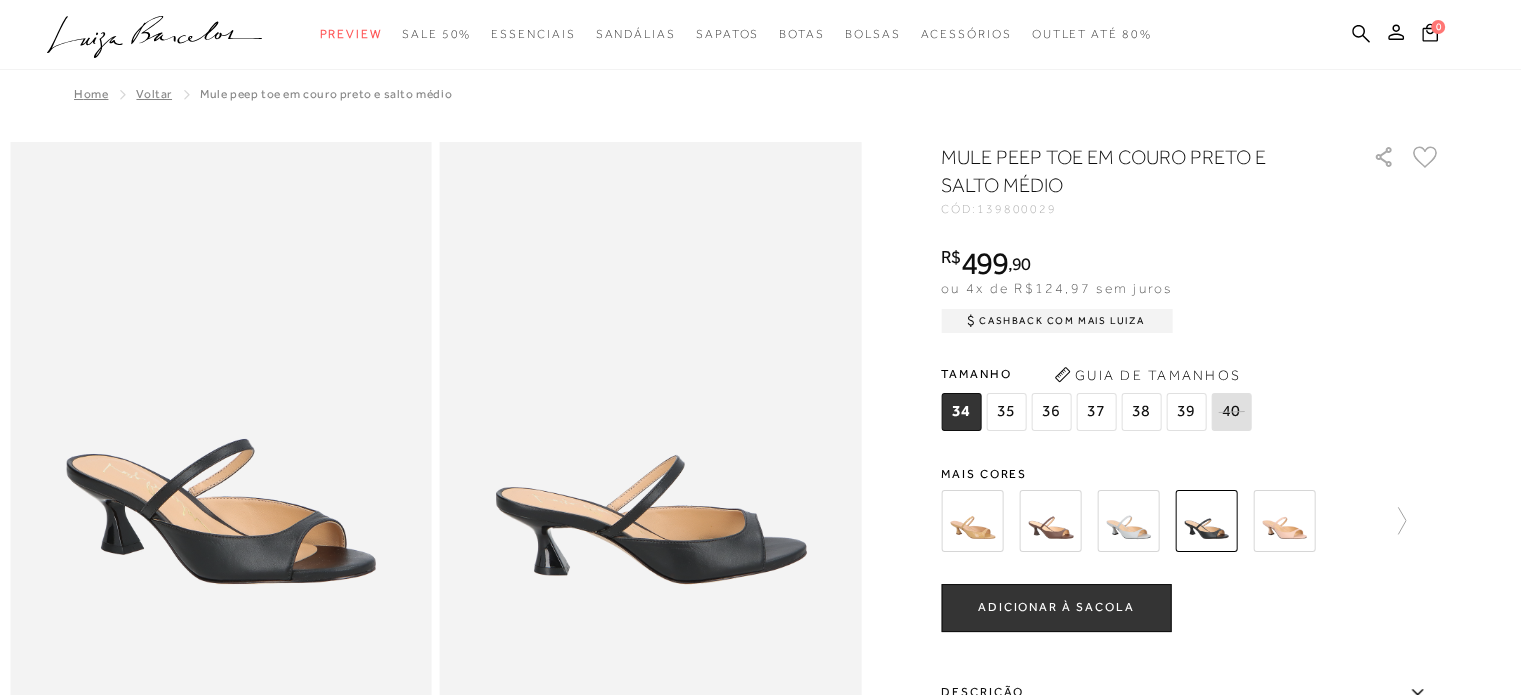 click at bounding box center [1284, 521] 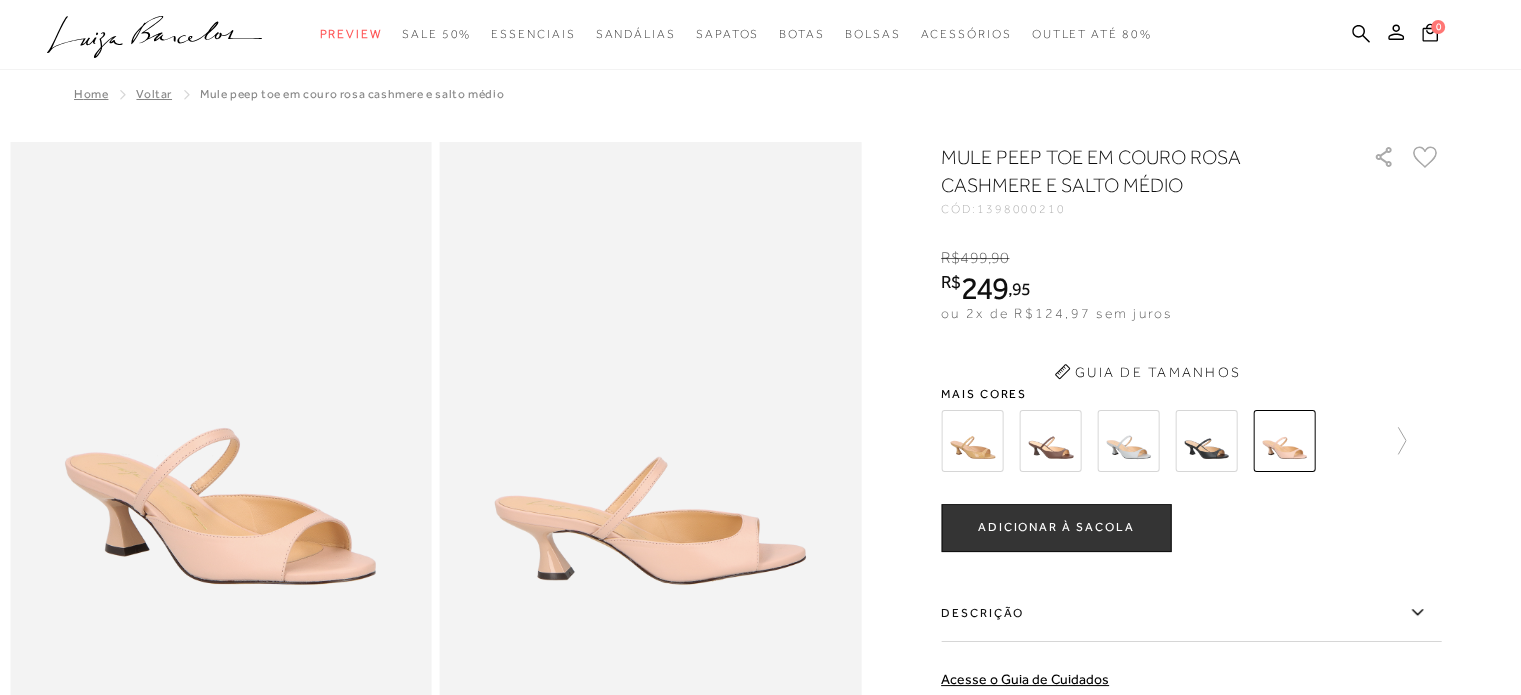 scroll, scrollTop: 0, scrollLeft: 0, axis: both 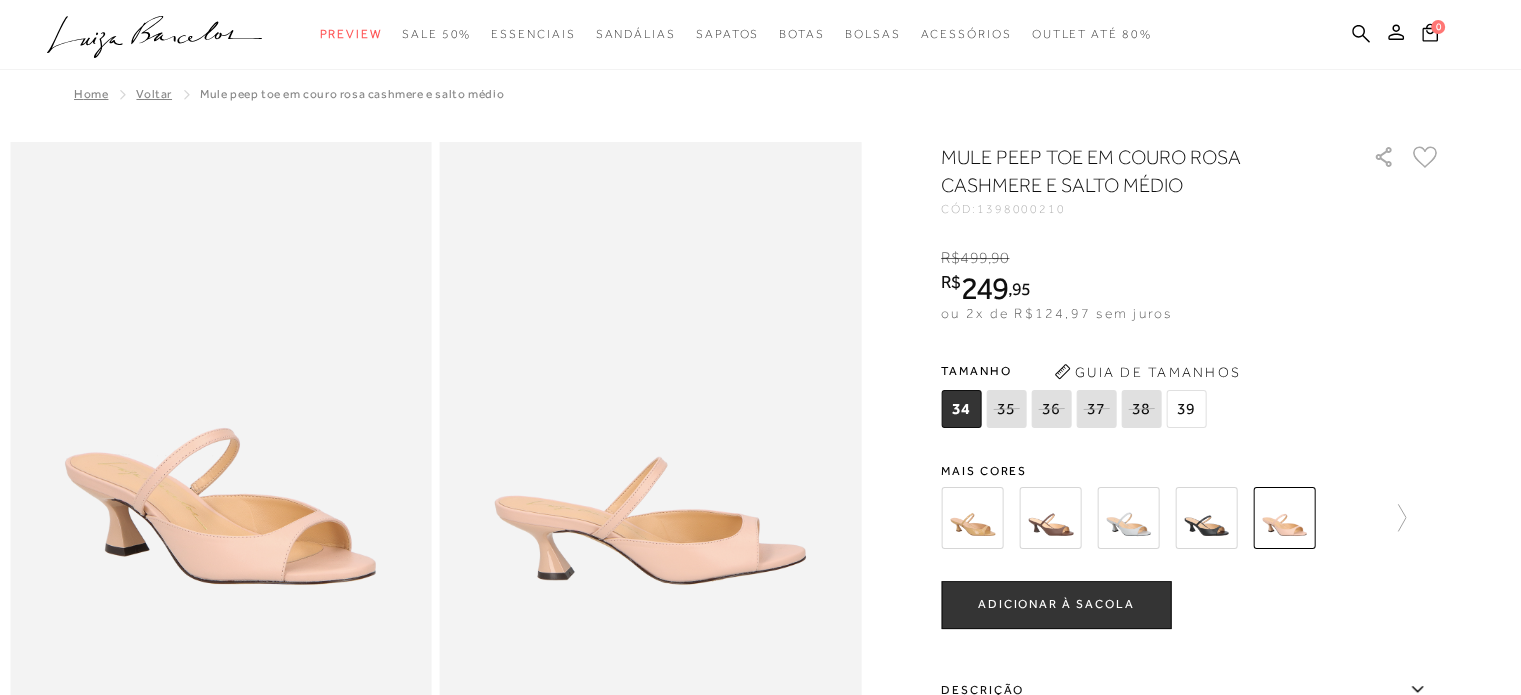 click at bounding box center (972, 518) 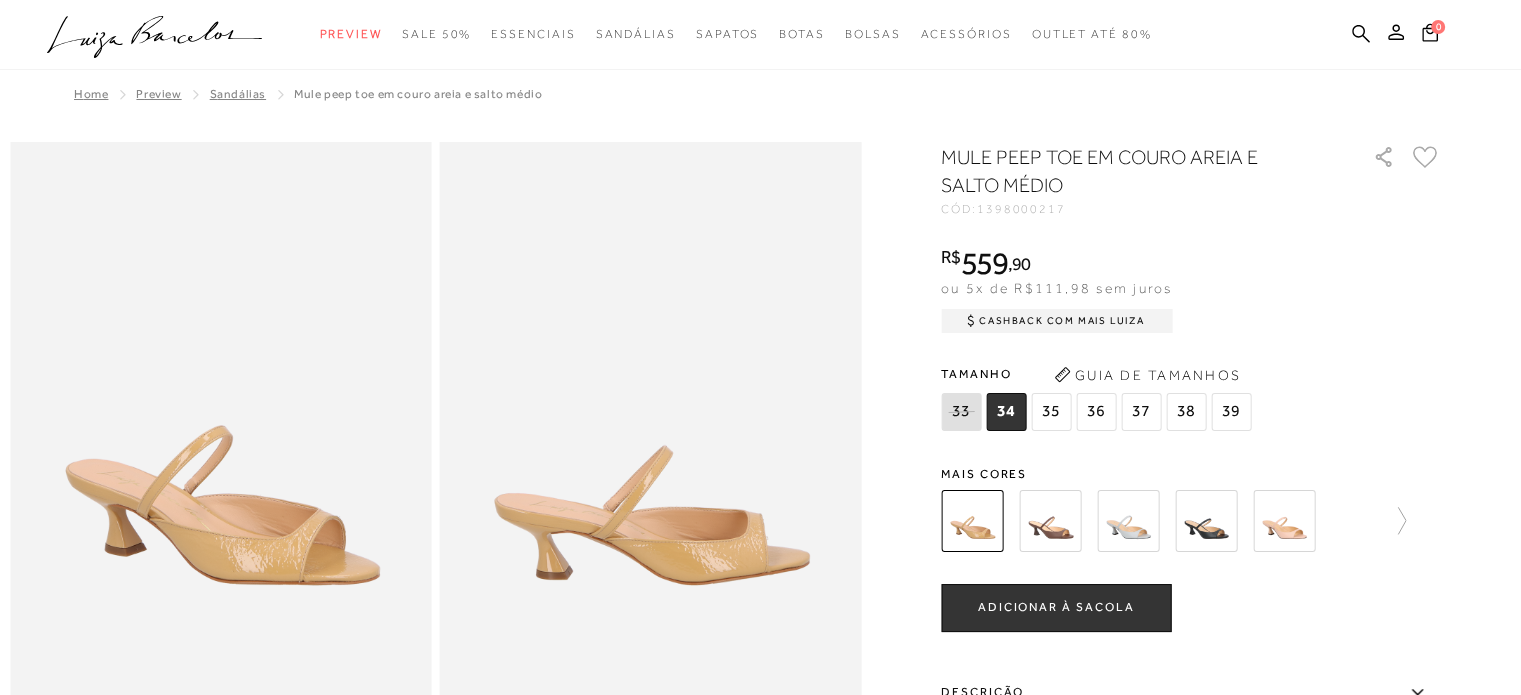 scroll, scrollTop: 0, scrollLeft: 0, axis: both 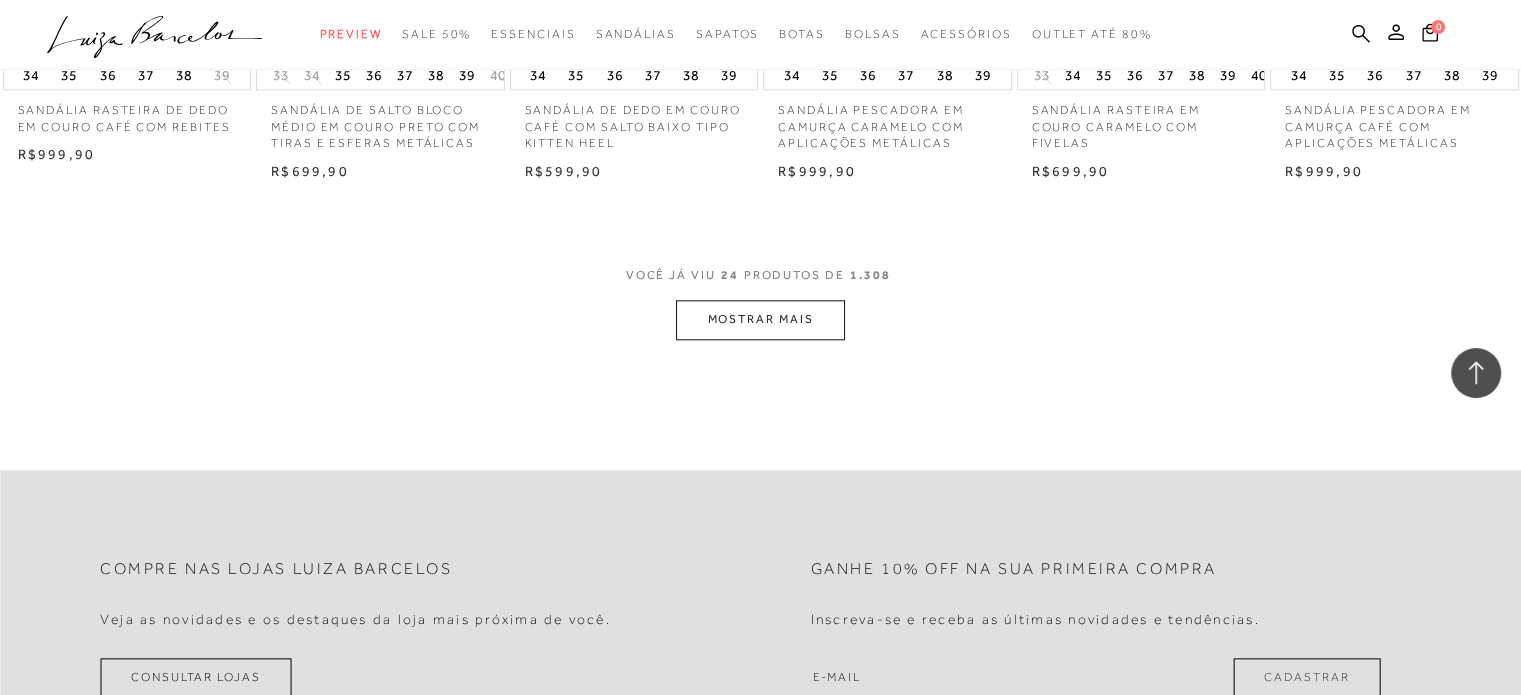 click on "MOSTRAR MAIS" at bounding box center (760, 319) 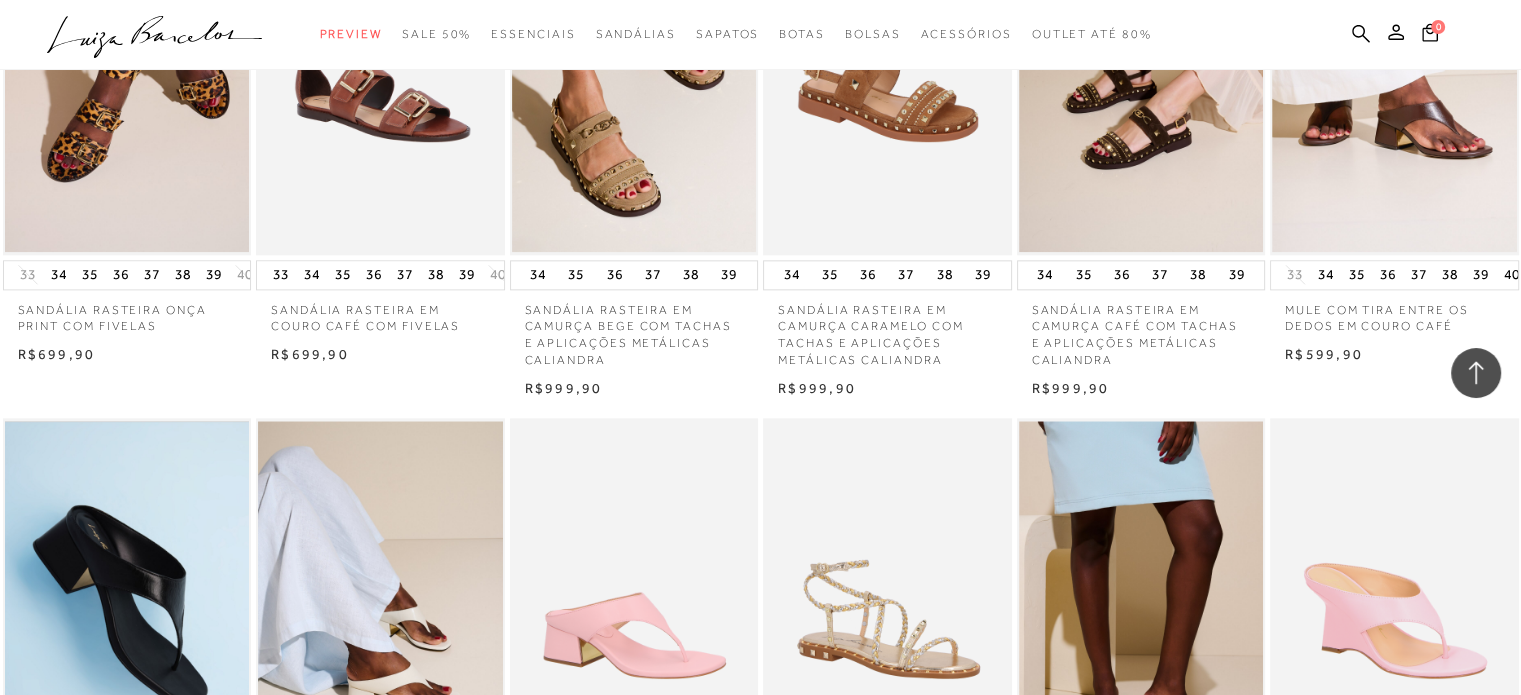 scroll, scrollTop: 2467, scrollLeft: 0, axis: vertical 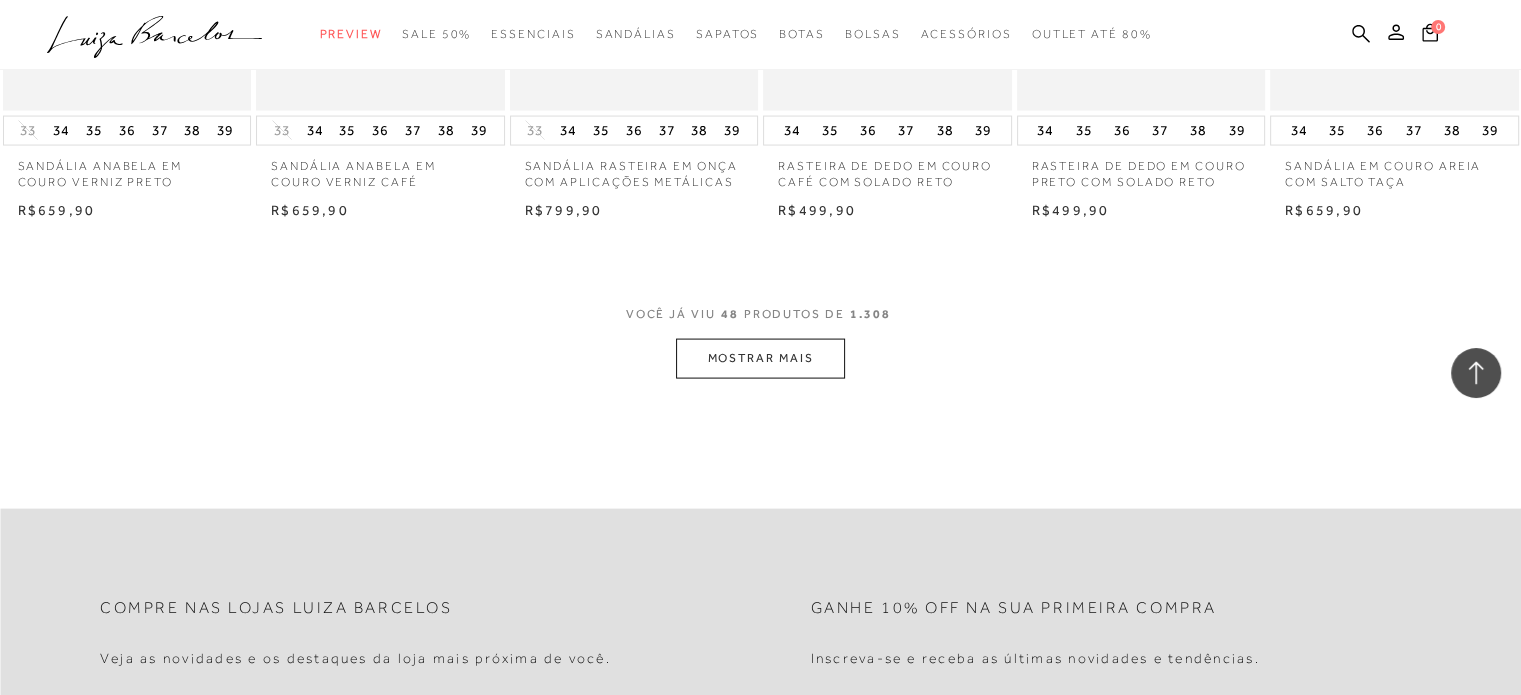 click on "MOSTRAR MAIS" at bounding box center (760, 358) 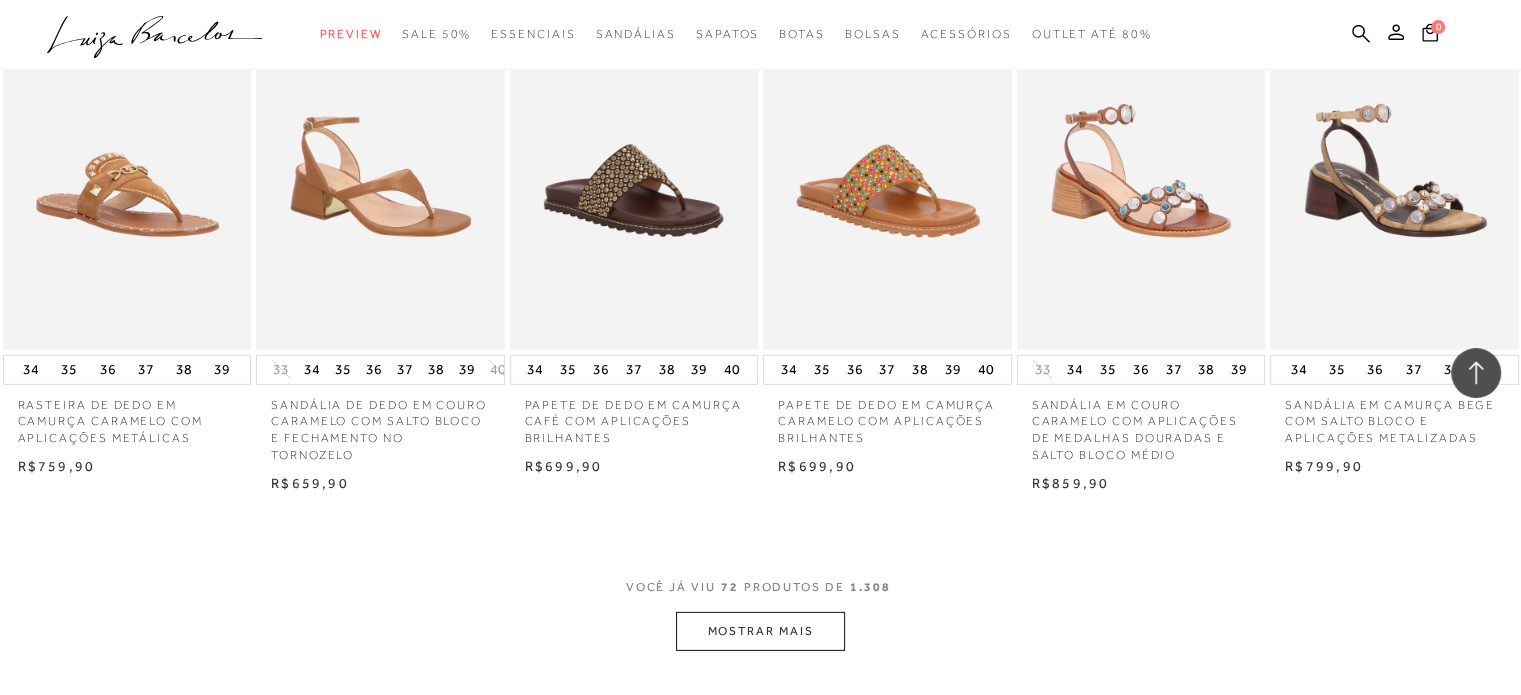 scroll, scrollTop: 5960, scrollLeft: 0, axis: vertical 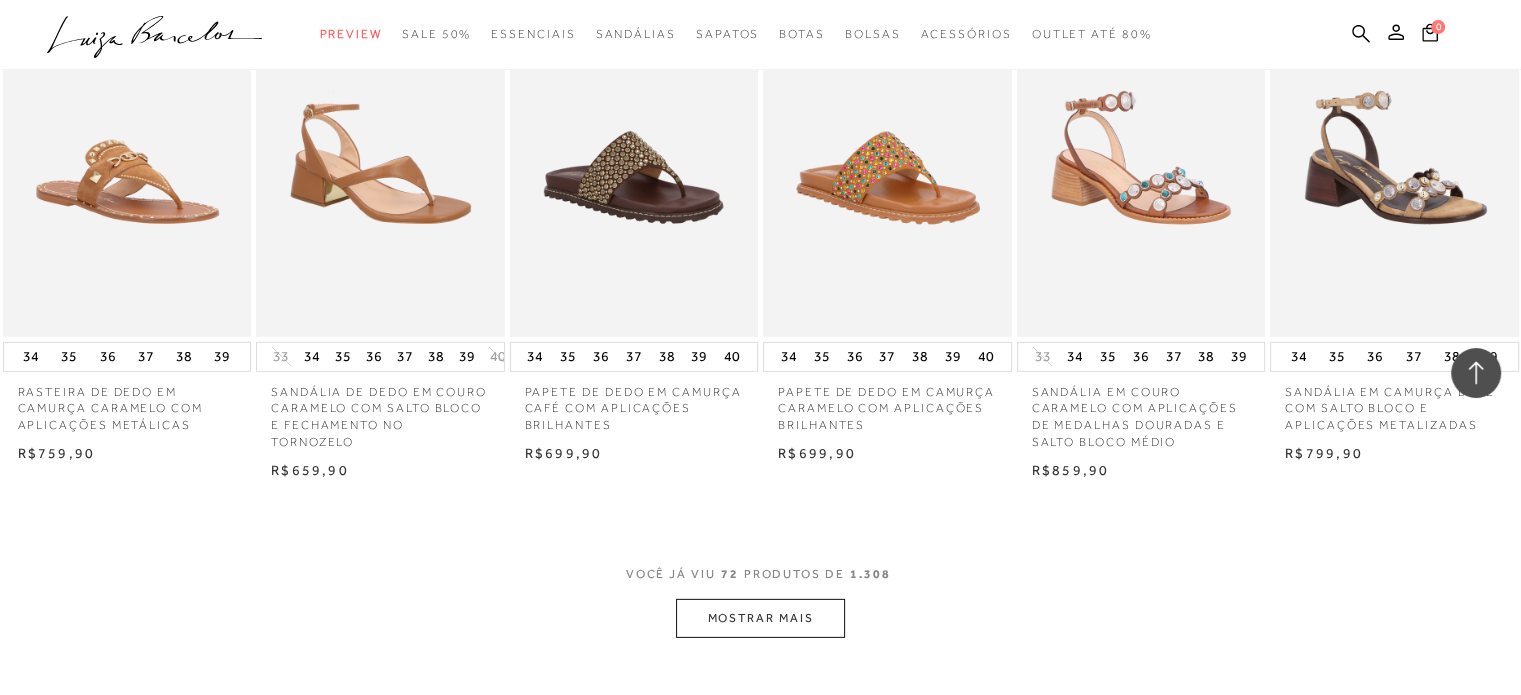click on "MOSTRAR MAIS" at bounding box center (760, 618) 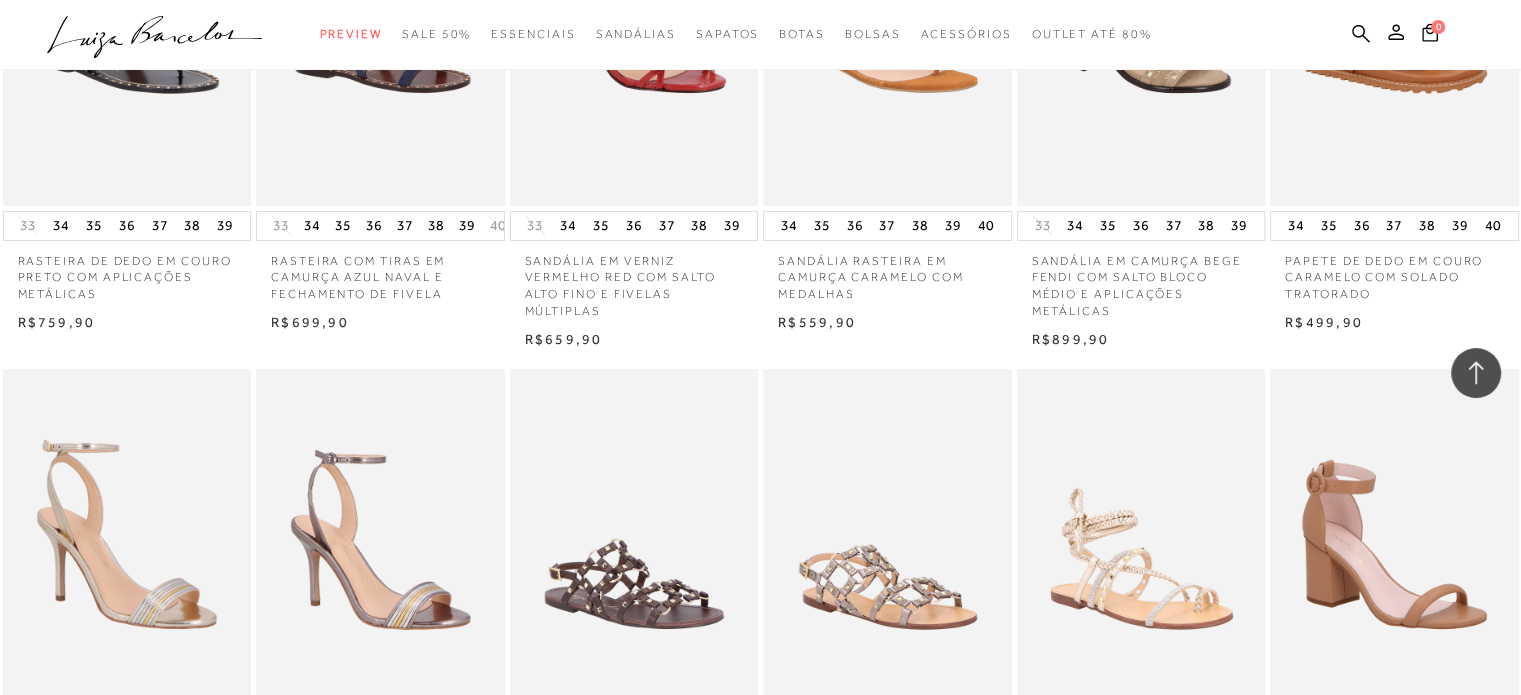 scroll, scrollTop: 7854, scrollLeft: 0, axis: vertical 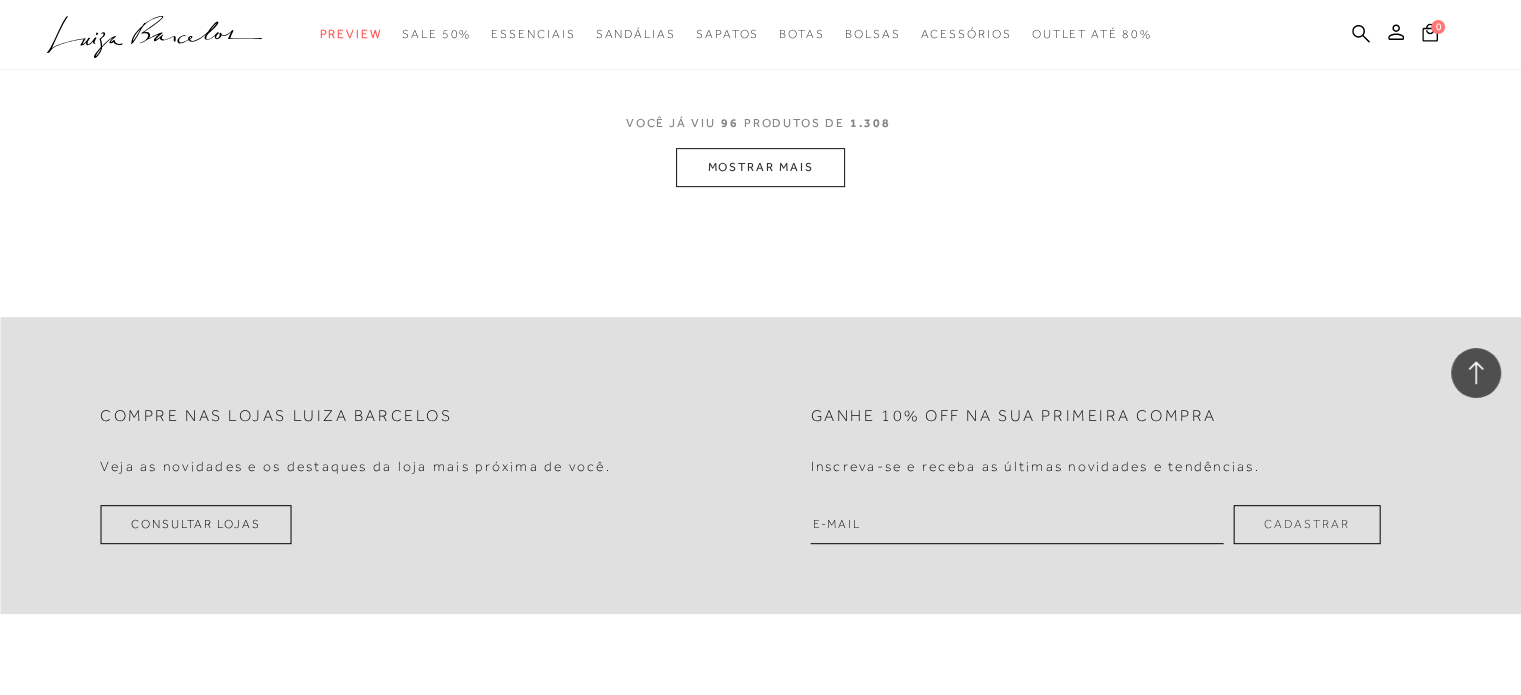click on "MOSTRAR MAIS" at bounding box center (760, 167) 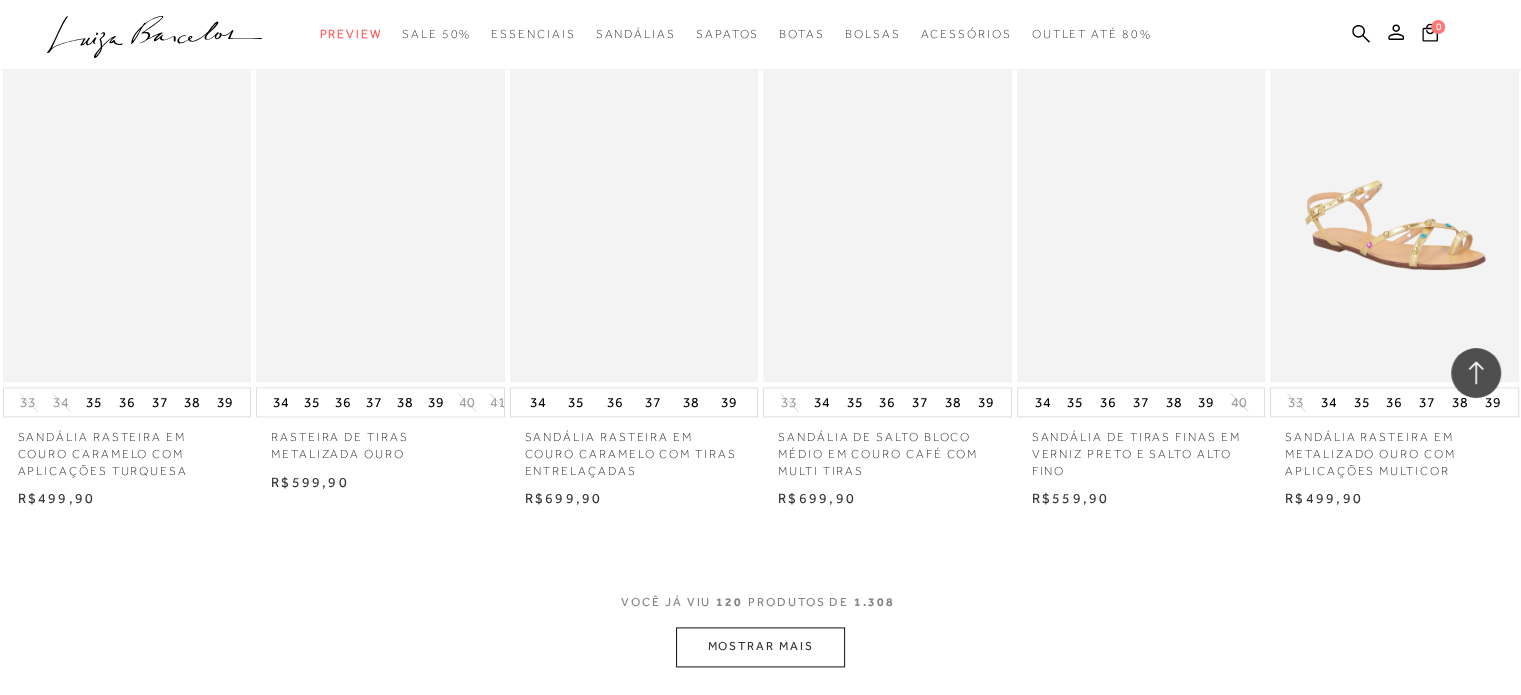 scroll, scrollTop: 10120, scrollLeft: 0, axis: vertical 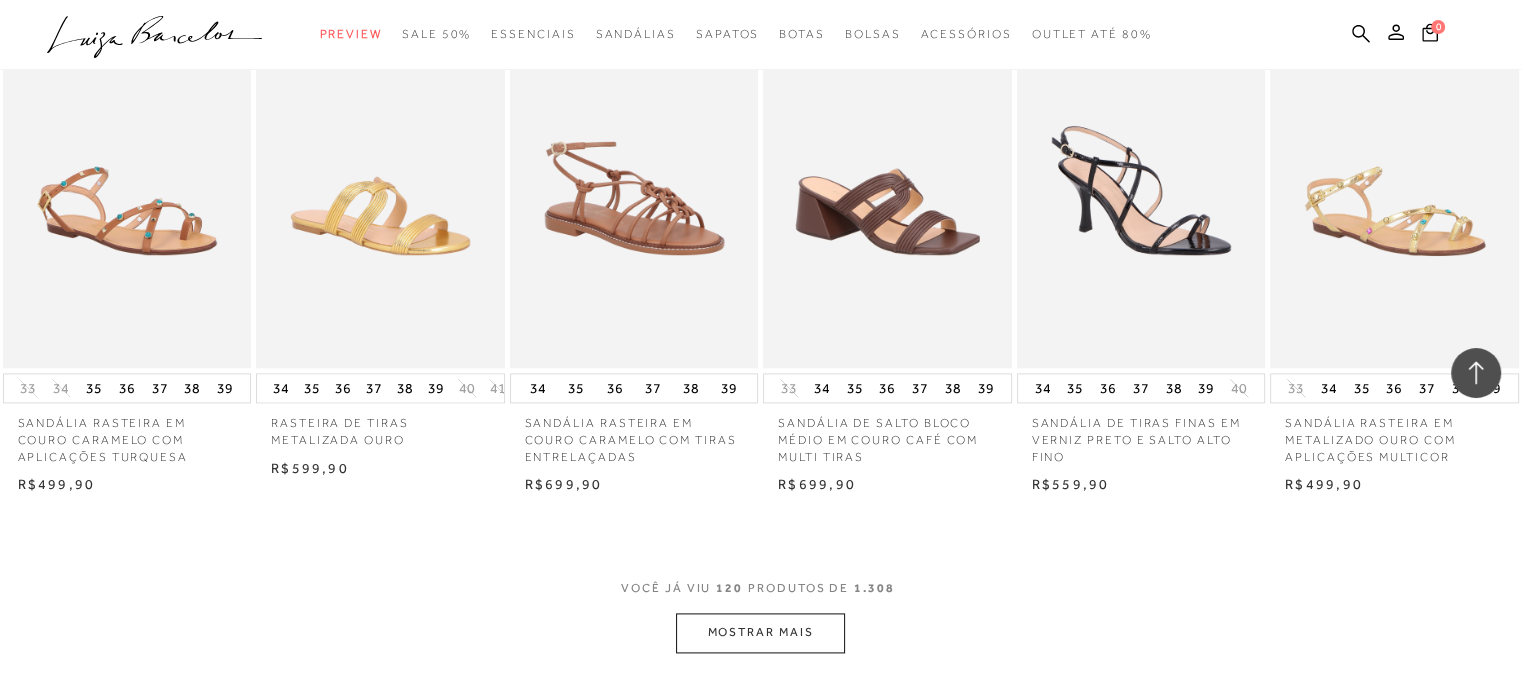 click on "MOSTRAR MAIS" at bounding box center (760, 632) 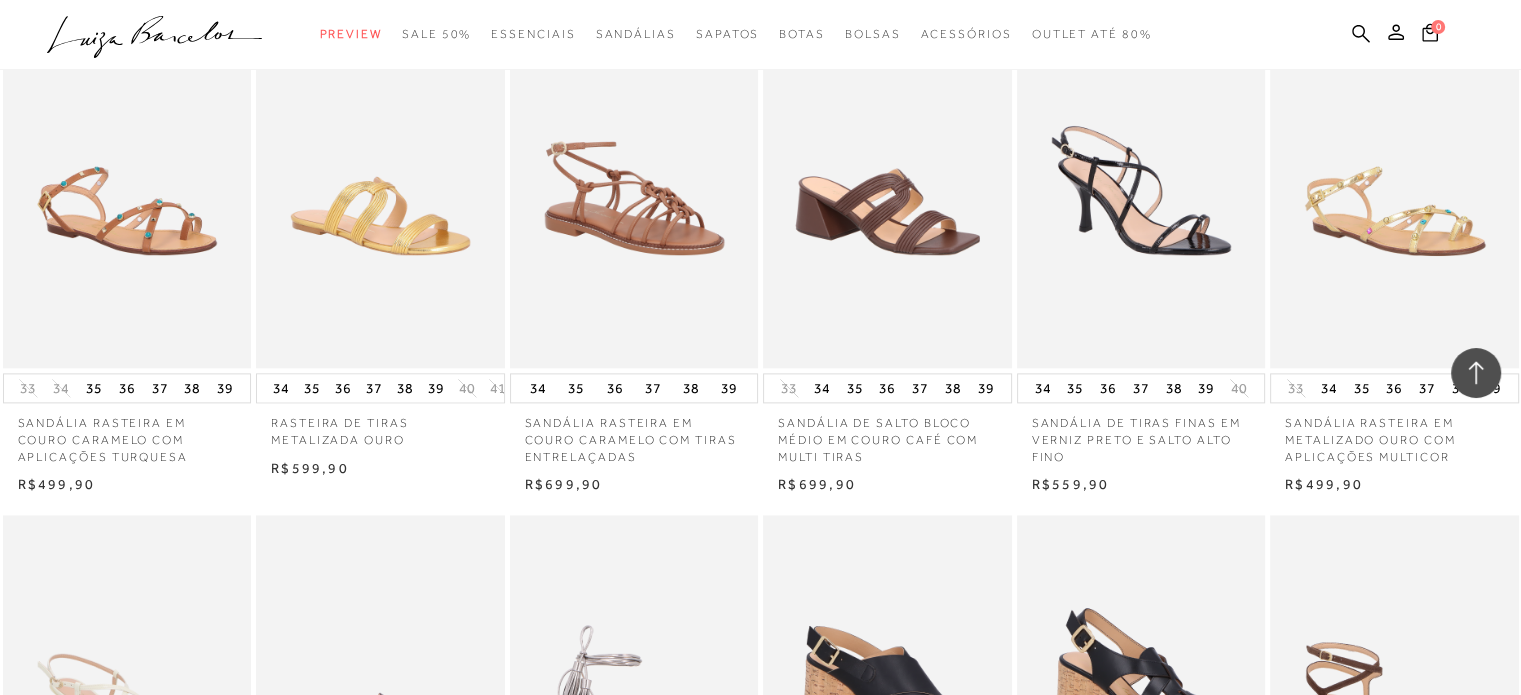 type 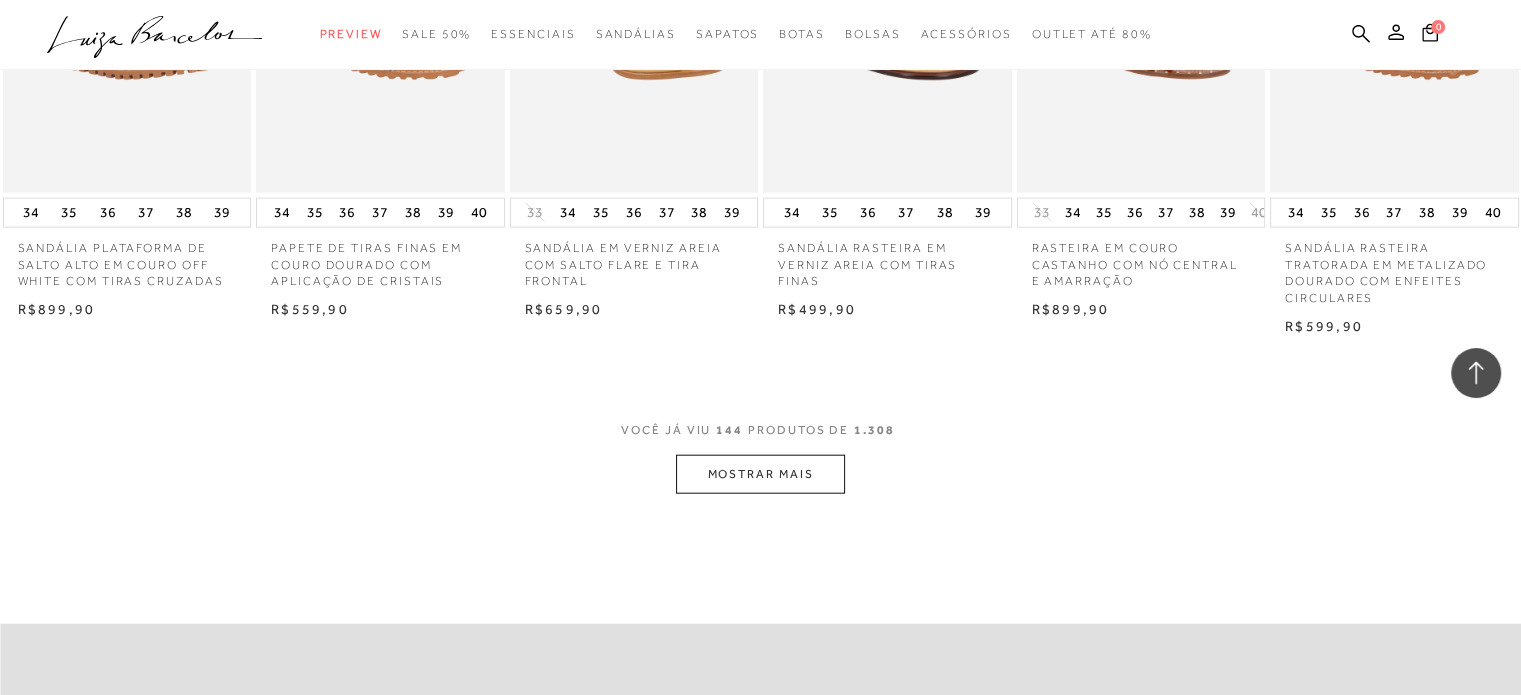 scroll, scrollTop: 12440, scrollLeft: 0, axis: vertical 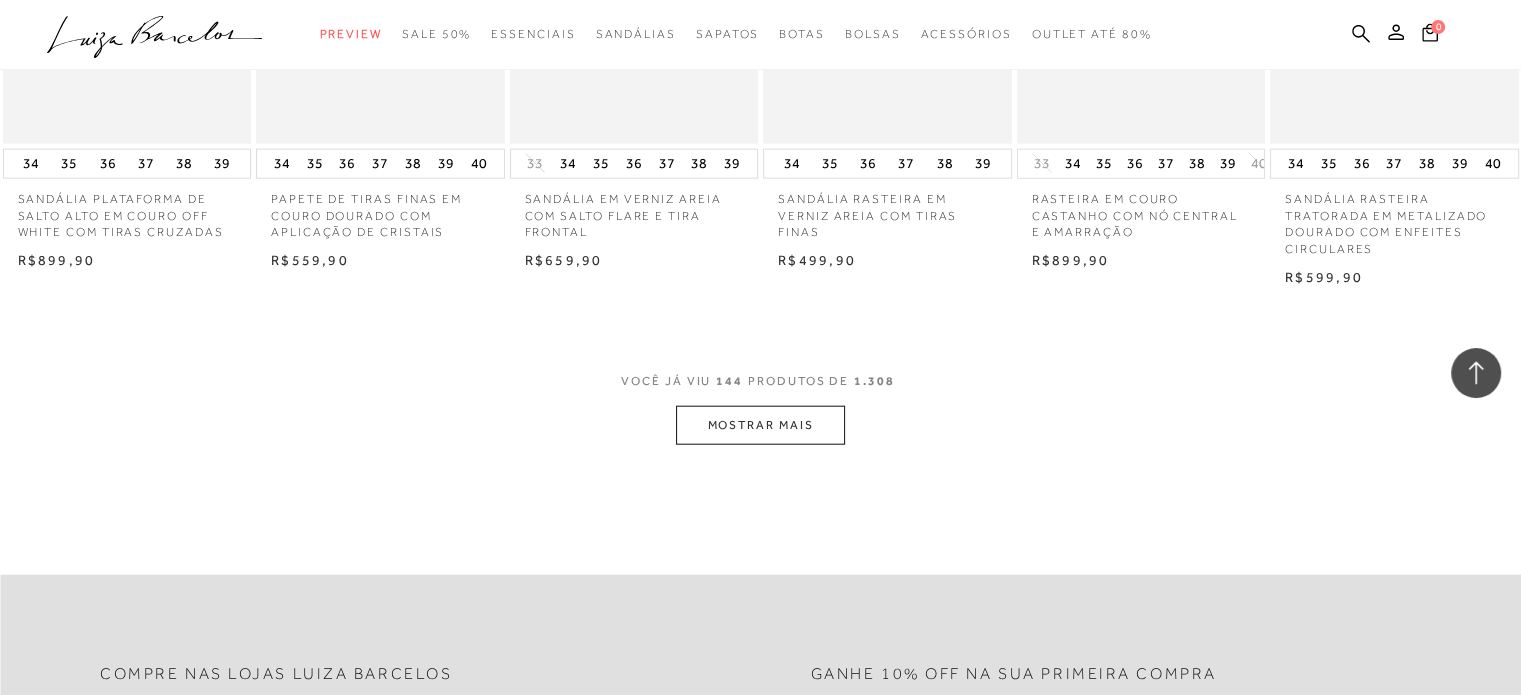 click on "MOSTRAR MAIS" at bounding box center (760, 425) 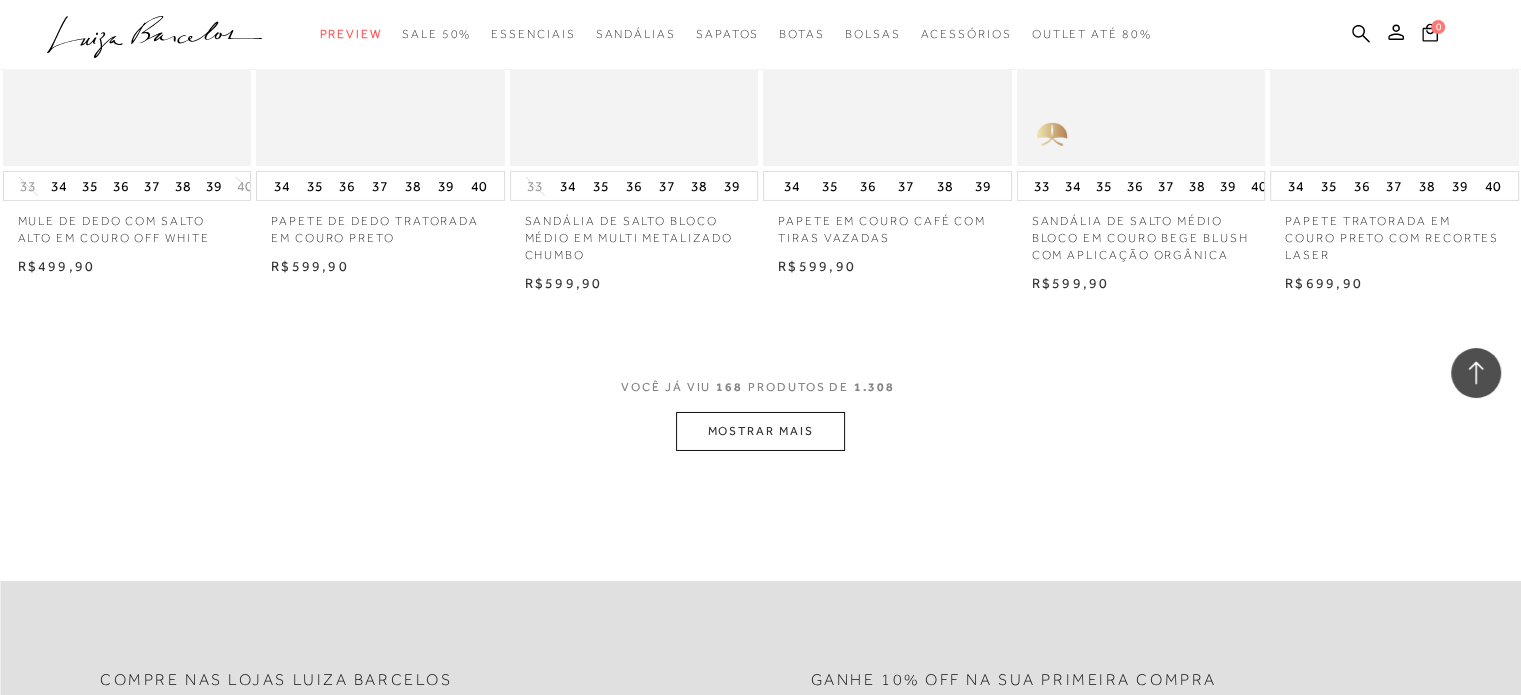 scroll, scrollTop: 14560, scrollLeft: 0, axis: vertical 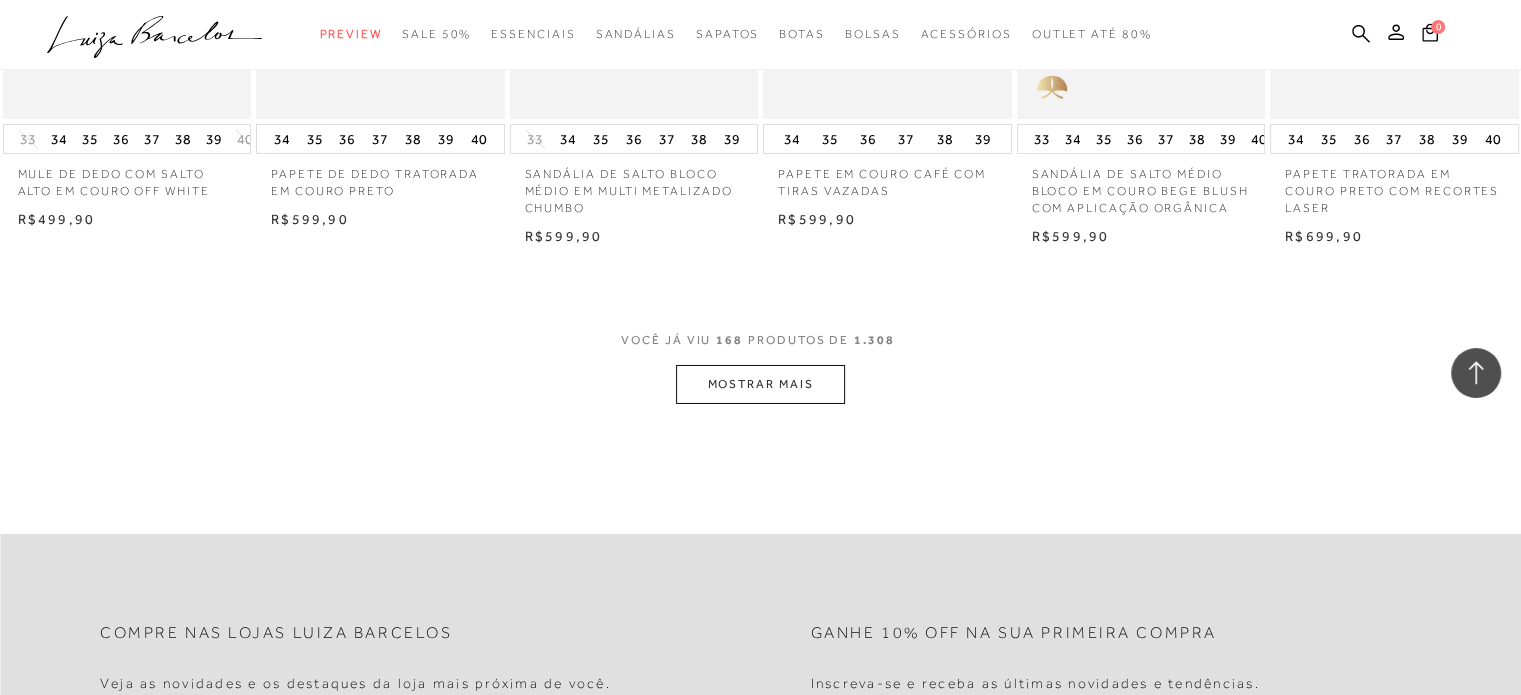 click on "MOSTRAR MAIS" at bounding box center [760, 384] 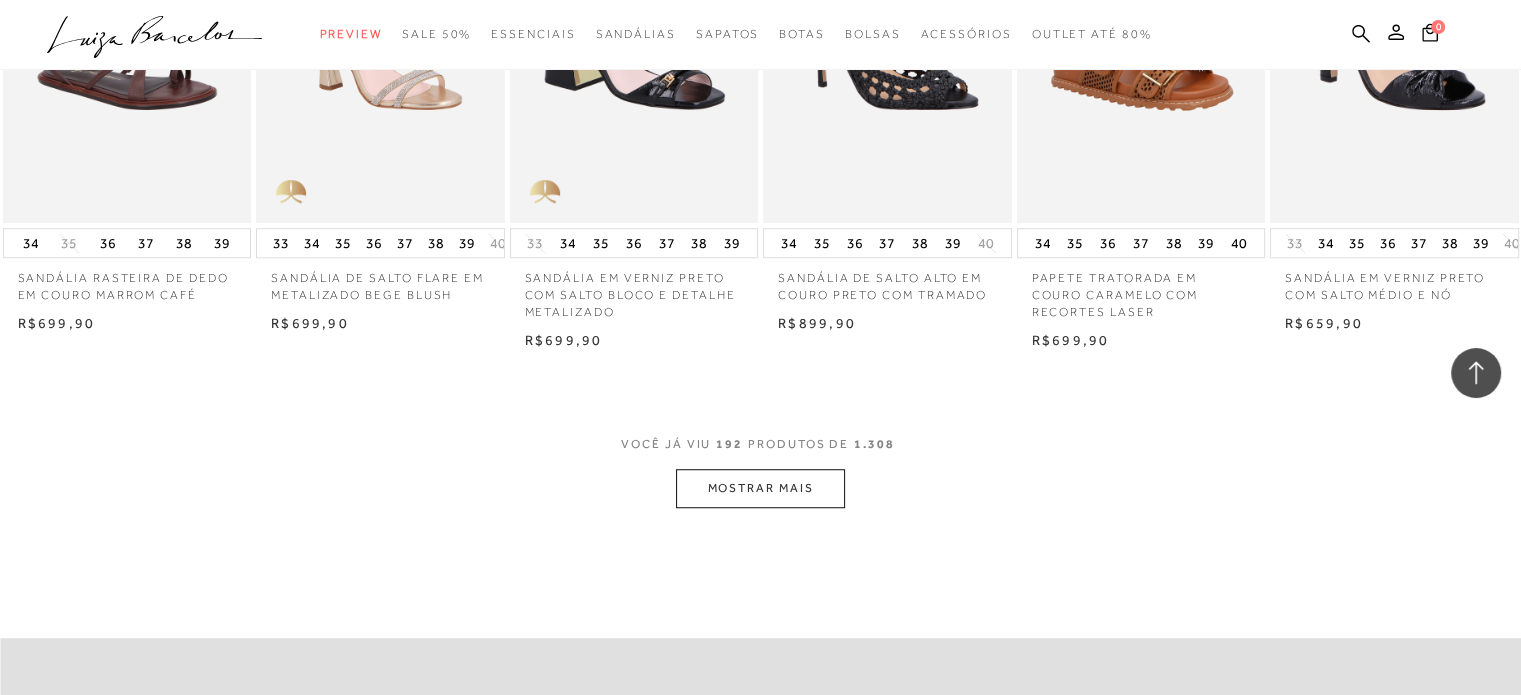 scroll, scrollTop: 16600, scrollLeft: 0, axis: vertical 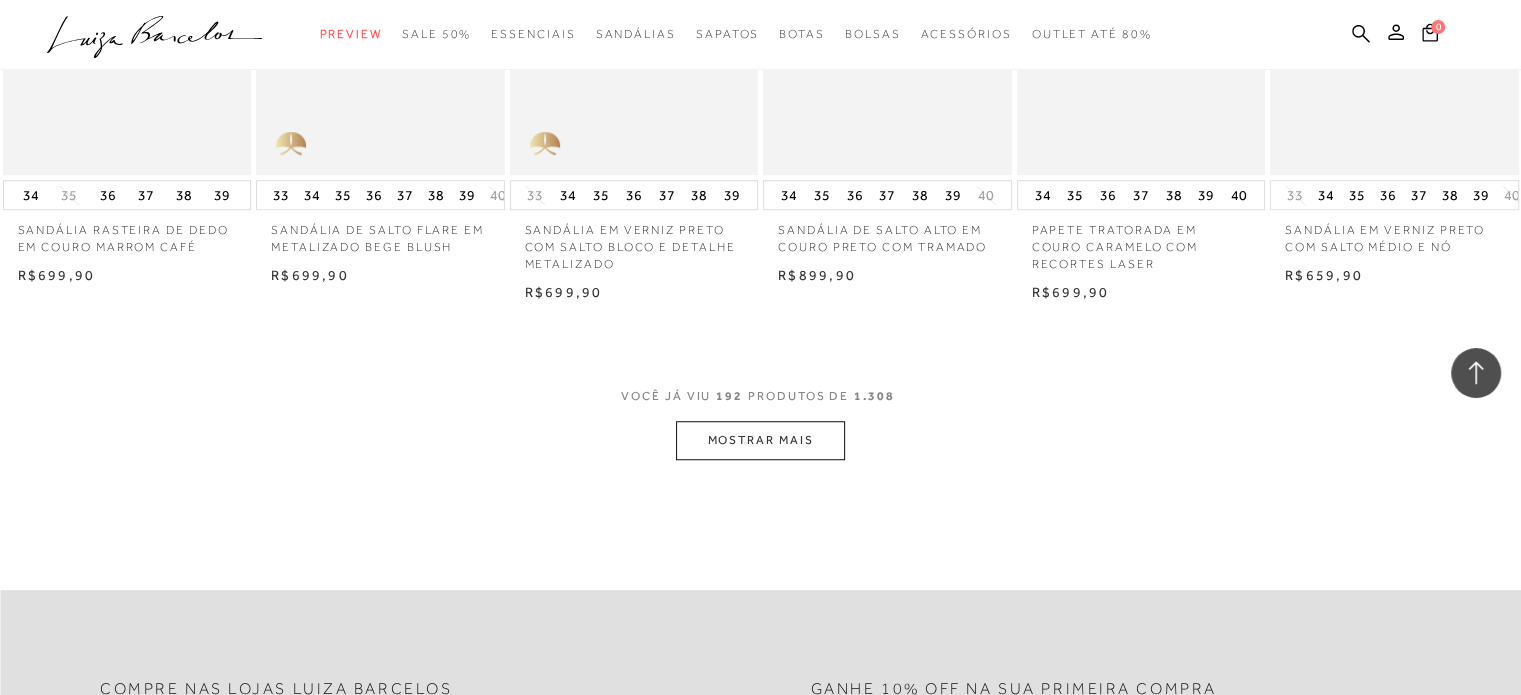 click on "MOSTRAR MAIS" at bounding box center [760, 440] 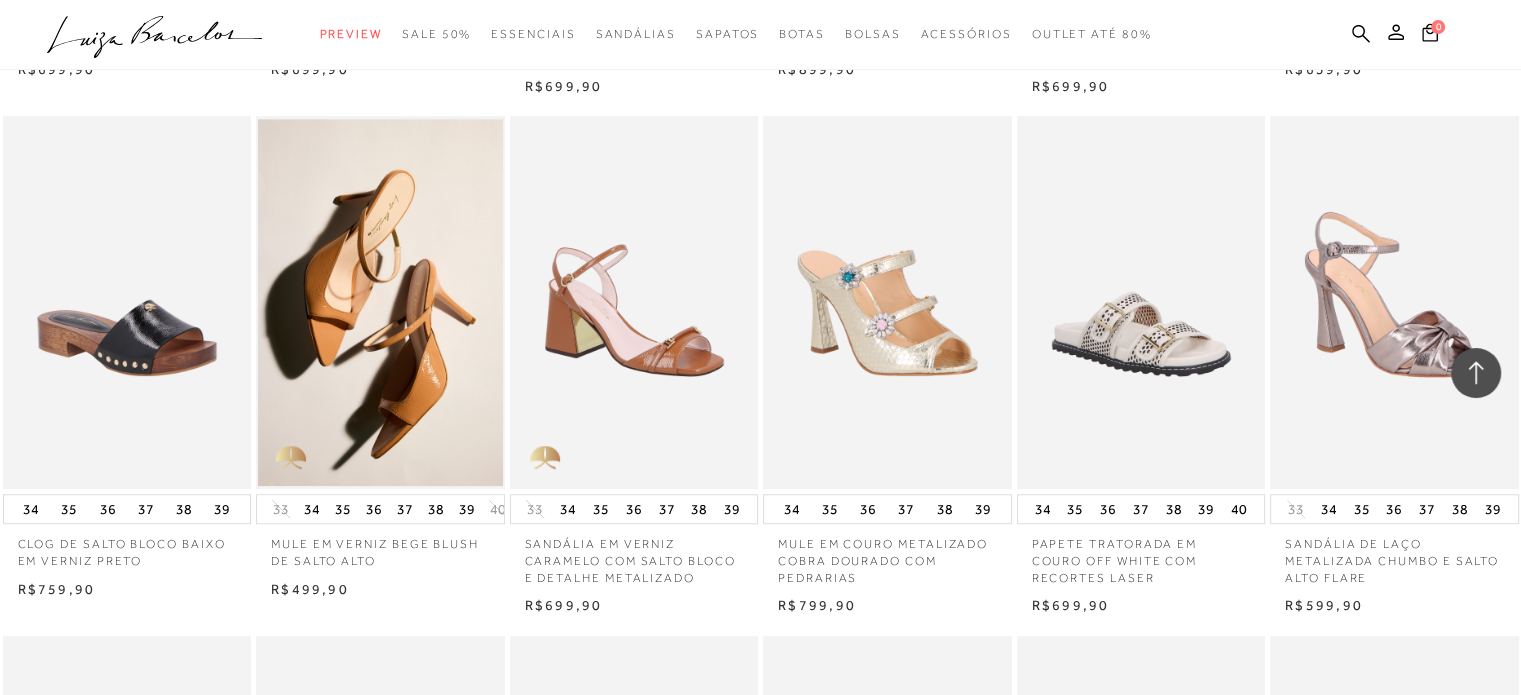 scroll, scrollTop: 16880, scrollLeft: 0, axis: vertical 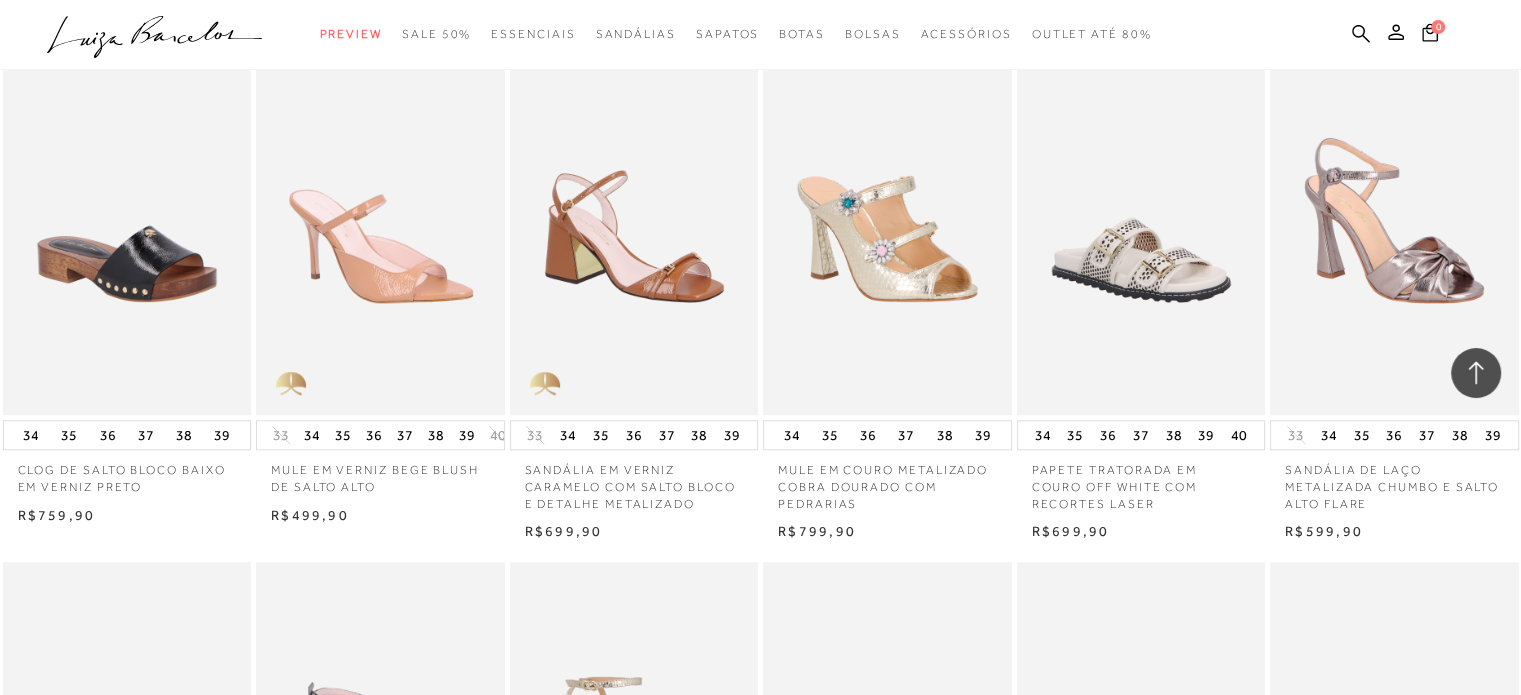 click at bounding box center (381, 228) 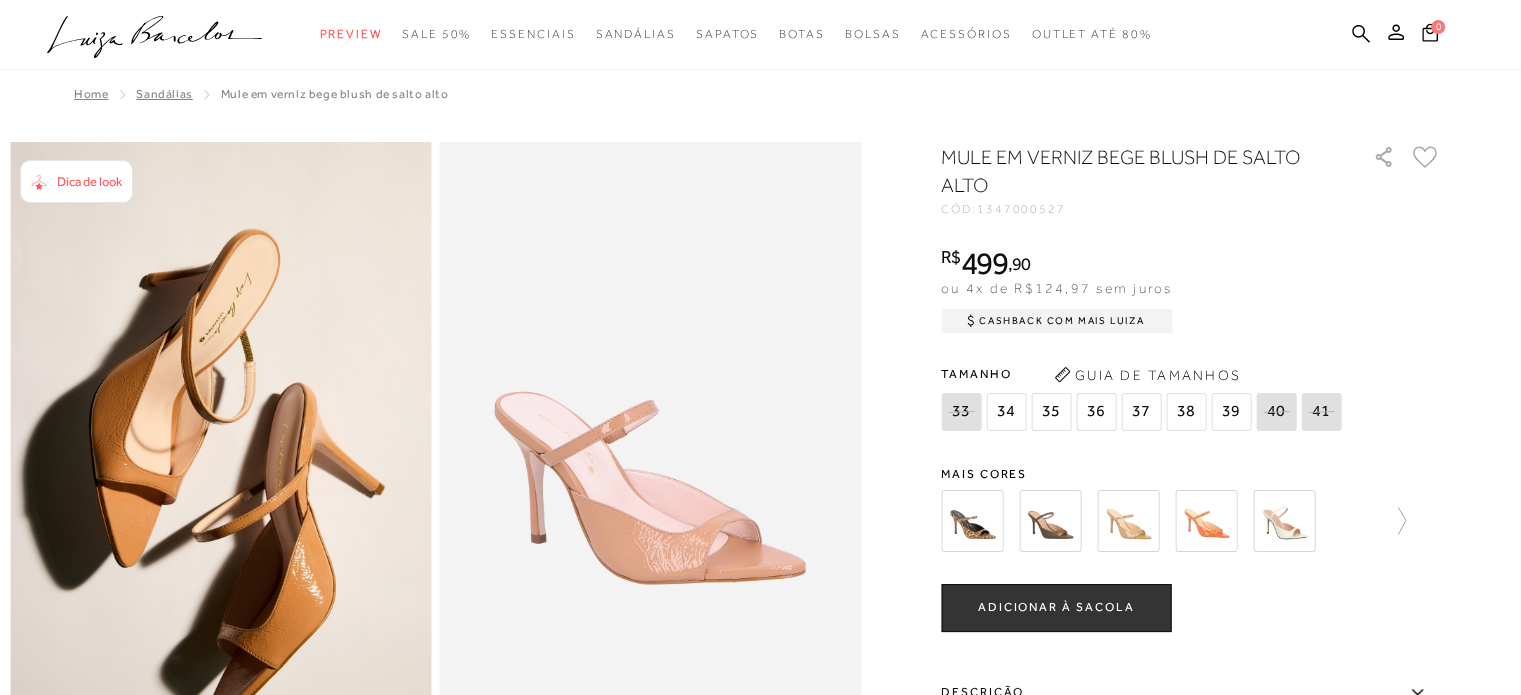 scroll, scrollTop: 0, scrollLeft: 0, axis: both 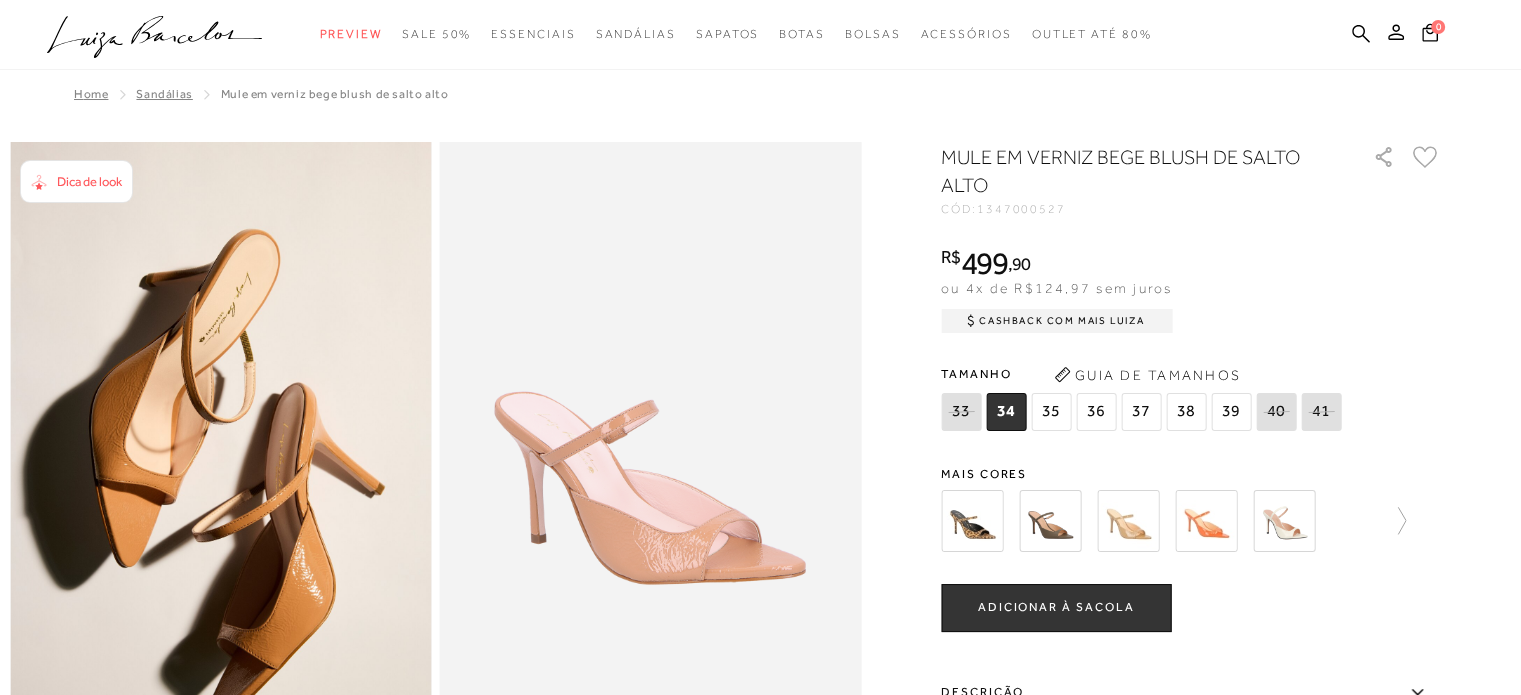 click at bounding box center [1050, 521] 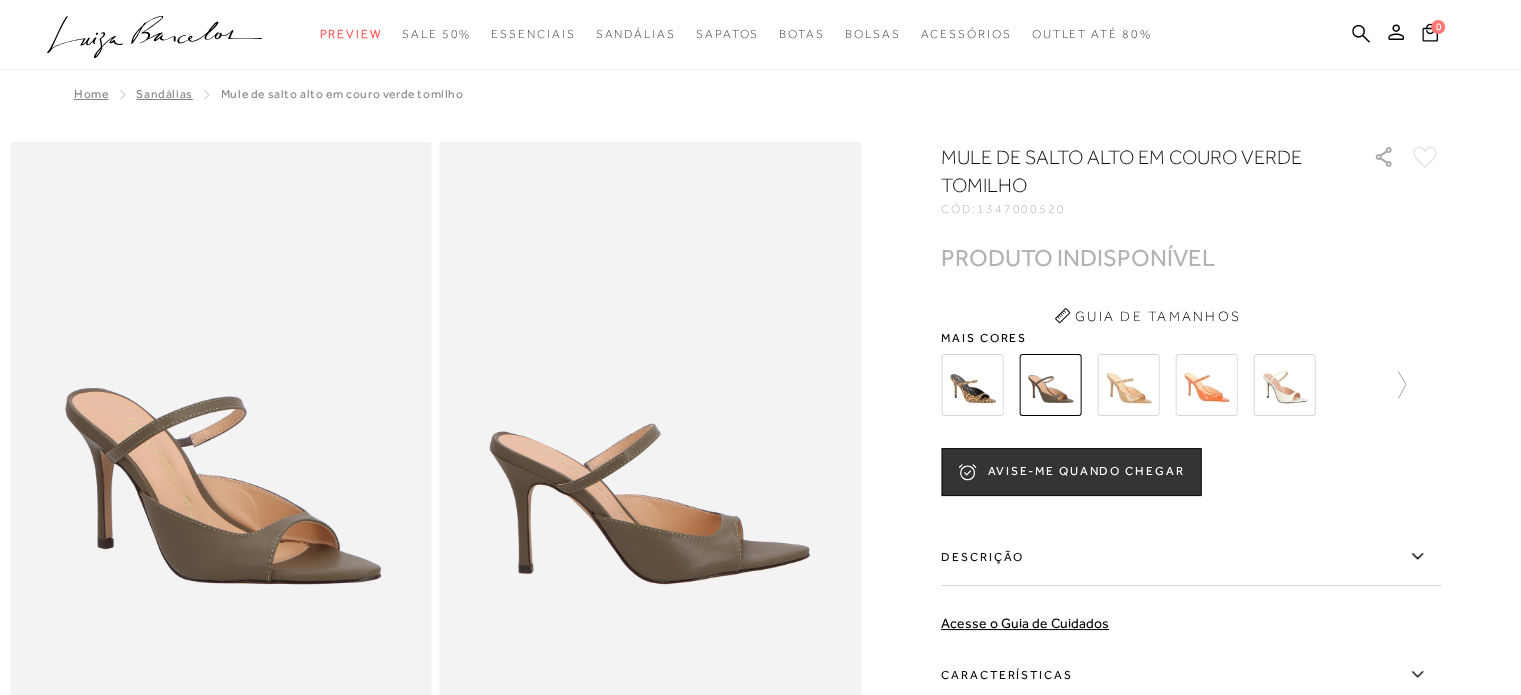 scroll, scrollTop: 0, scrollLeft: 0, axis: both 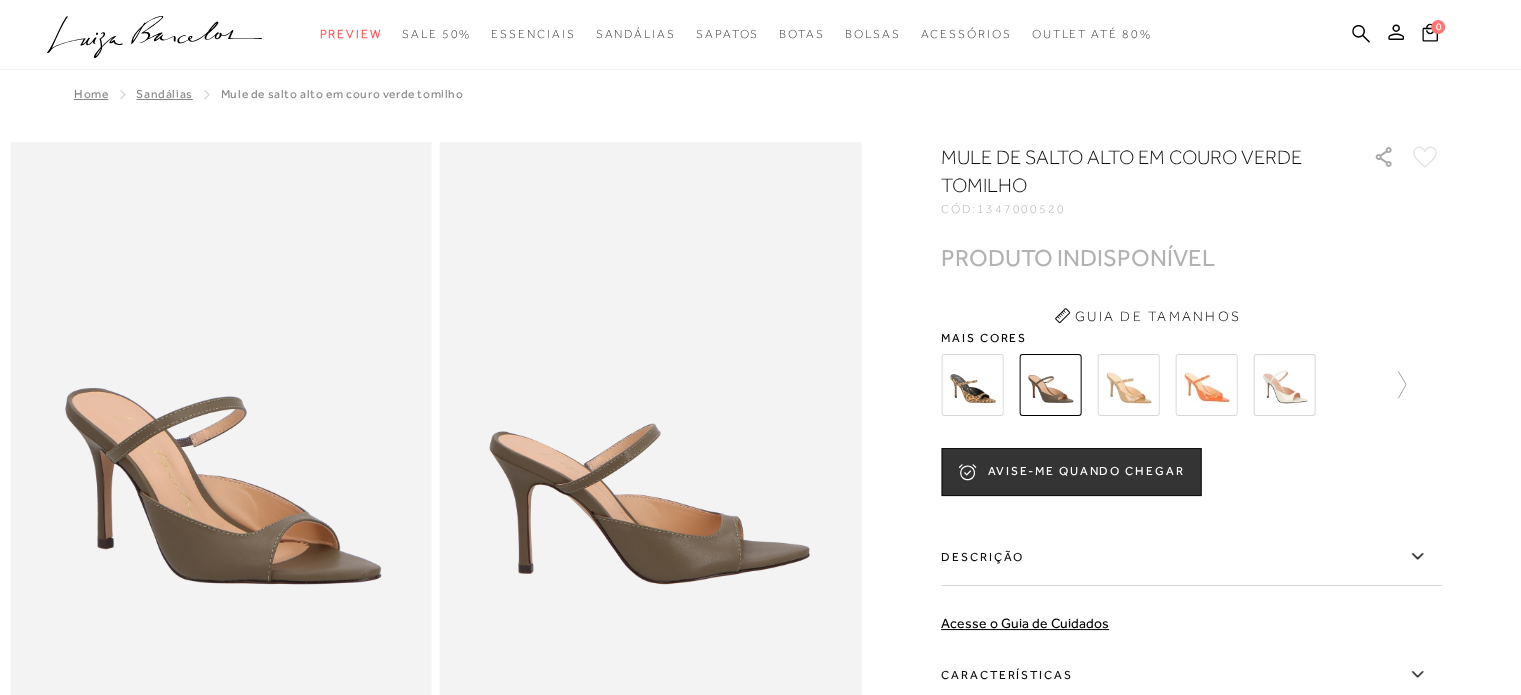 click at bounding box center (1050, 385) 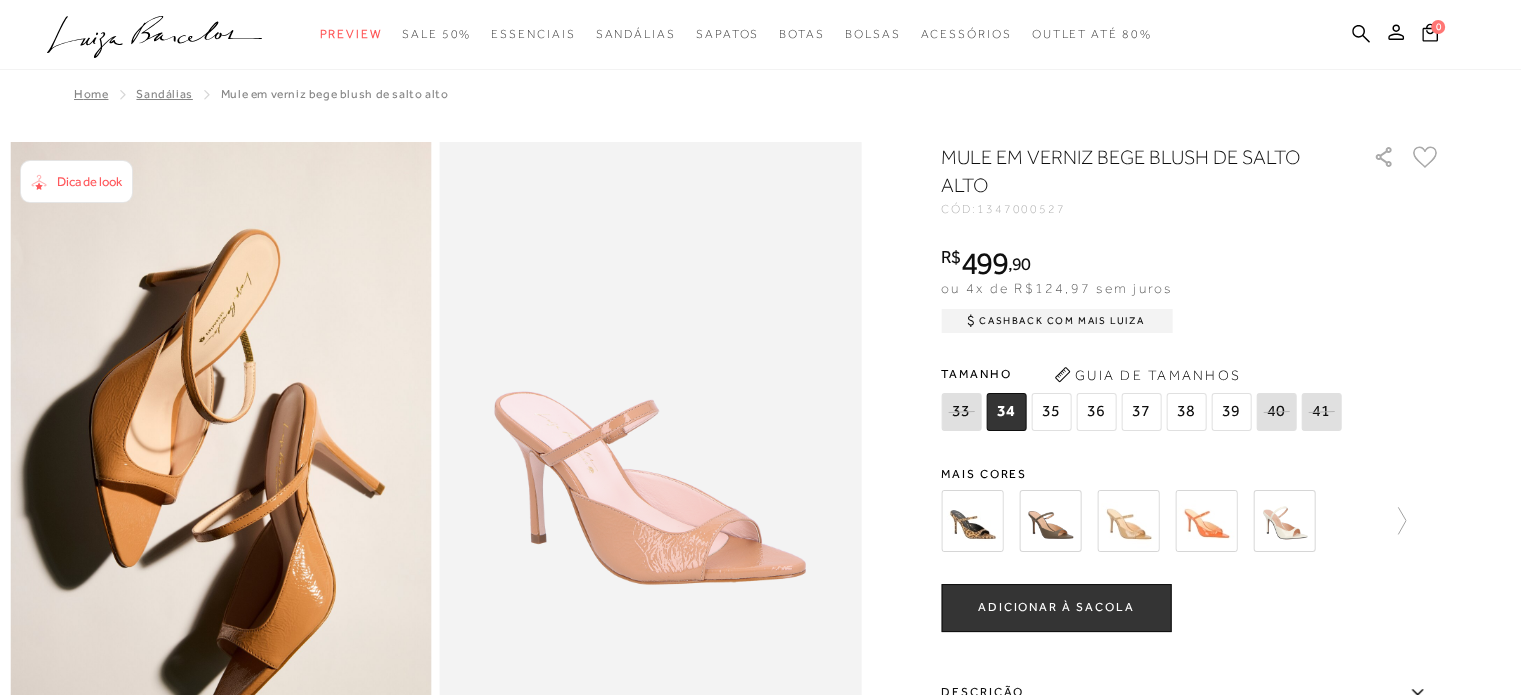 scroll, scrollTop: 0, scrollLeft: 0, axis: both 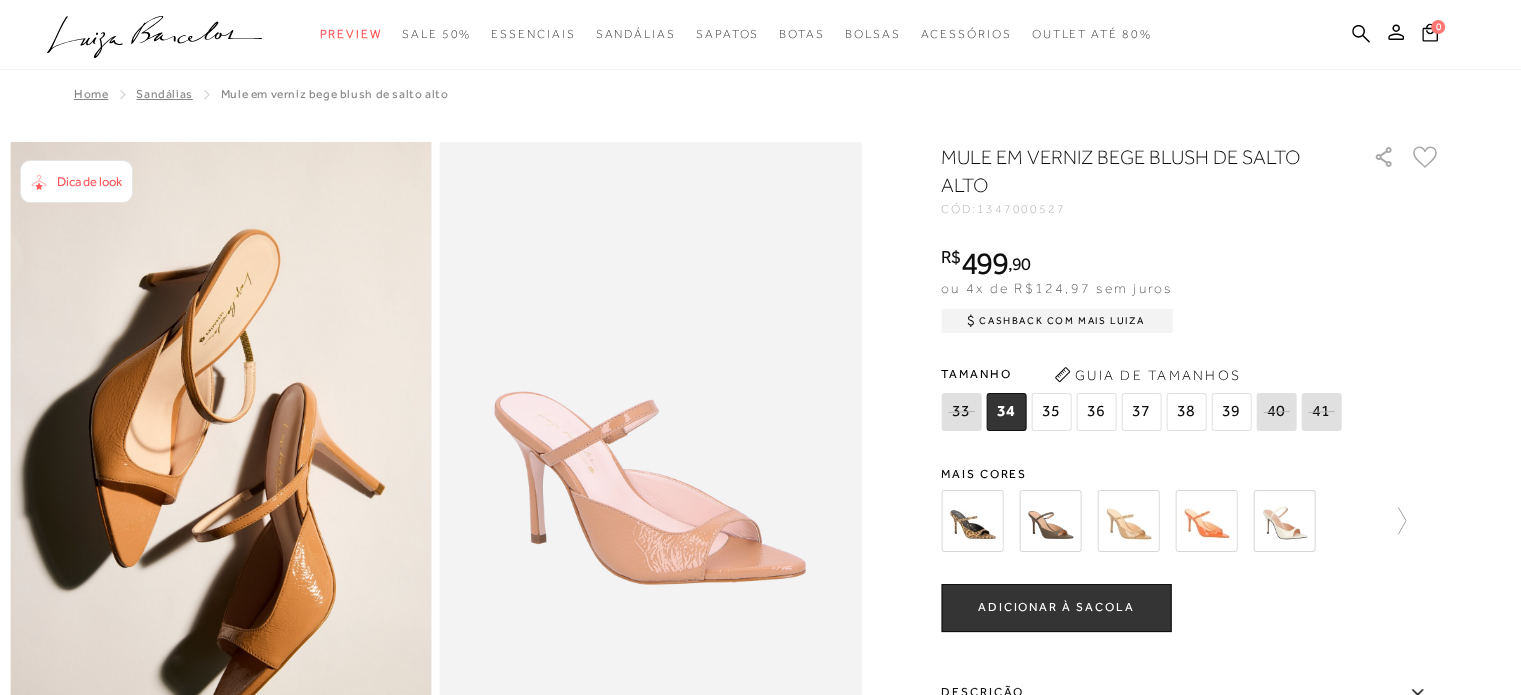 click on "Dica de look" at bounding box center [84, 181] 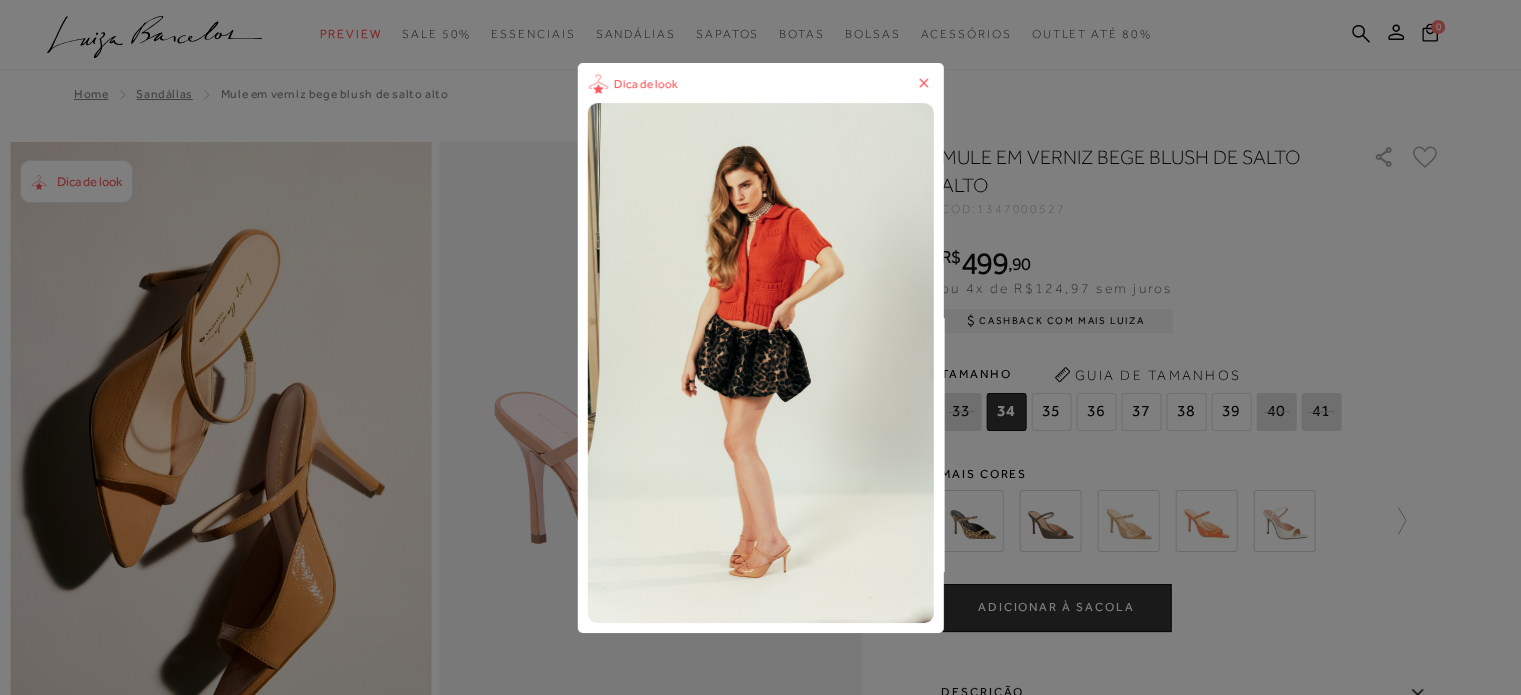 click 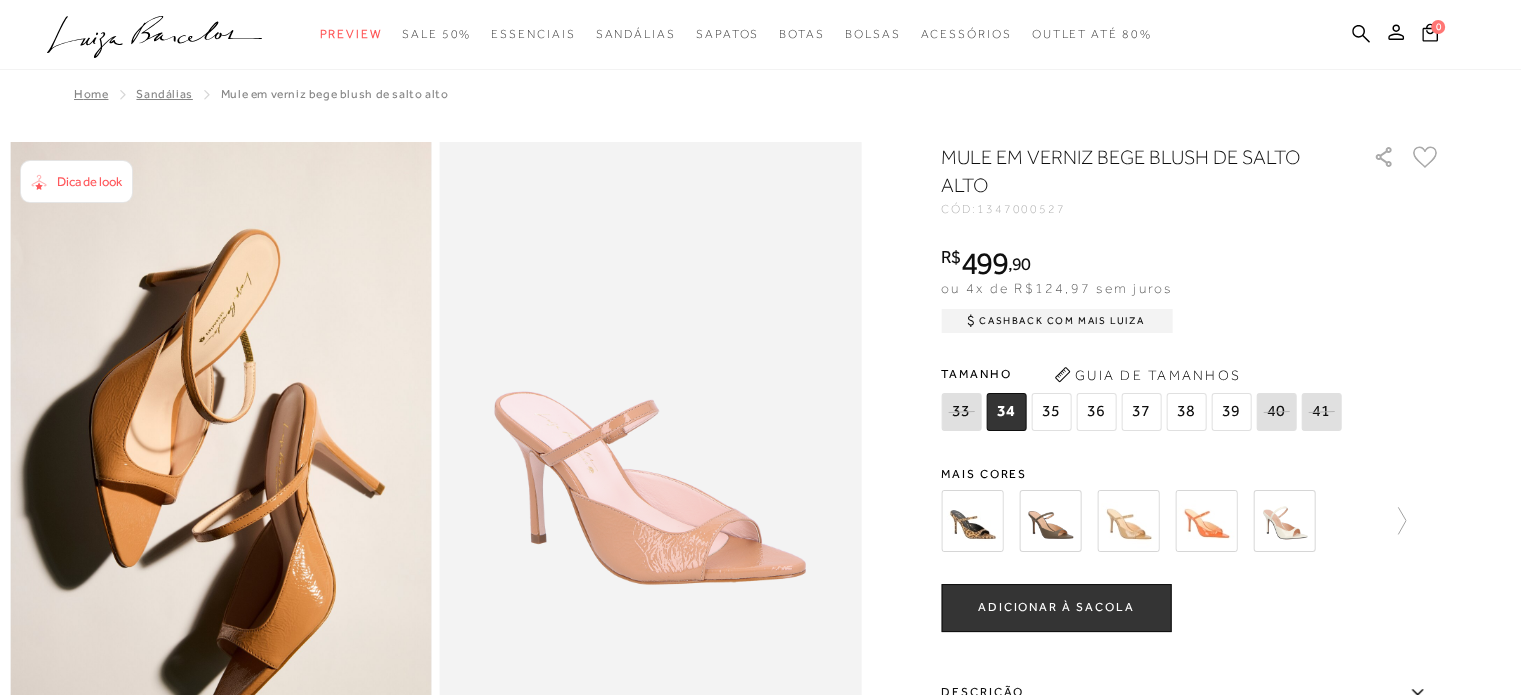 scroll, scrollTop: 4463, scrollLeft: 0, axis: vertical 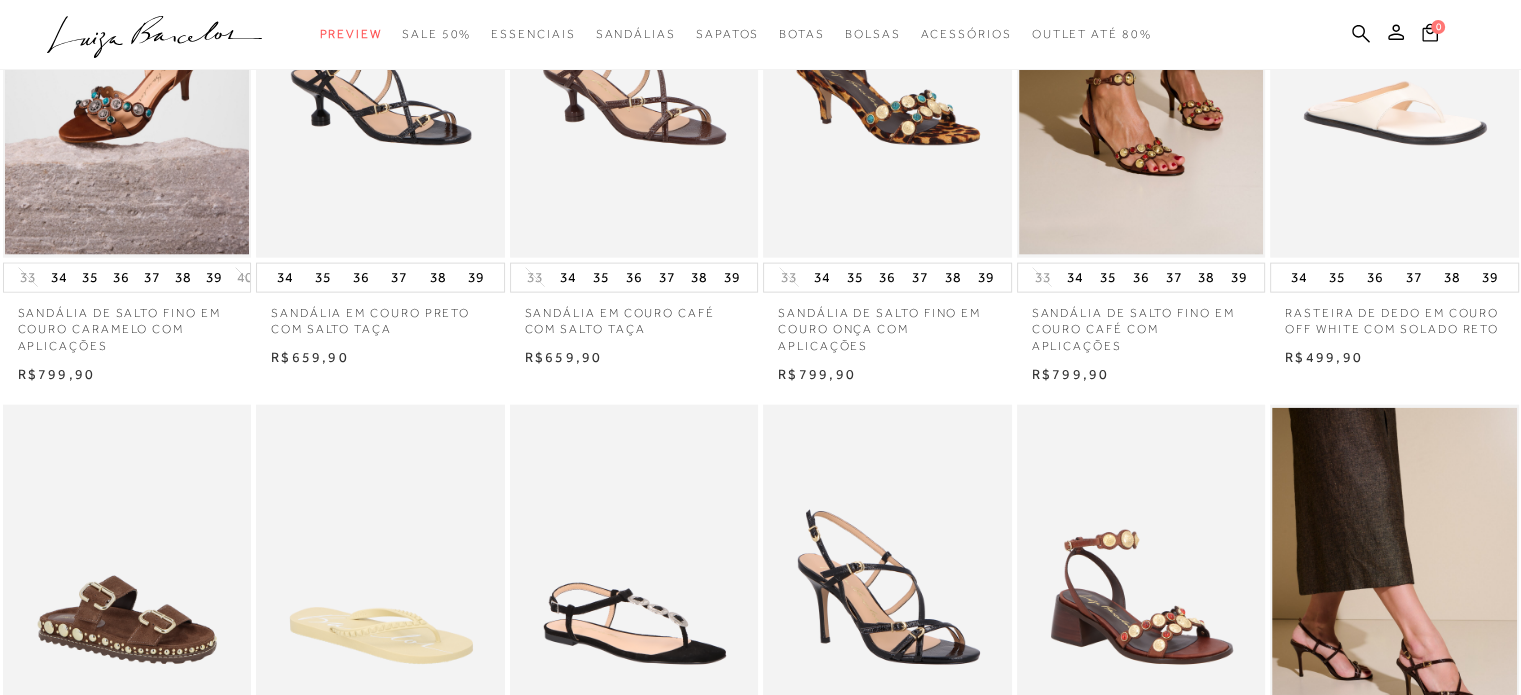 type 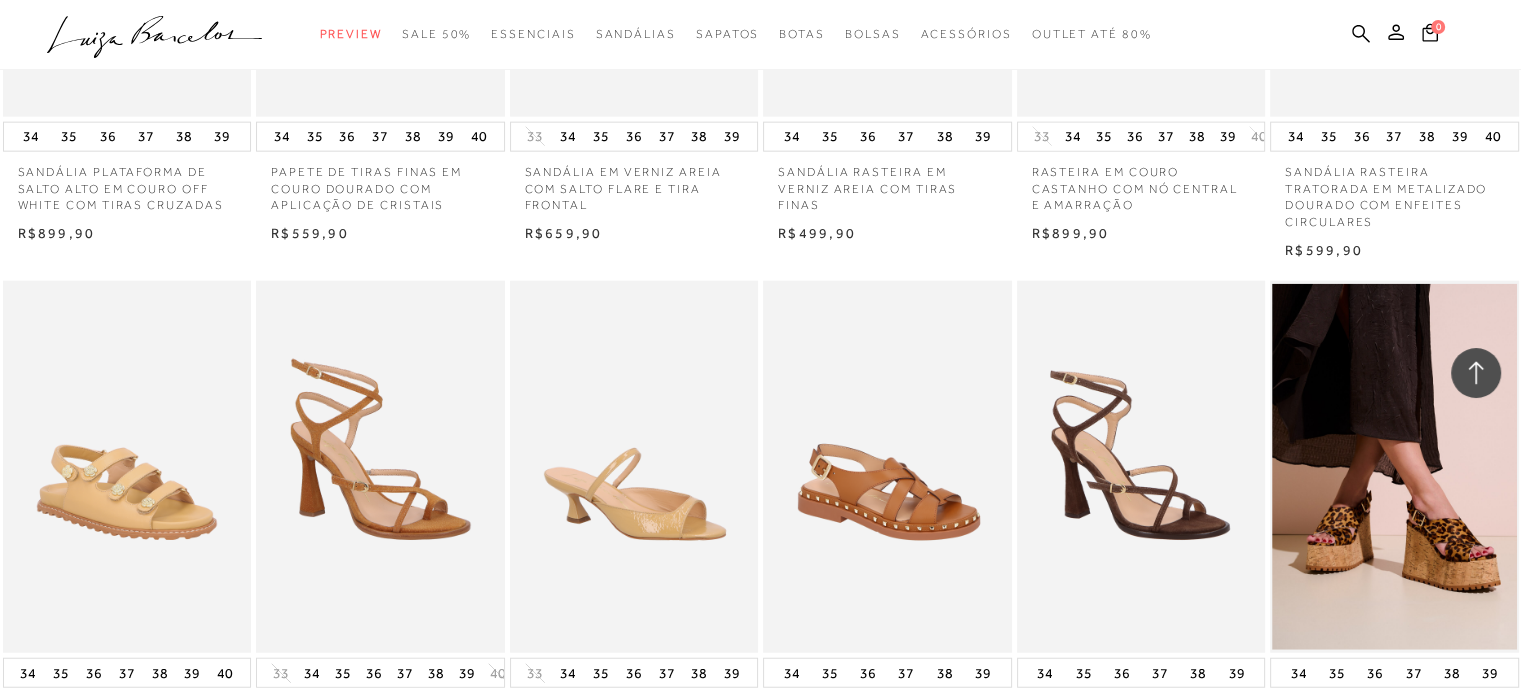 scroll, scrollTop: 13720, scrollLeft: 0, axis: vertical 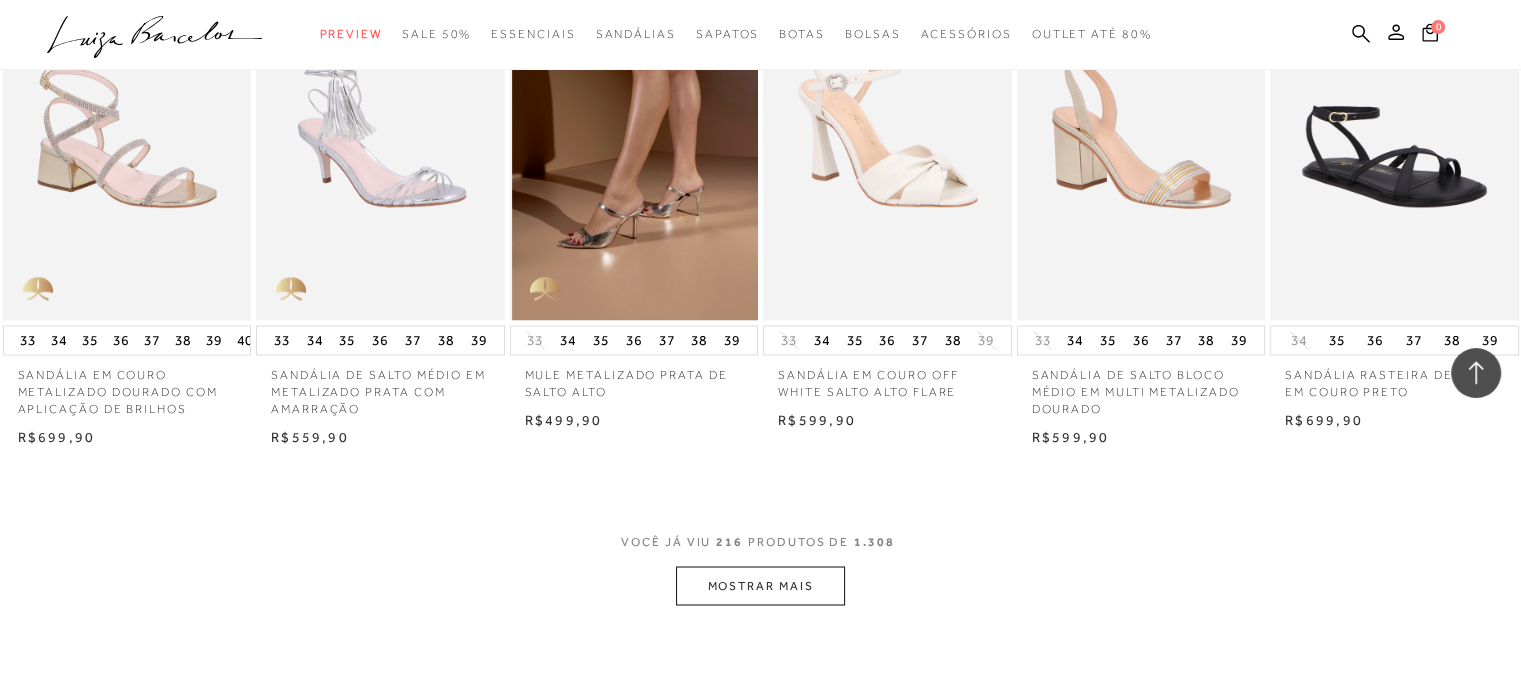 click at bounding box center (635, 133) 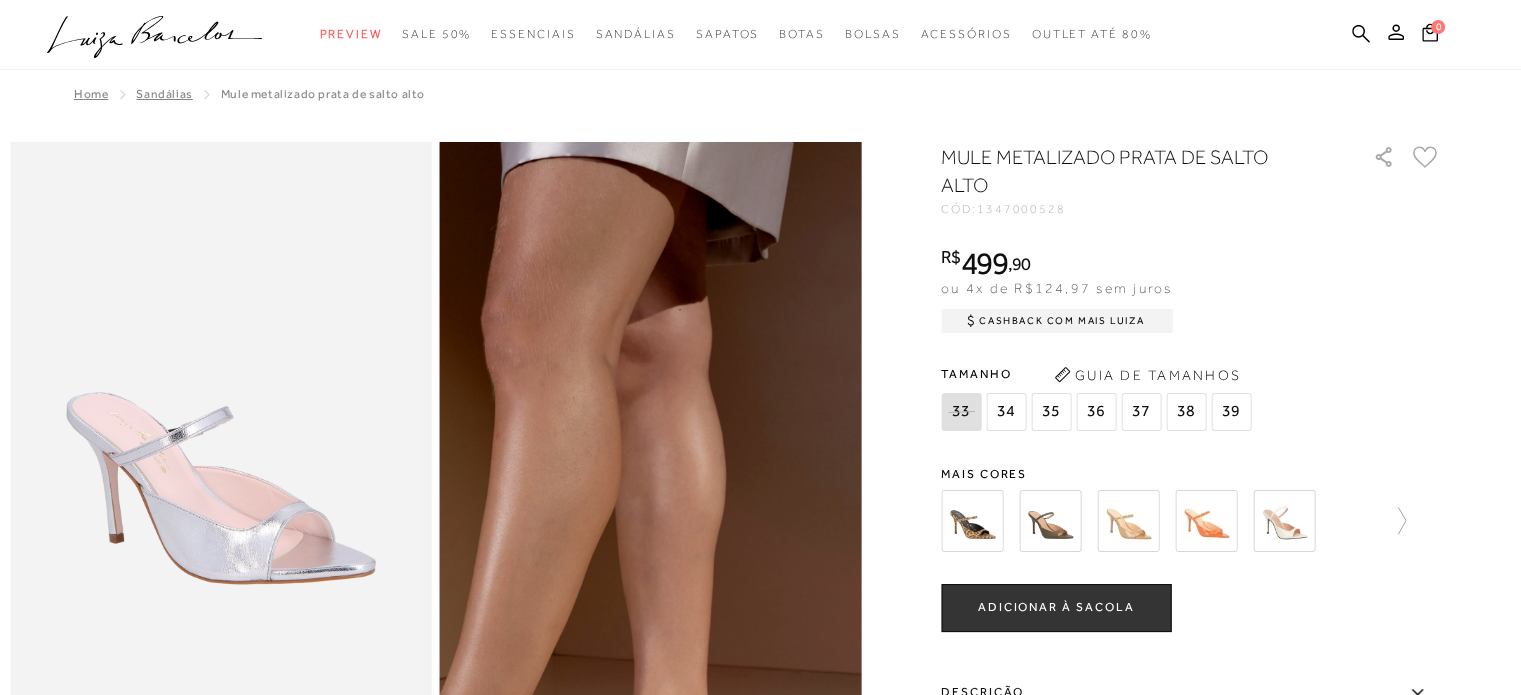 scroll, scrollTop: 0, scrollLeft: 0, axis: both 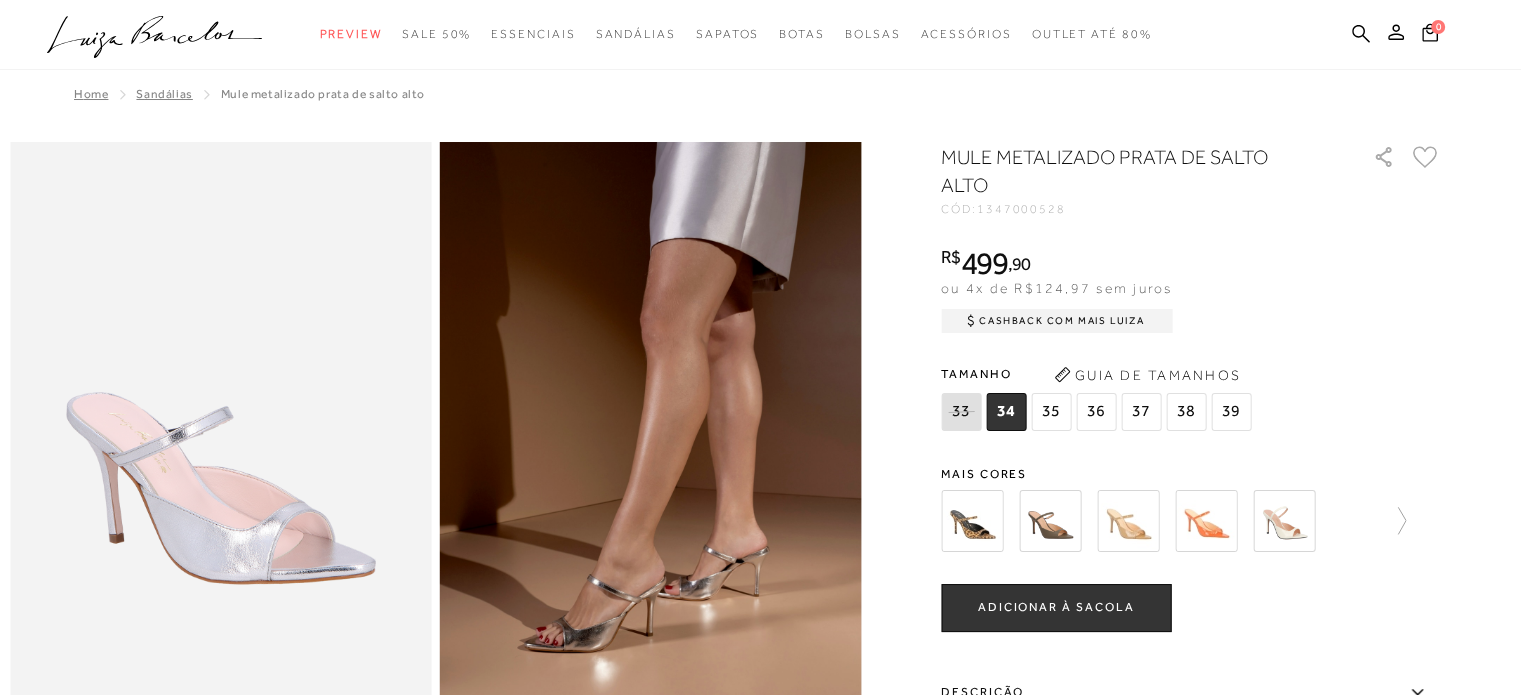 click at bounding box center [1128, 521] 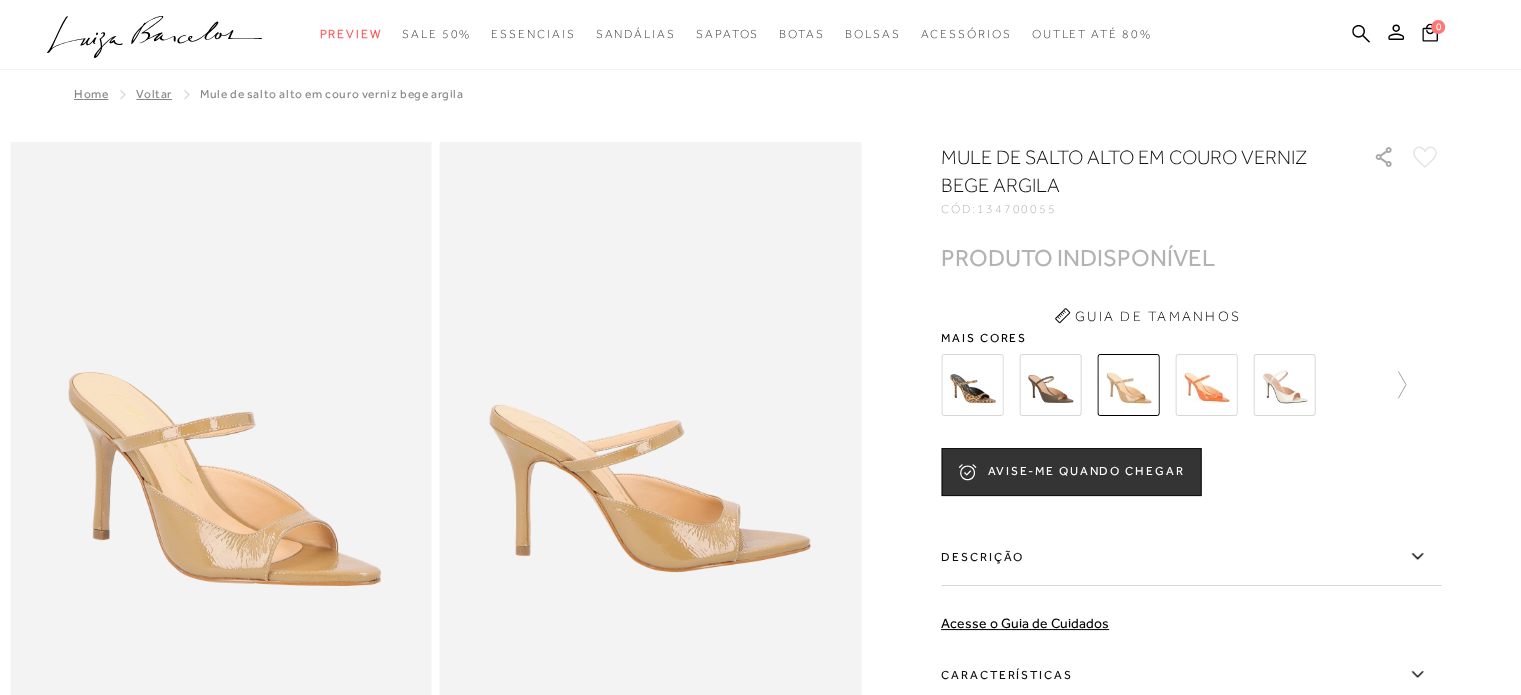 scroll, scrollTop: 0, scrollLeft: 0, axis: both 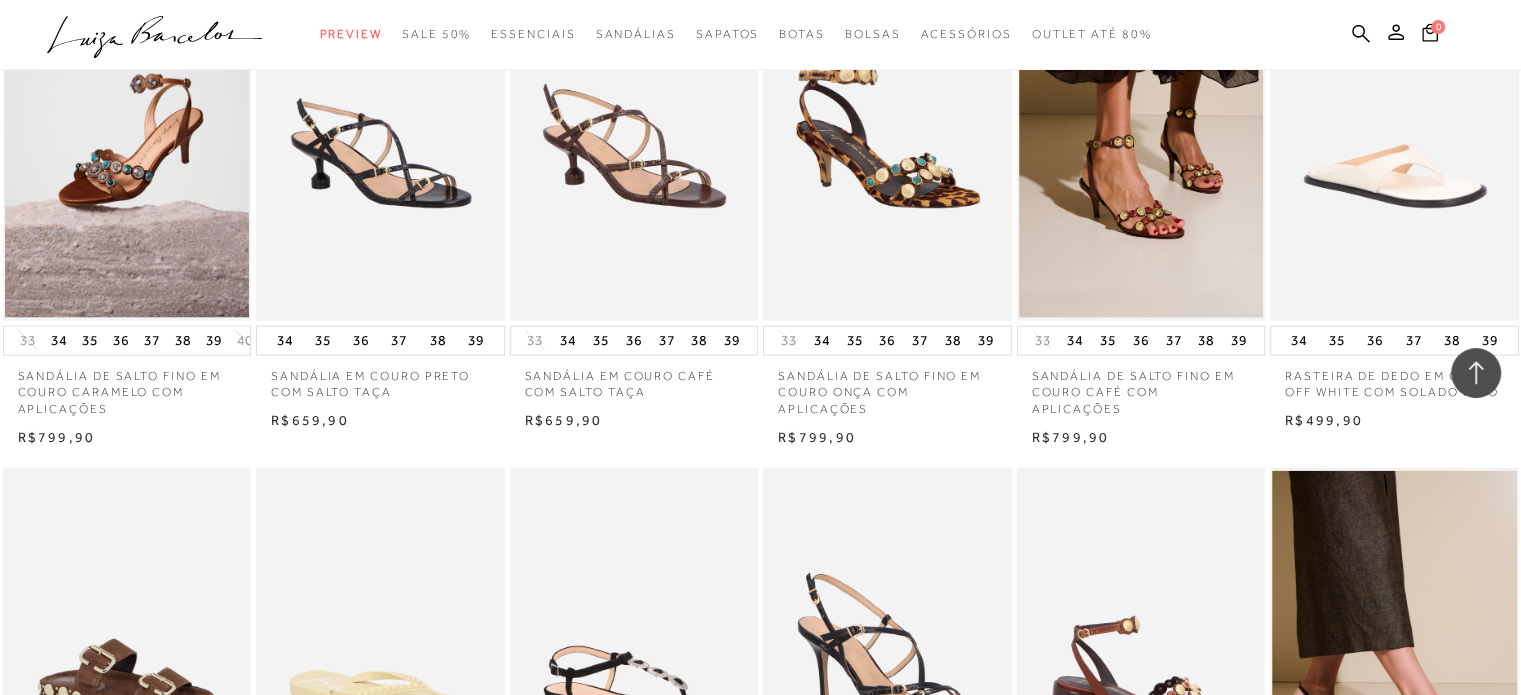 type 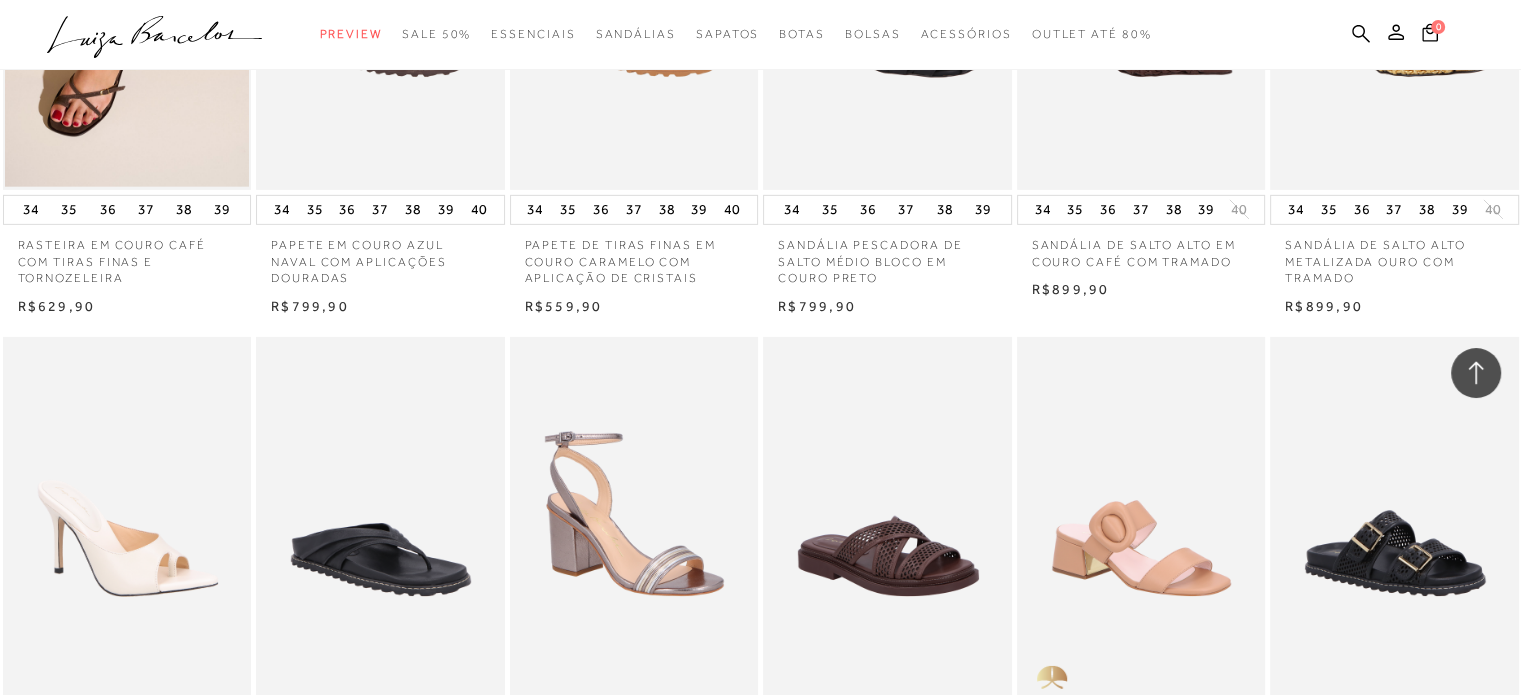 scroll, scrollTop: 13840, scrollLeft: 0, axis: vertical 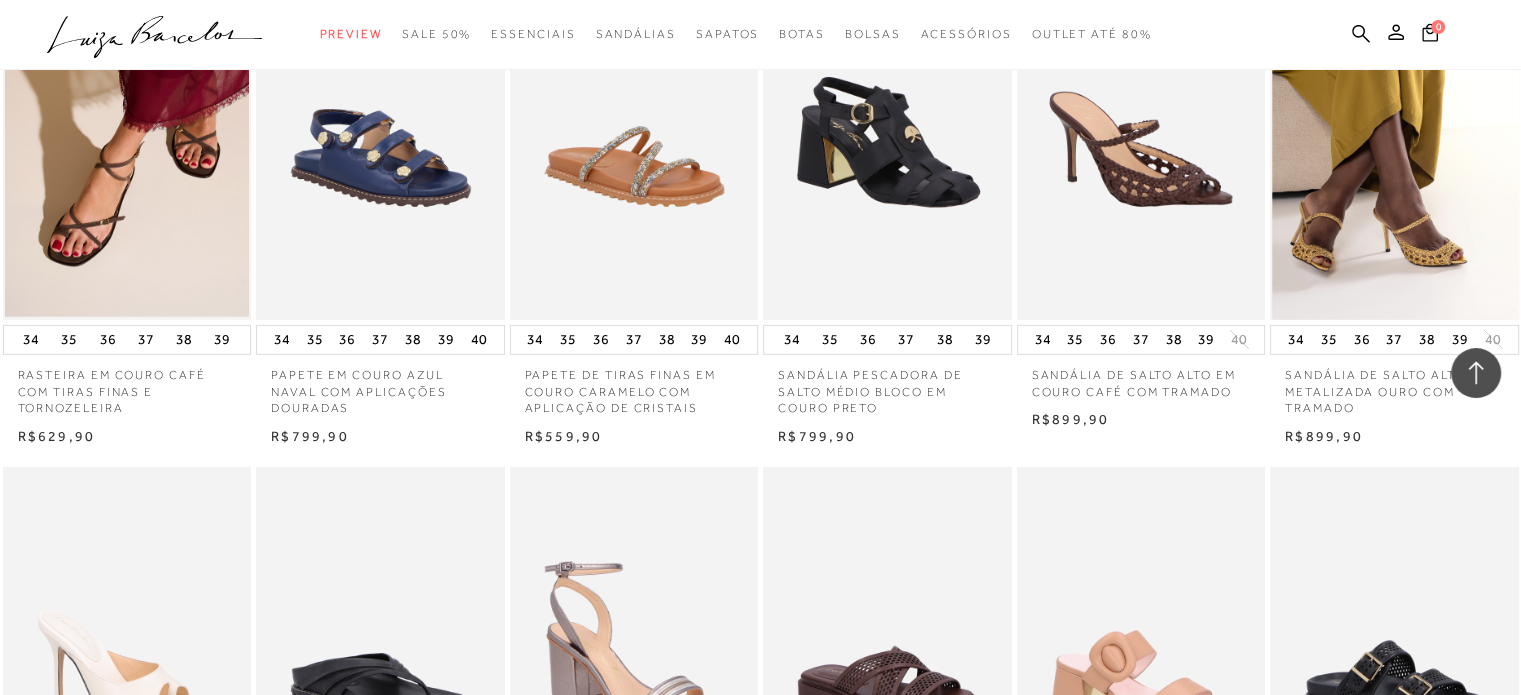 click at bounding box center (1395, 133) 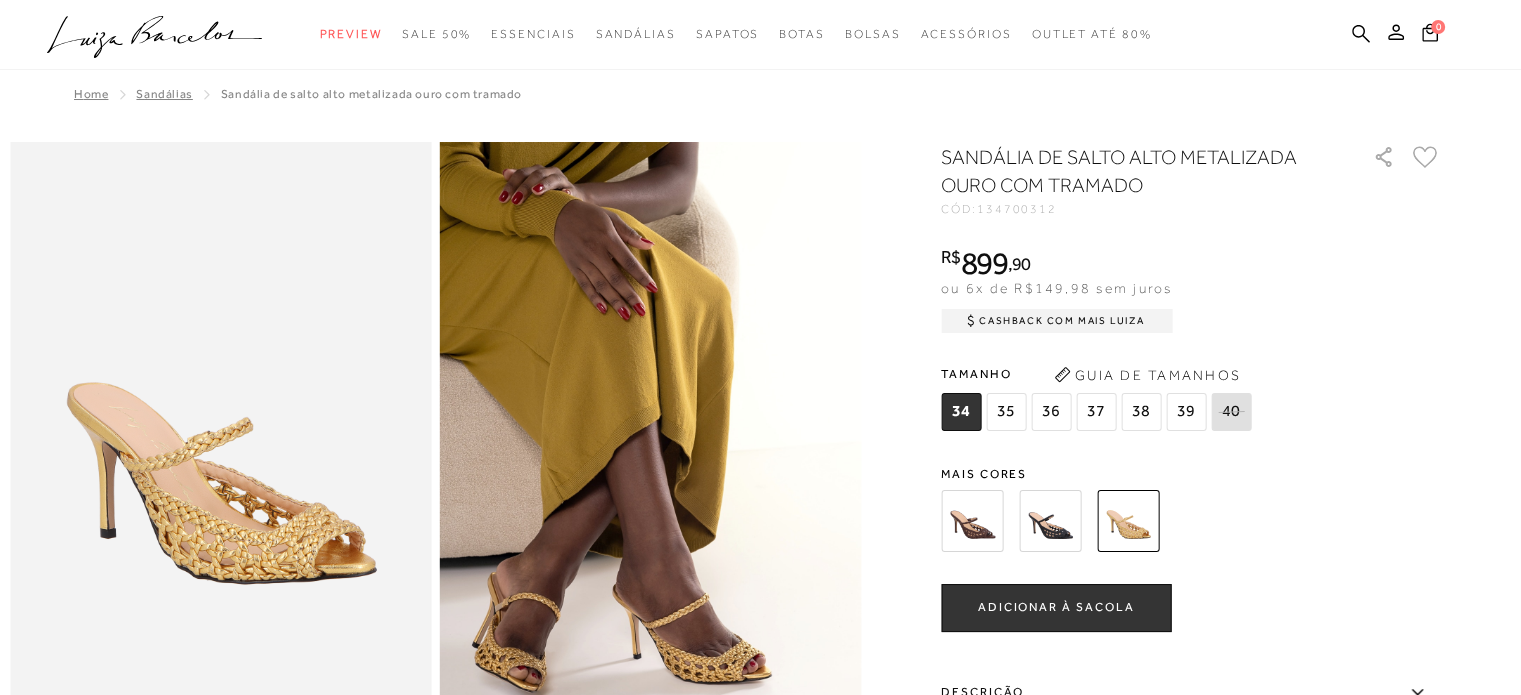 scroll, scrollTop: 0, scrollLeft: 0, axis: both 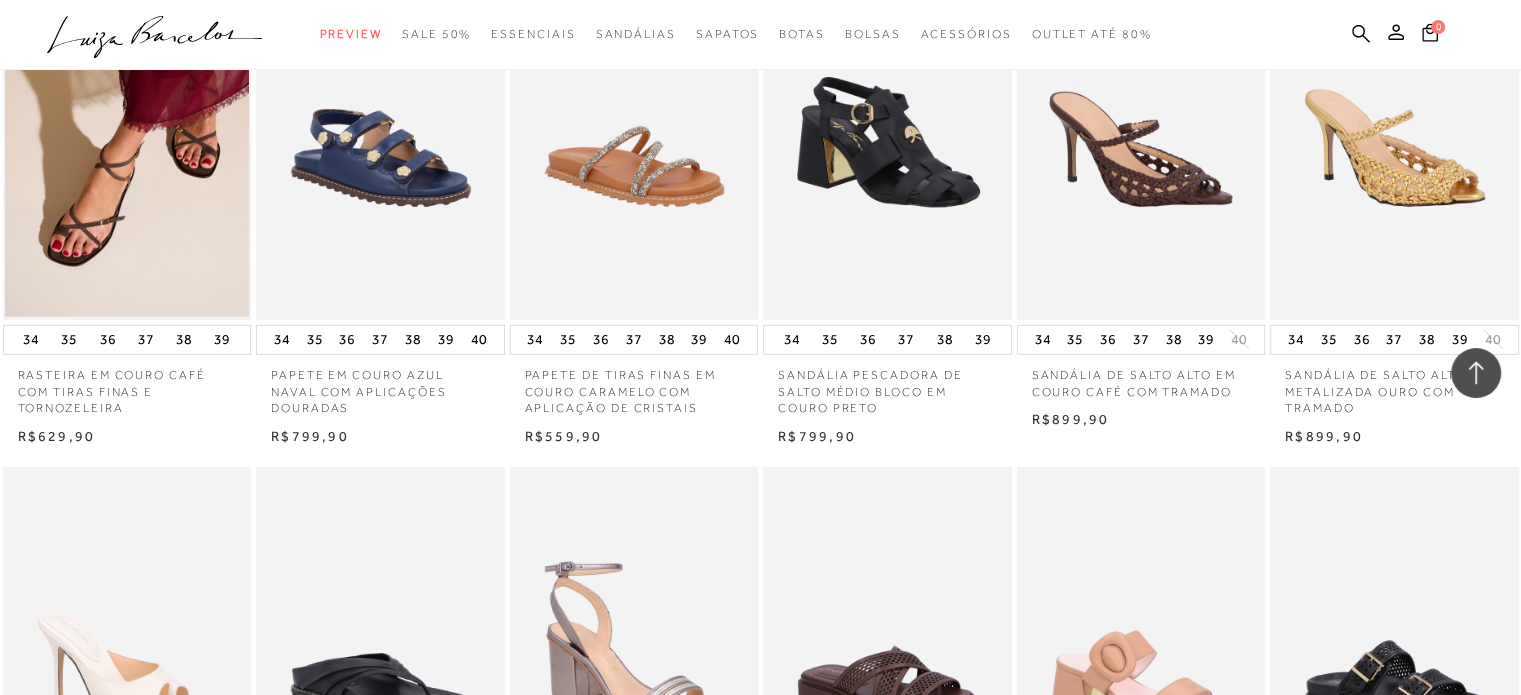 type 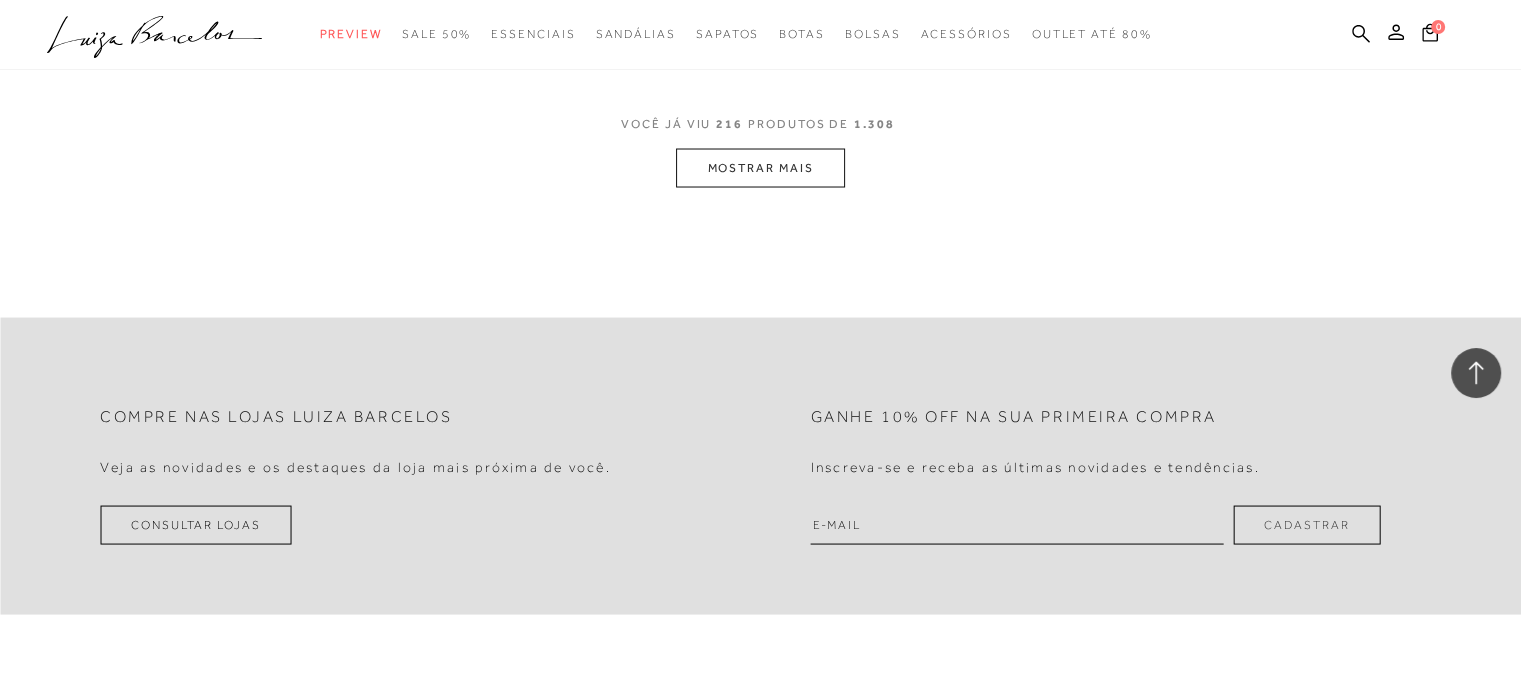 scroll, scrollTop: 18960, scrollLeft: 0, axis: vertical 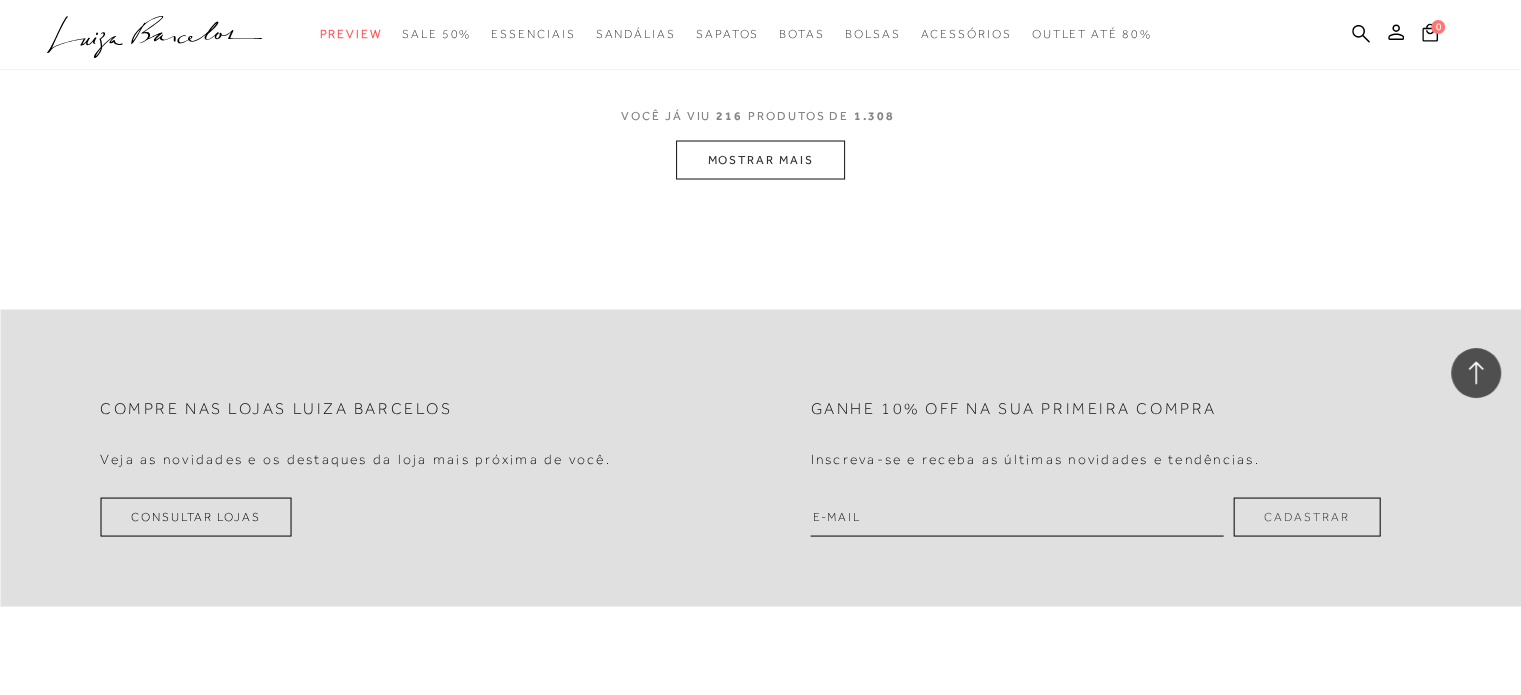 click on "MOSTRAR MAIS" at bounding box center (760, 159) 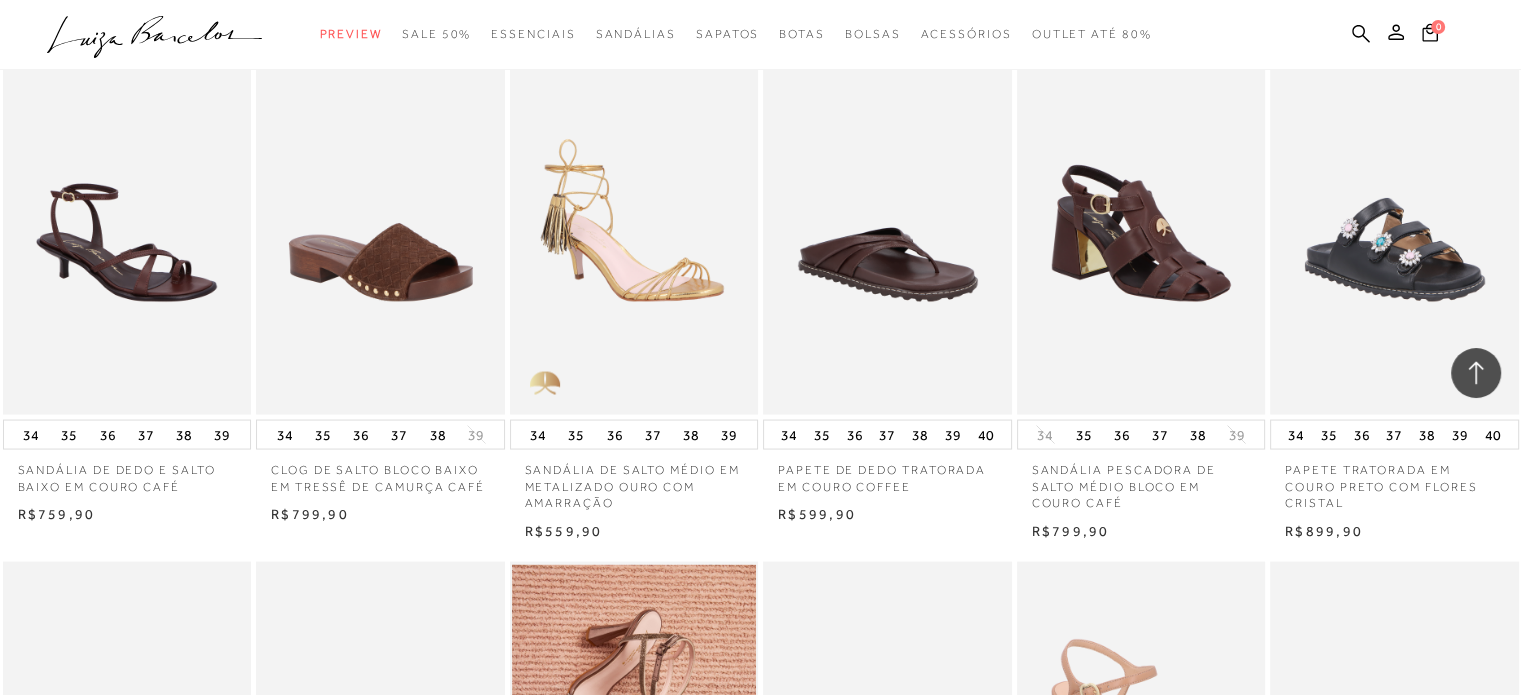 type 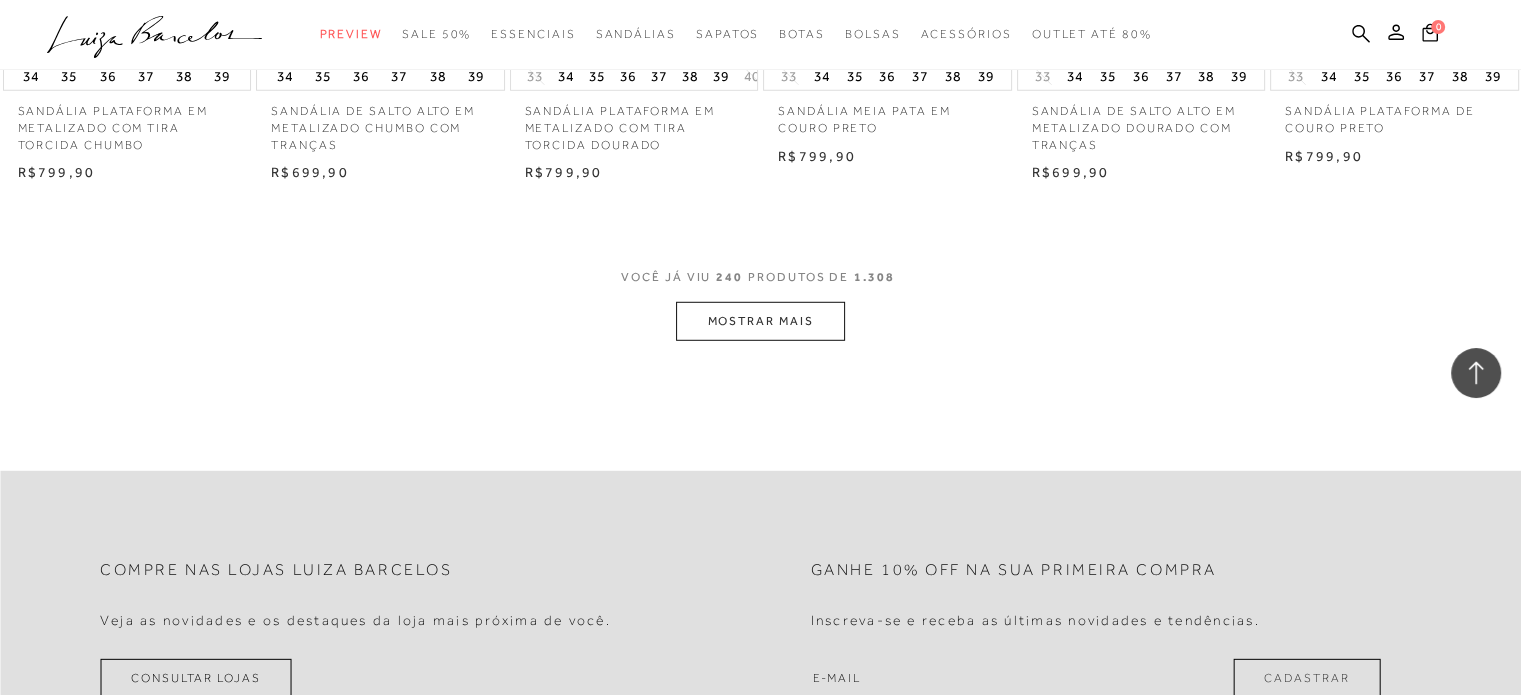 scroll, scrollTop: 20880, scrollLeft: 0, axis: vertical 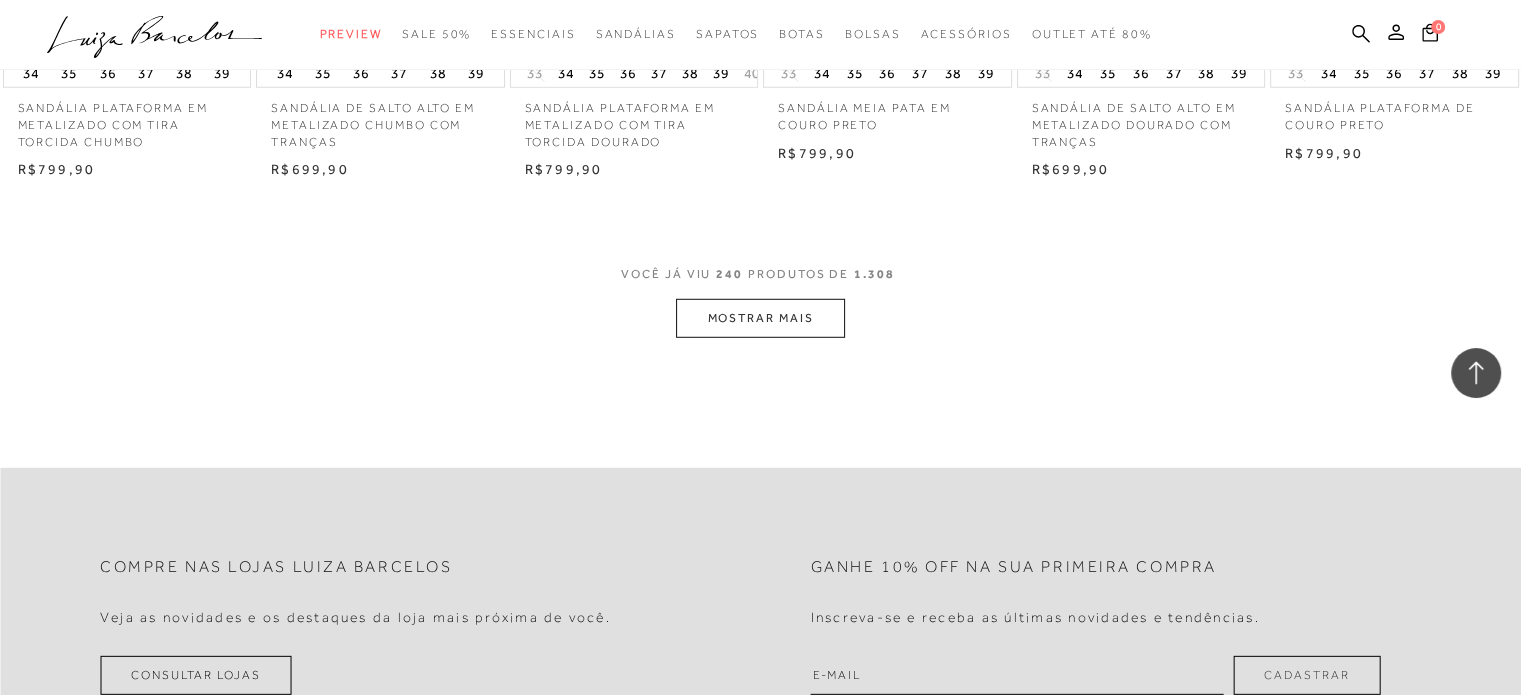 click on "MOSTRAR MAIS" at bounding box center [760, 318] 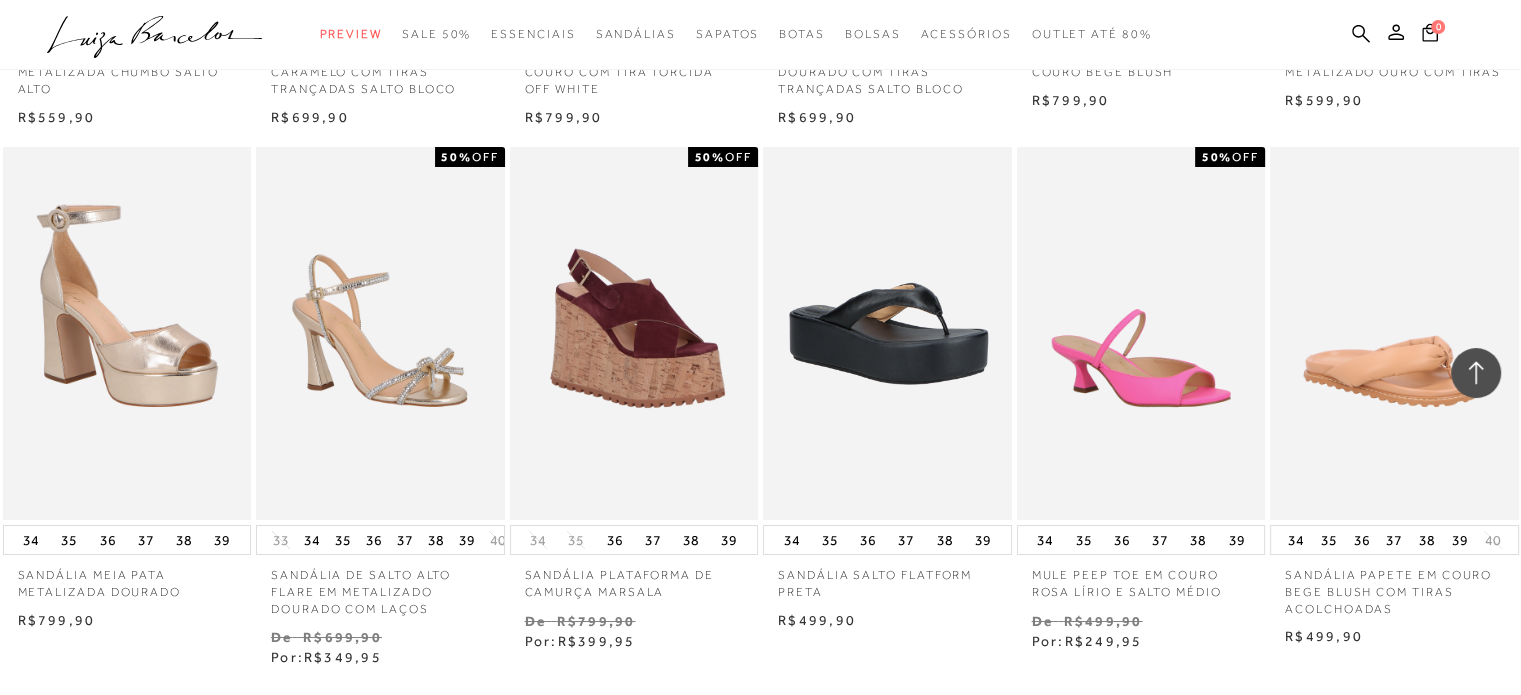 scroll, scrollTop: 23094, scrollLeft: 0, axis: vertical 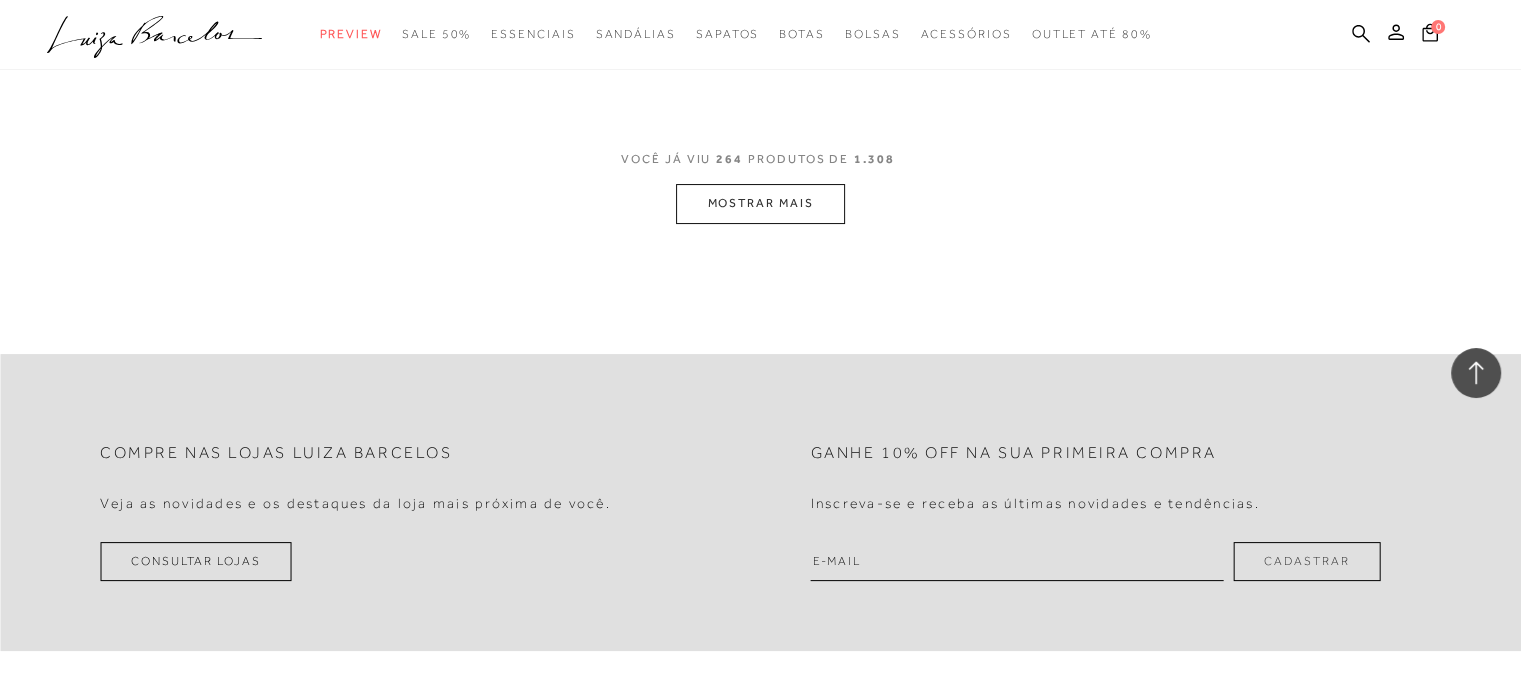 click on "MOSTRAR MAIS" at bounding box center [760, 203] 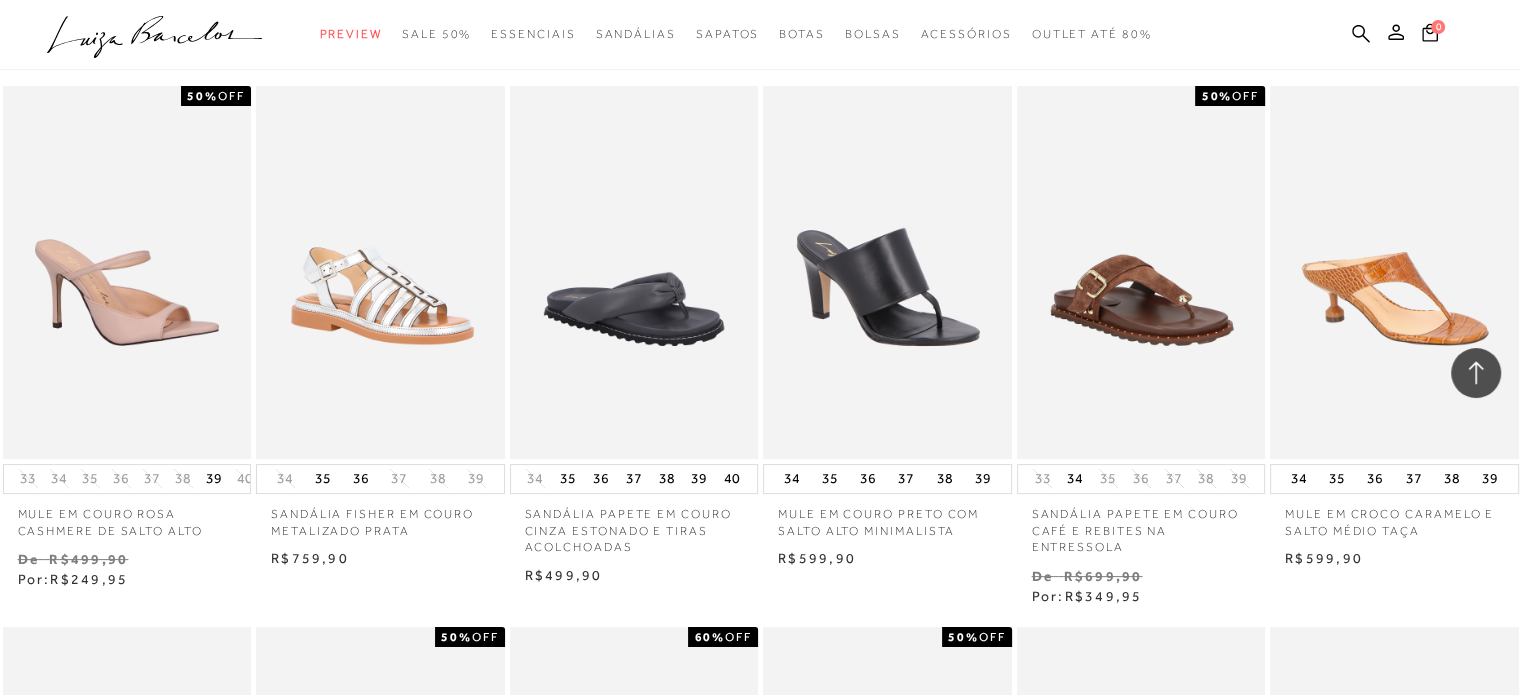 scroll, scrollTop: 23961, scrollLeft: 0, axis: vertical 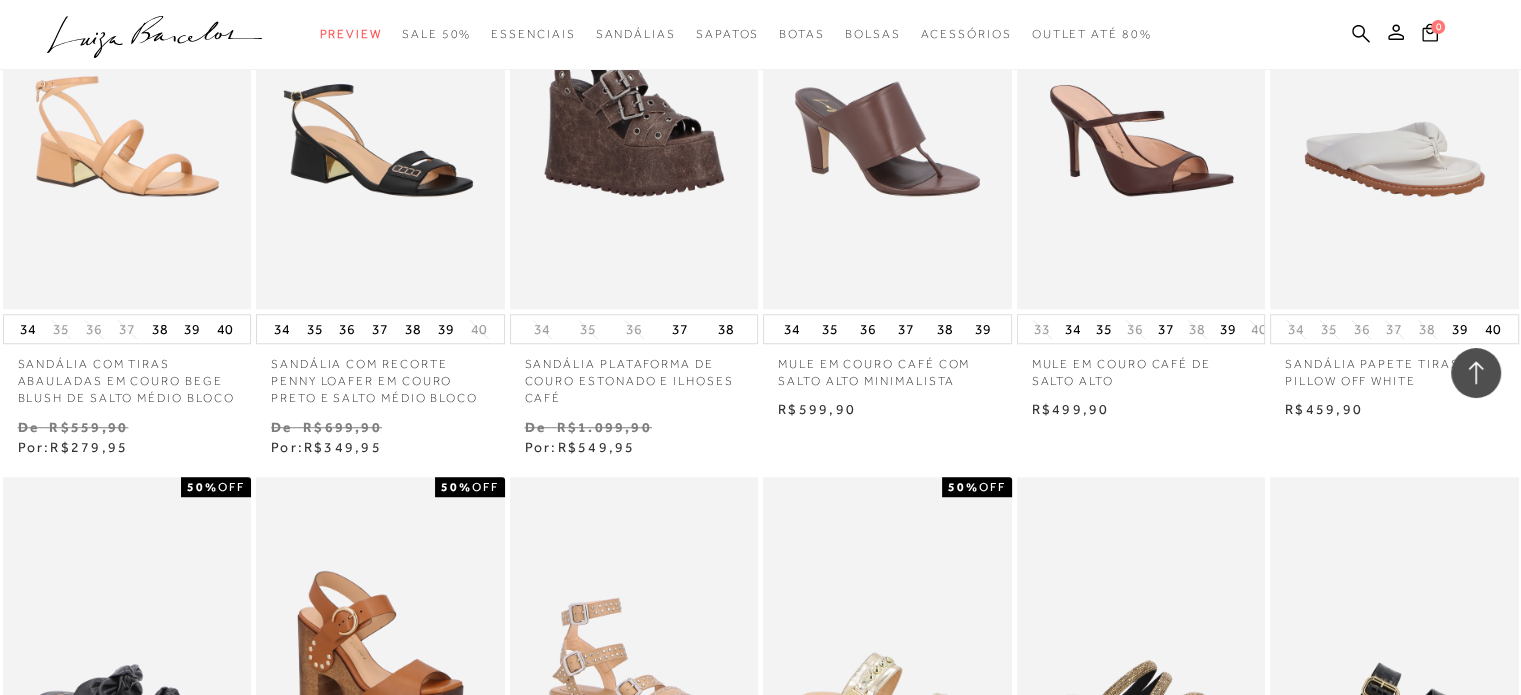 drag, startPoint x: 1018, startPoint y: 475, endPoint x: 1448, endPoint y: 577, distance: 441.93213 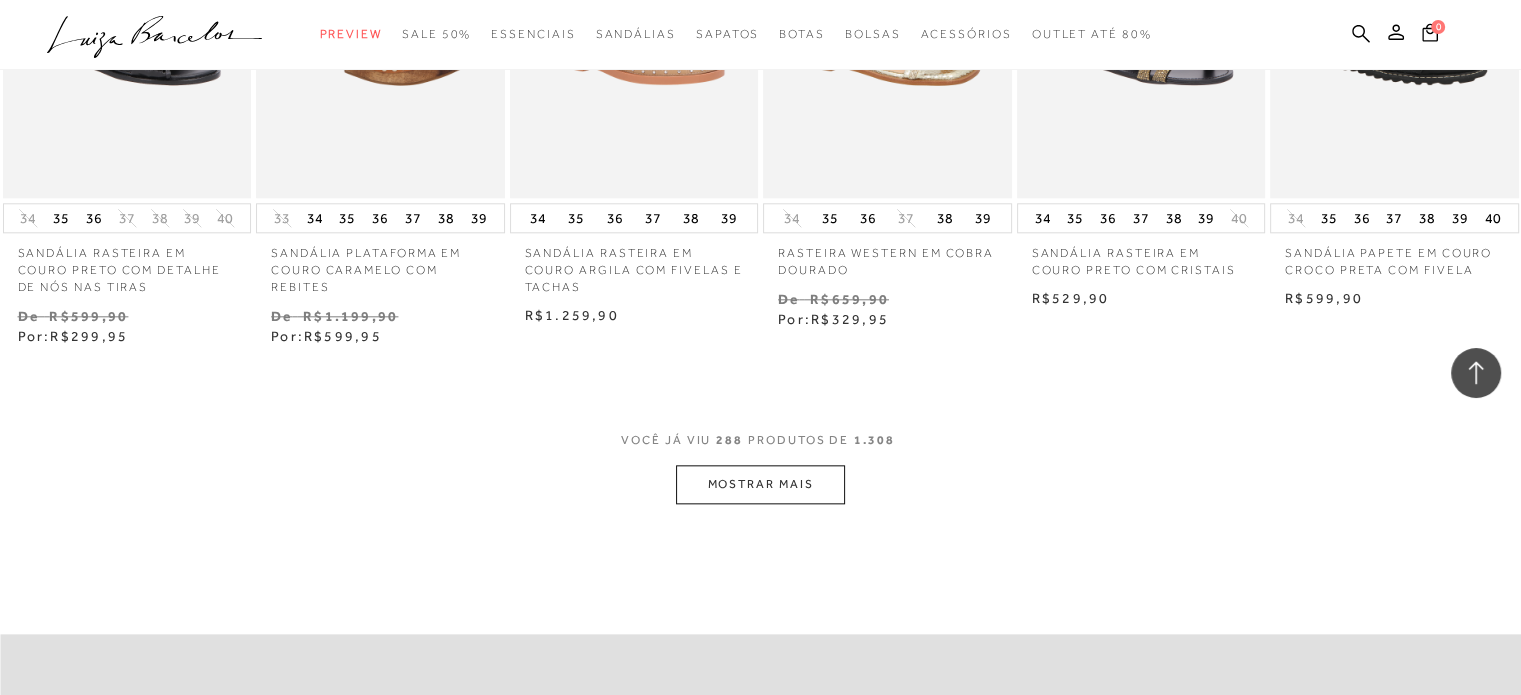 scroll, scrollTop: 25028, scrollLeft: 0, axis: vertical 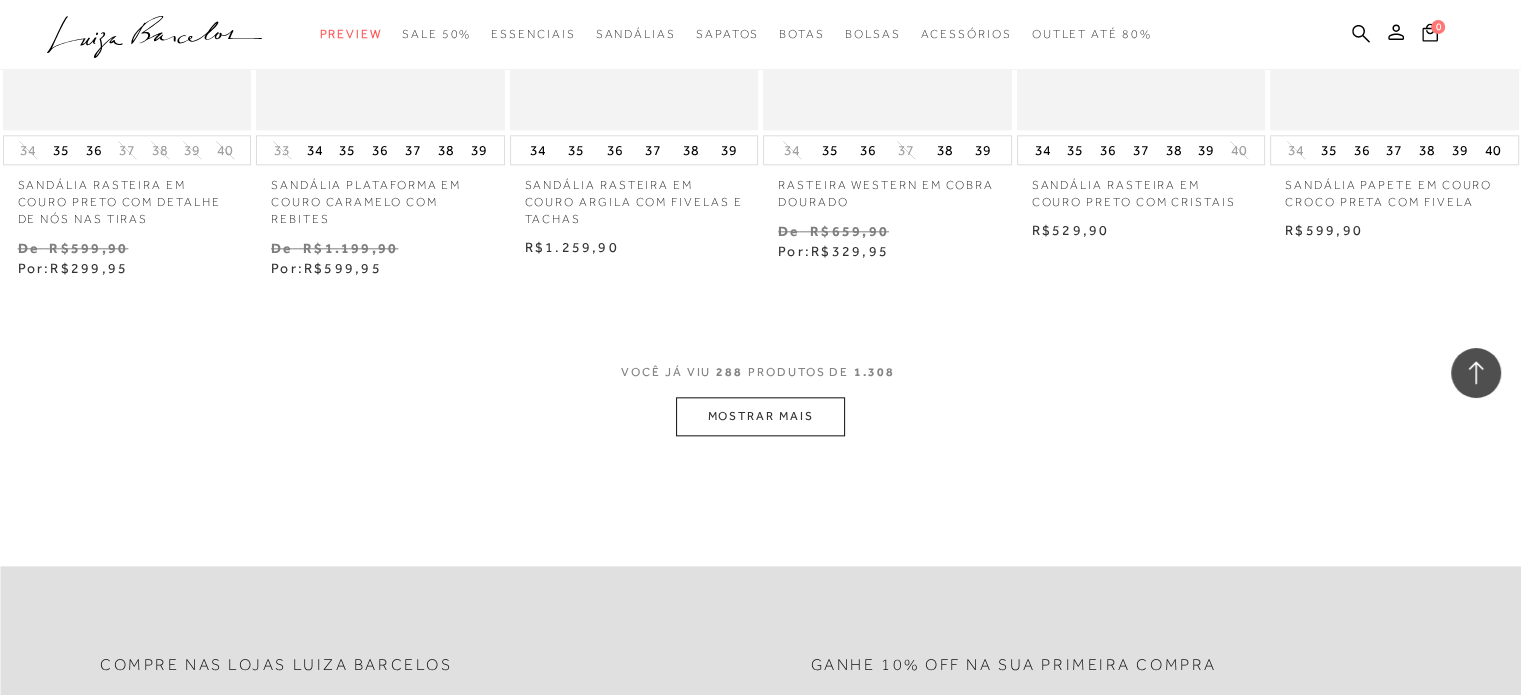 click on "MOSTRAR MAIS" at bounding box center (760, 416) 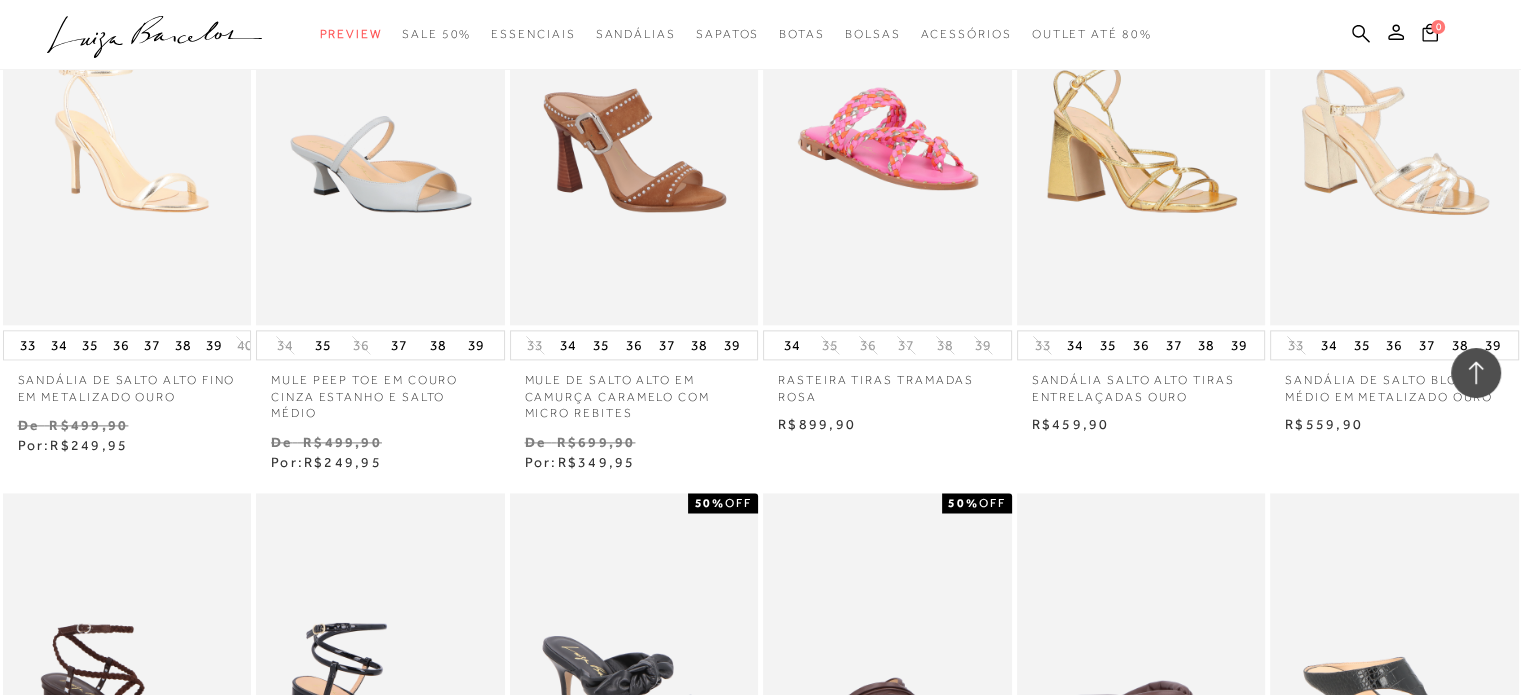 scroll, scrollTop: 25480, scrollLeft: 0, axis: vertical 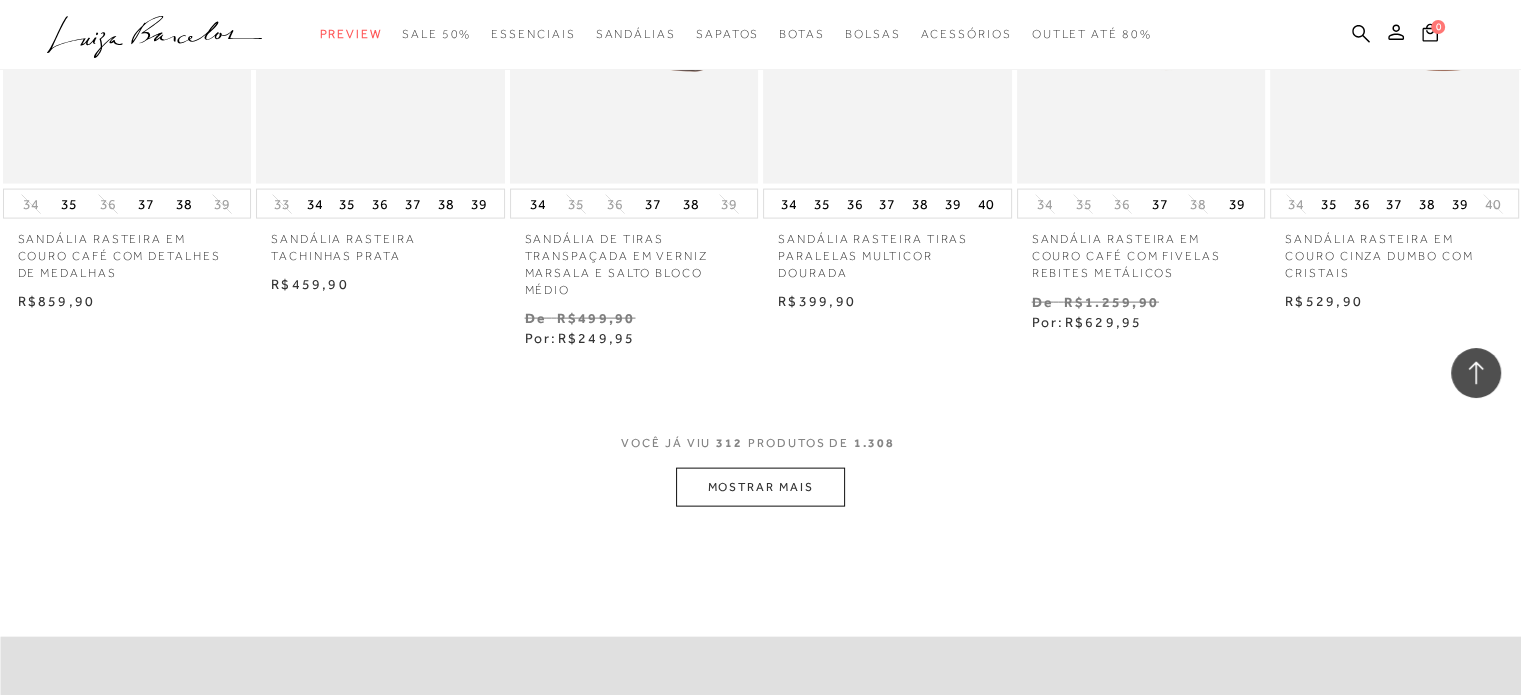 click on "MOSTRAR MAIS" at bounding box center (760, 487) 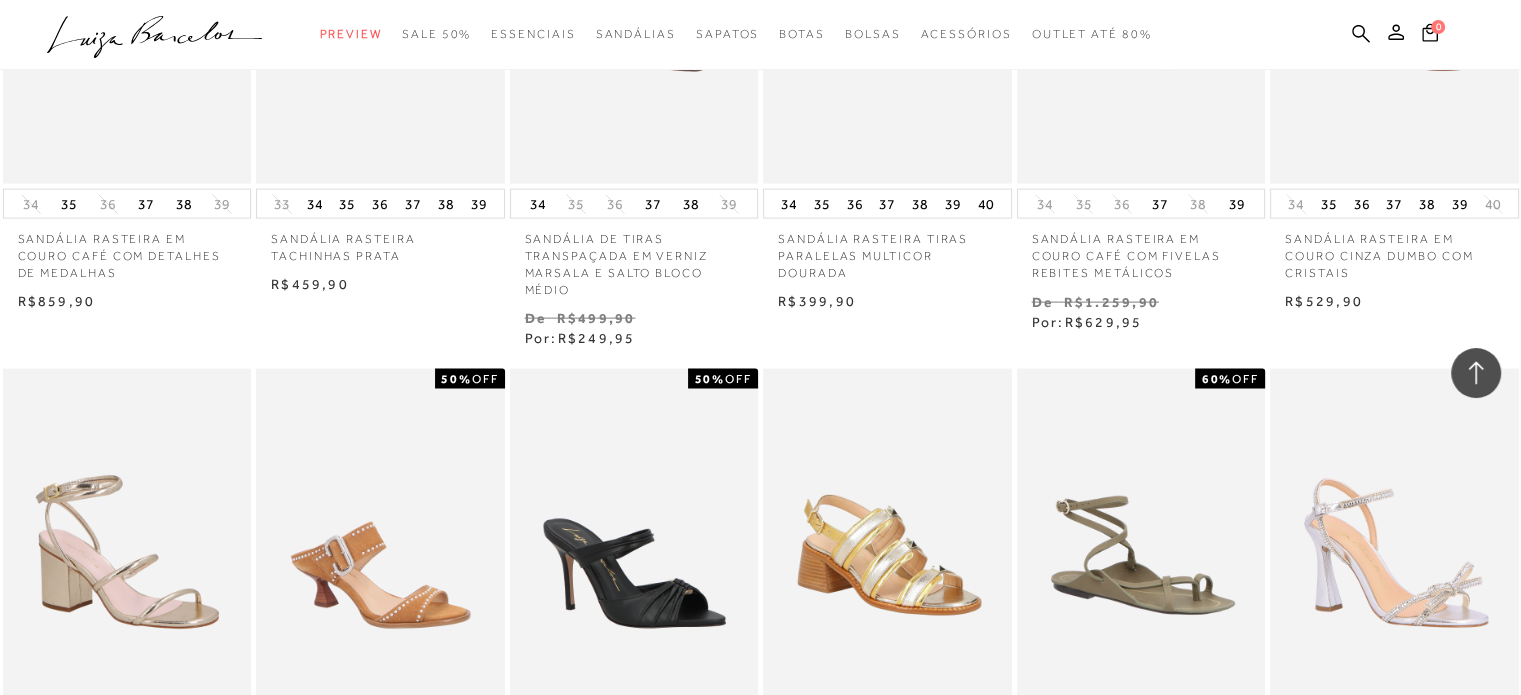 scroll, scrollTop: 27120, scrollLeft: 0, axis: vertical 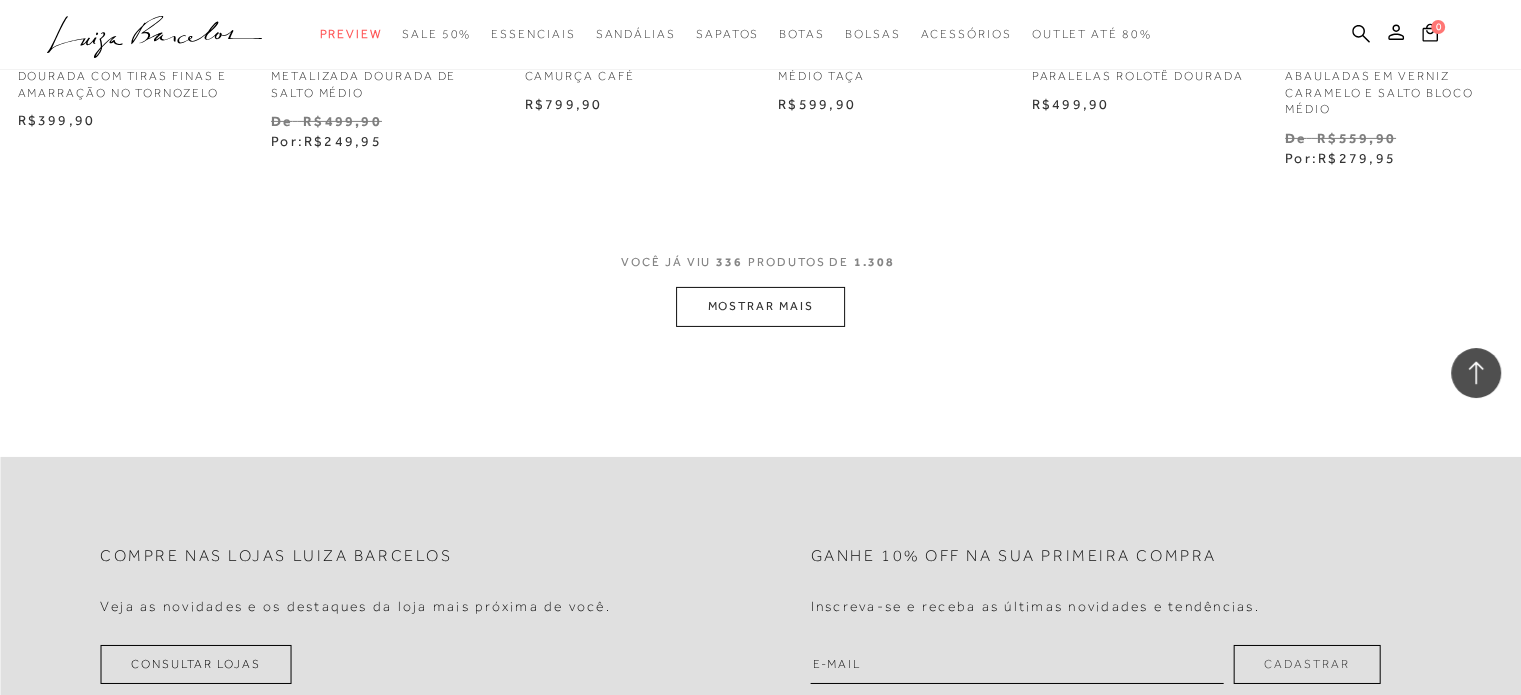 click on "MOSTRAR MAIS" at bounding box center [760, 306] 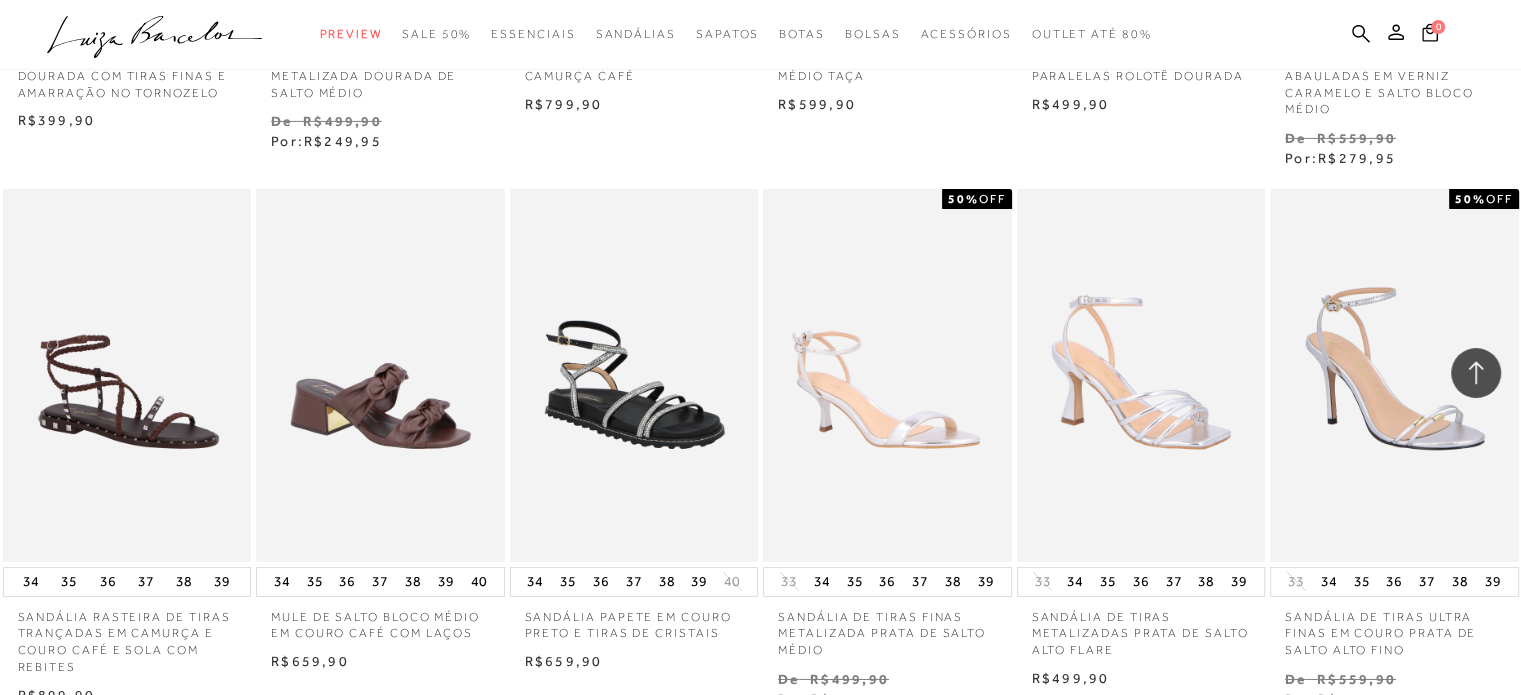 scroll, scrollTop: 31515, scrollLeft: 0, axis: vertical 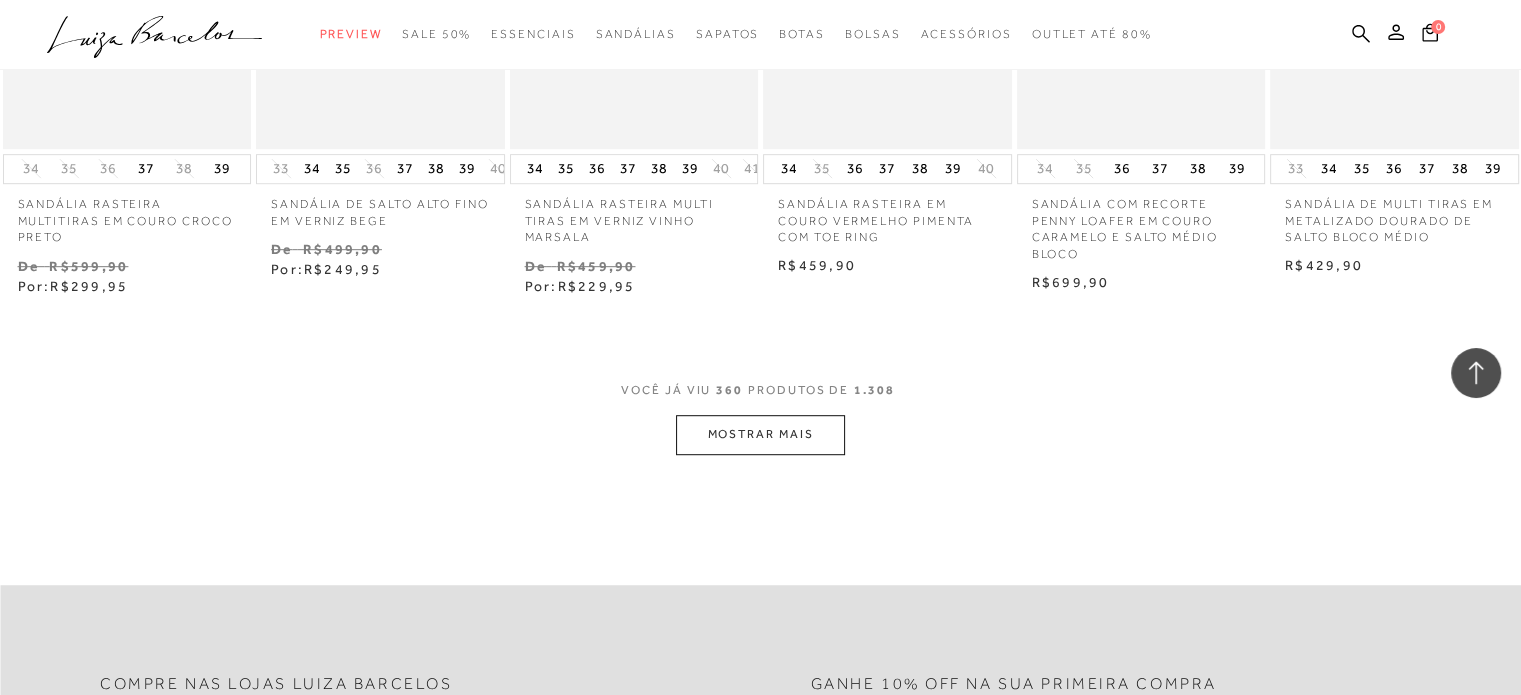 click on "MOSTRAR MAIS" at bounding box center [760, 434] 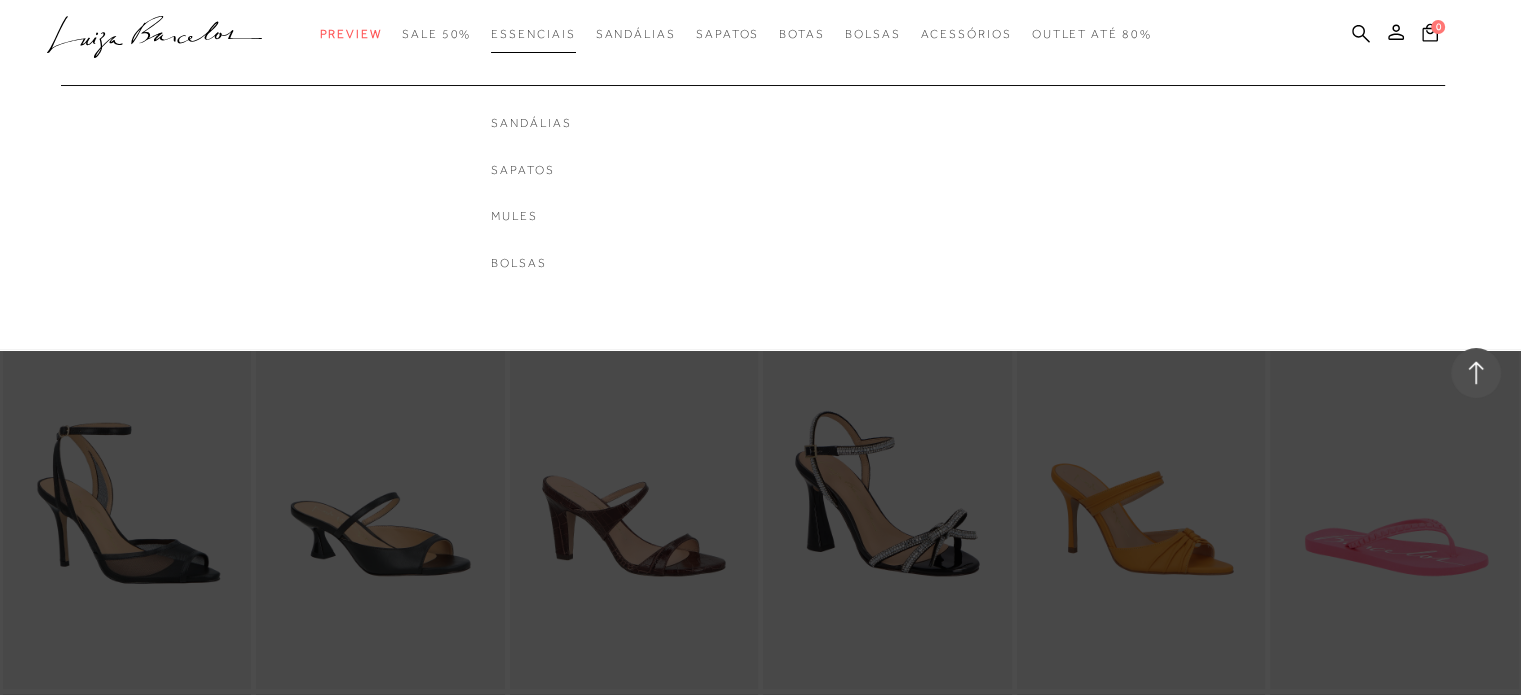 scroll, scrollTop: 34071, scrollLeft: 0, axis: vertical 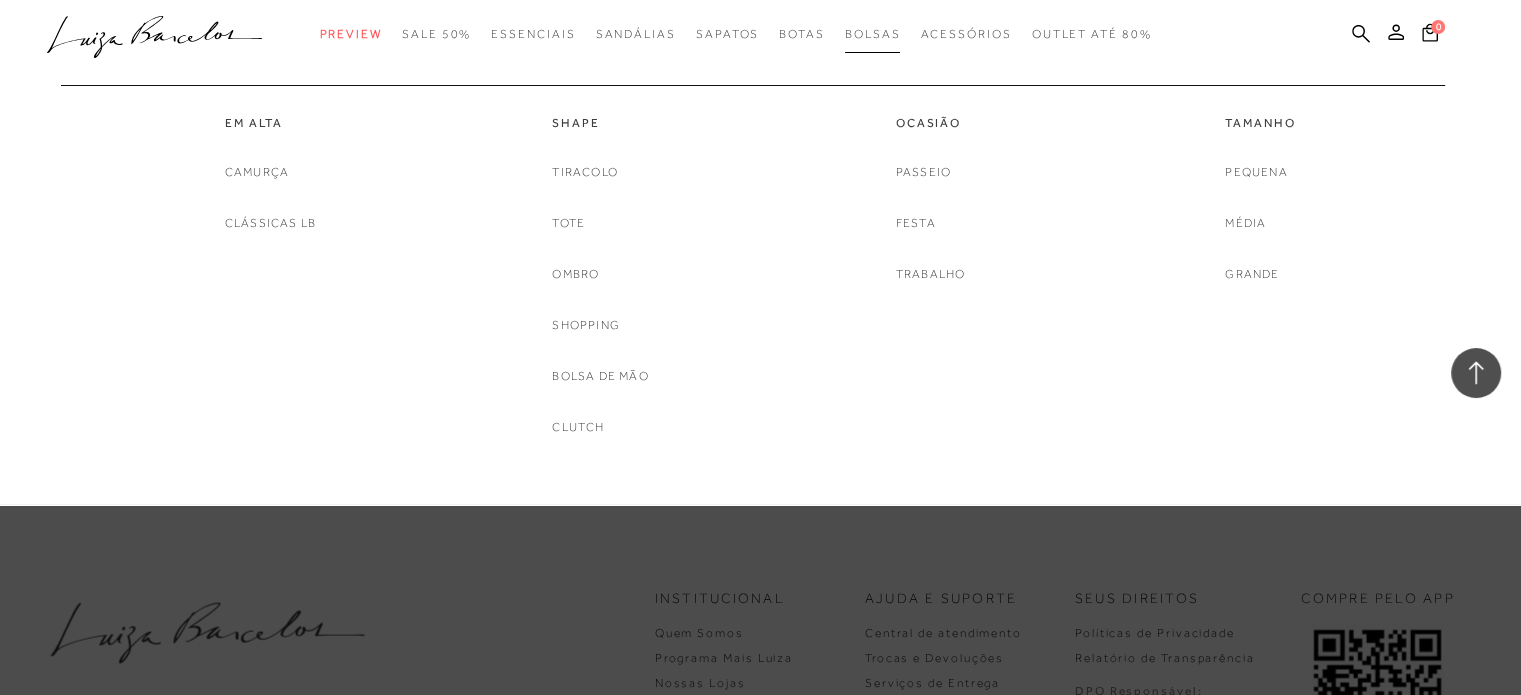 click on "Bolsas" at bounding box center (873, 34) 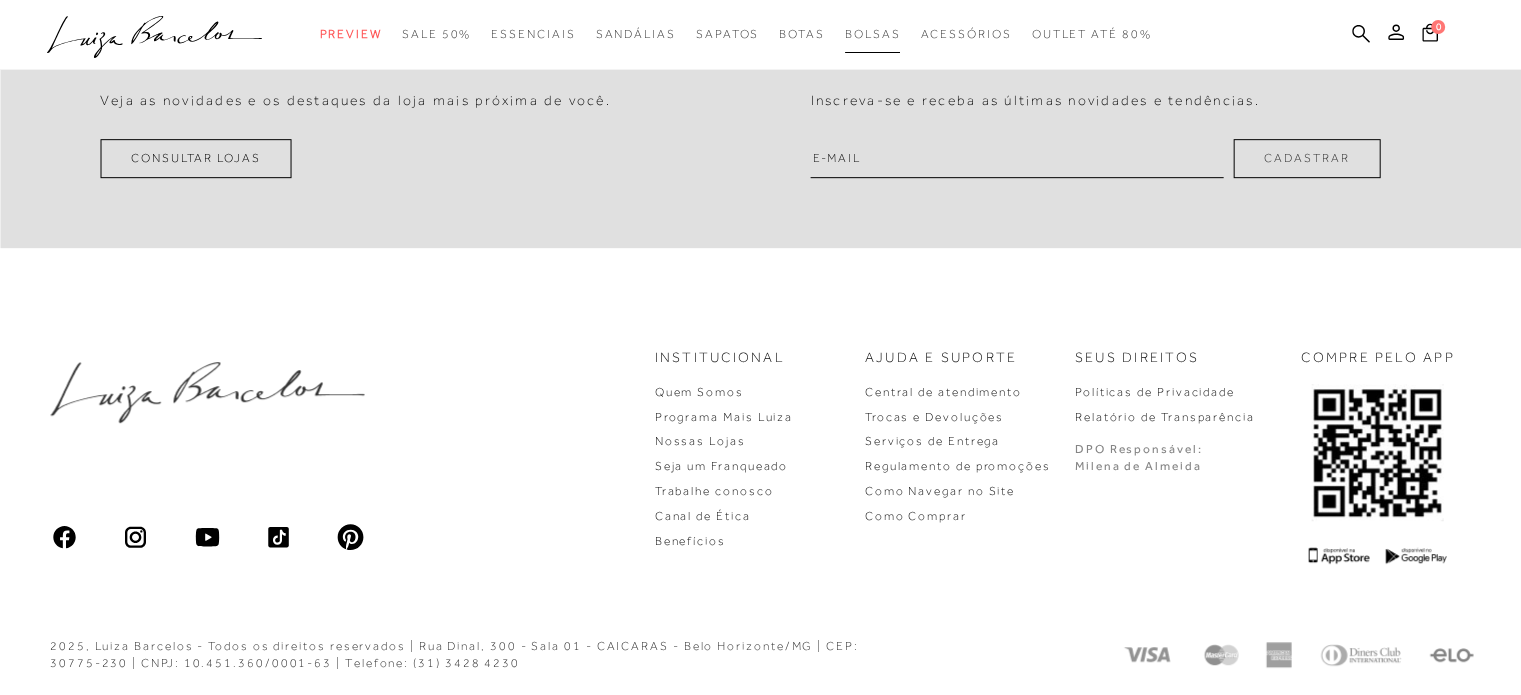 scroll, scrollTop: 0, scrollLeft: 0, axis: both 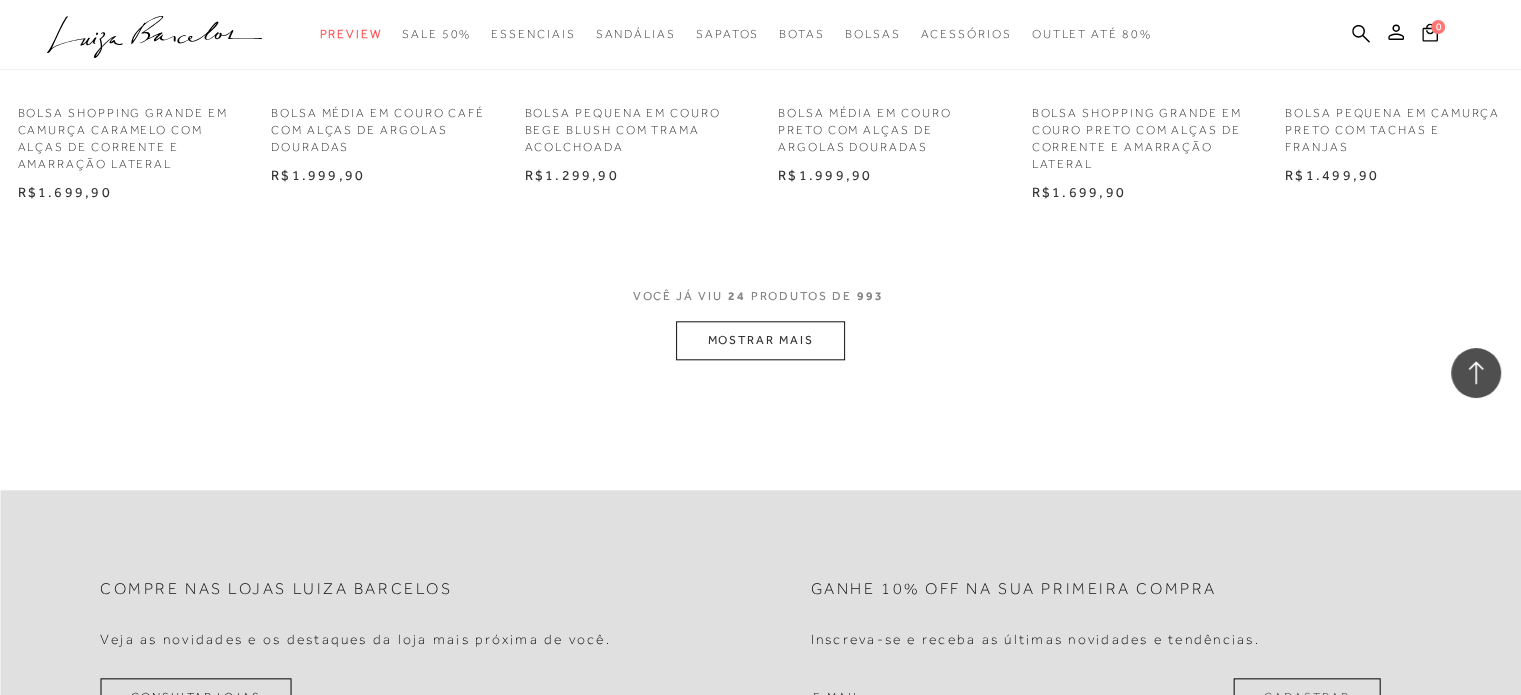 click on "MOSTRAR MAIS" at bounding box center [760, 340] 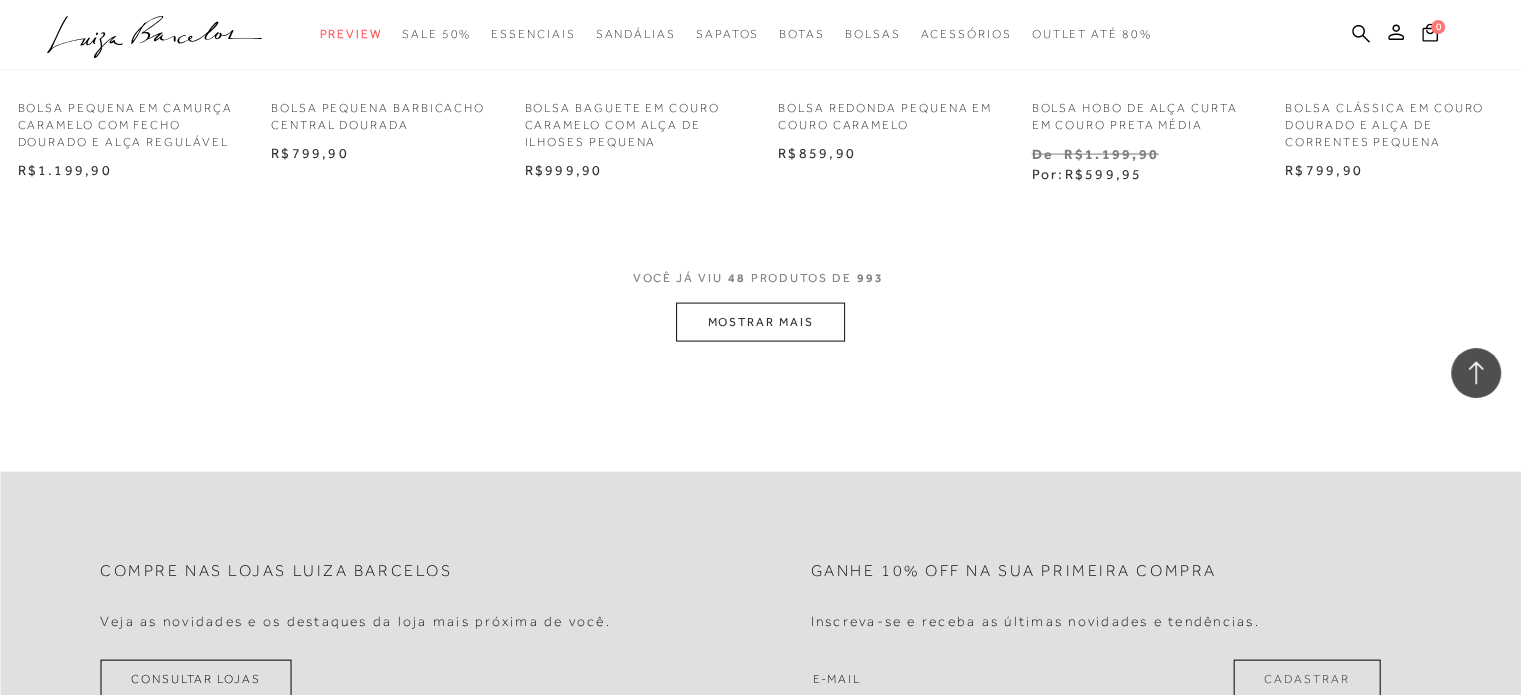scroll, scrollTop: 3961, scrollLeft: 0, axis: vertical 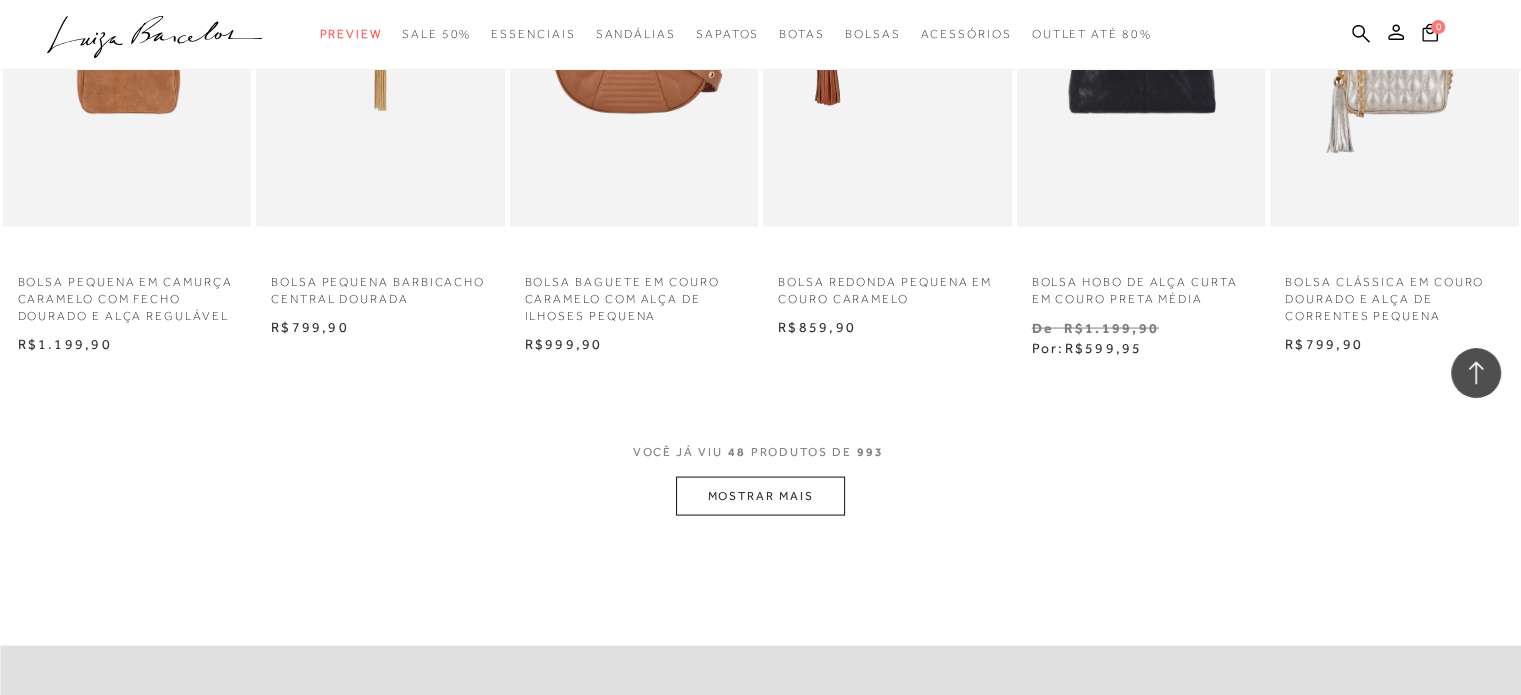 click on "MOSTRAR MAIS" at bounding box center [760, 496] 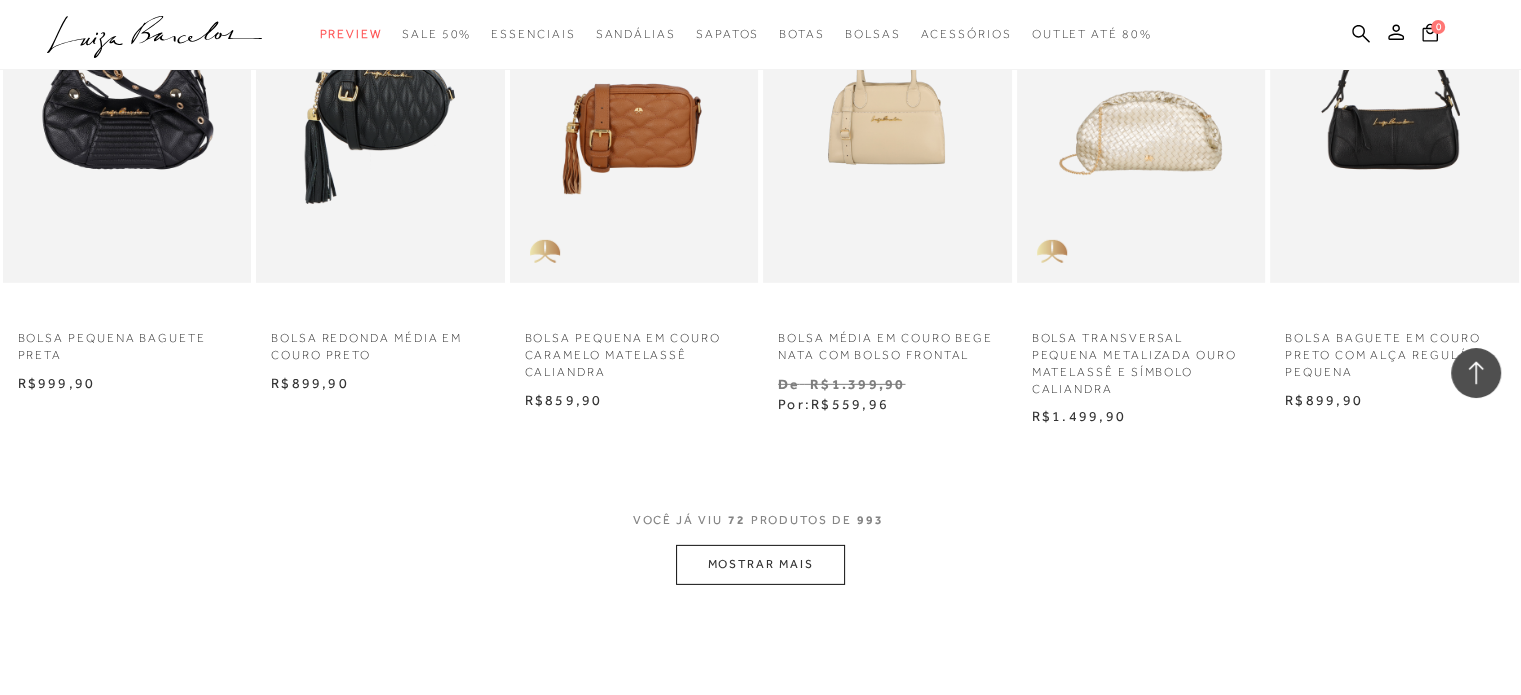 scroll, scrollTop: 6080, scrollLeft: 0, axis: vertical 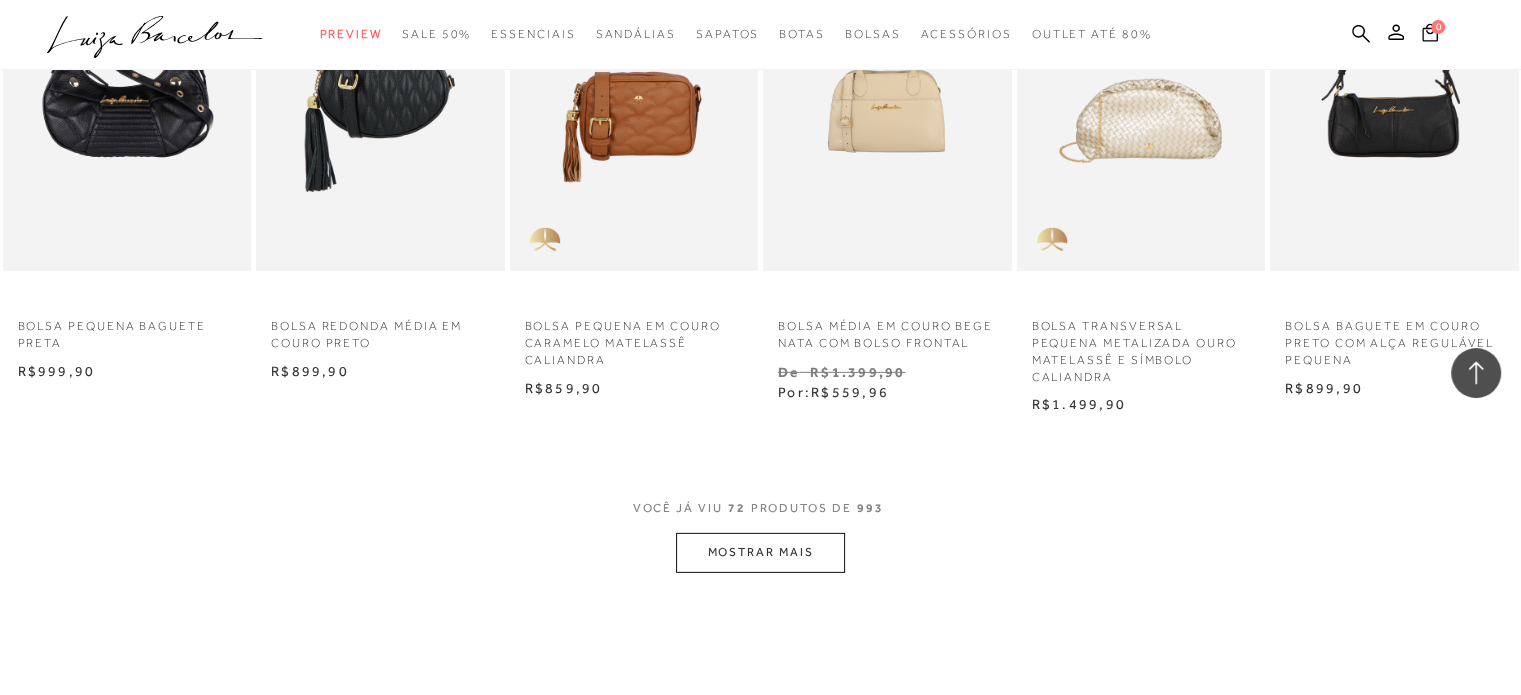 click on "MOSTRAR MAIS" at bounding box center [760, 552] 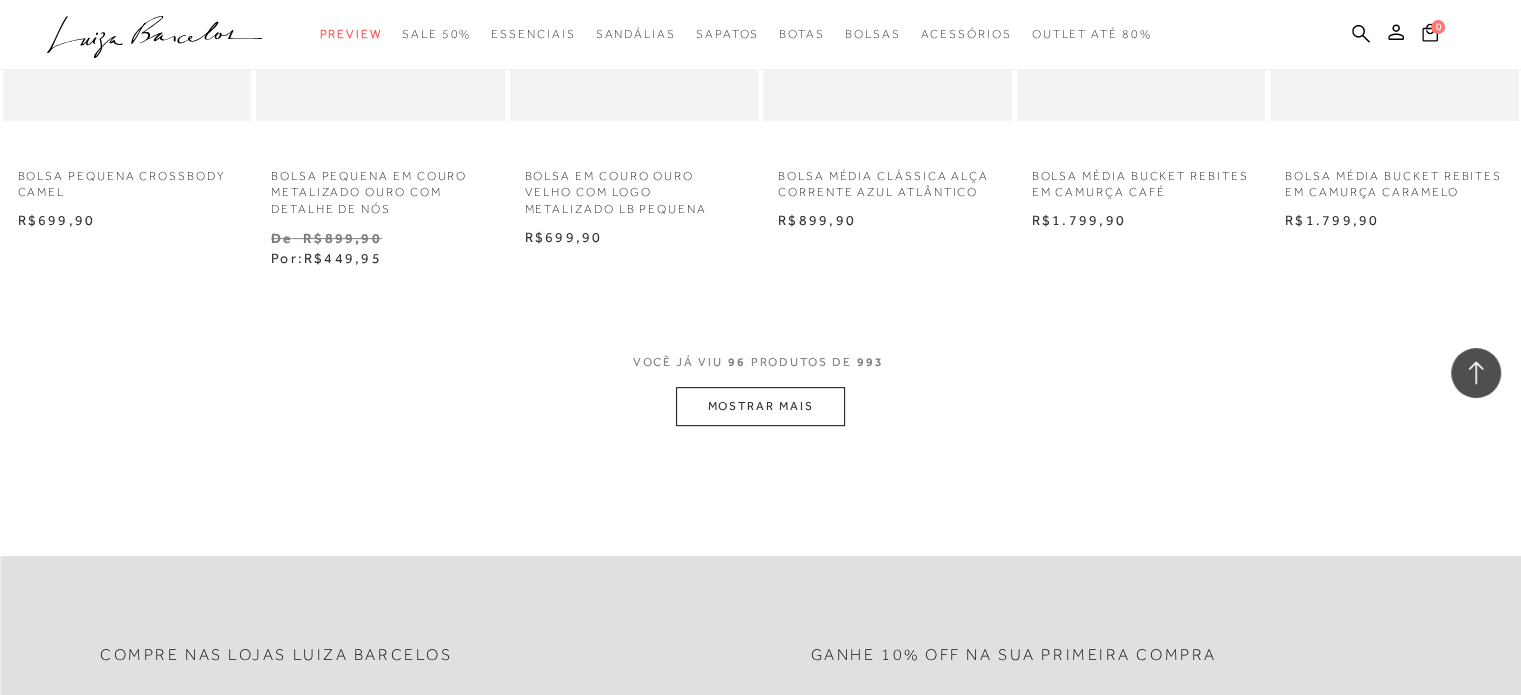 scroll, scrollTop: 8440, scrollLeft: 0, axis: vertical 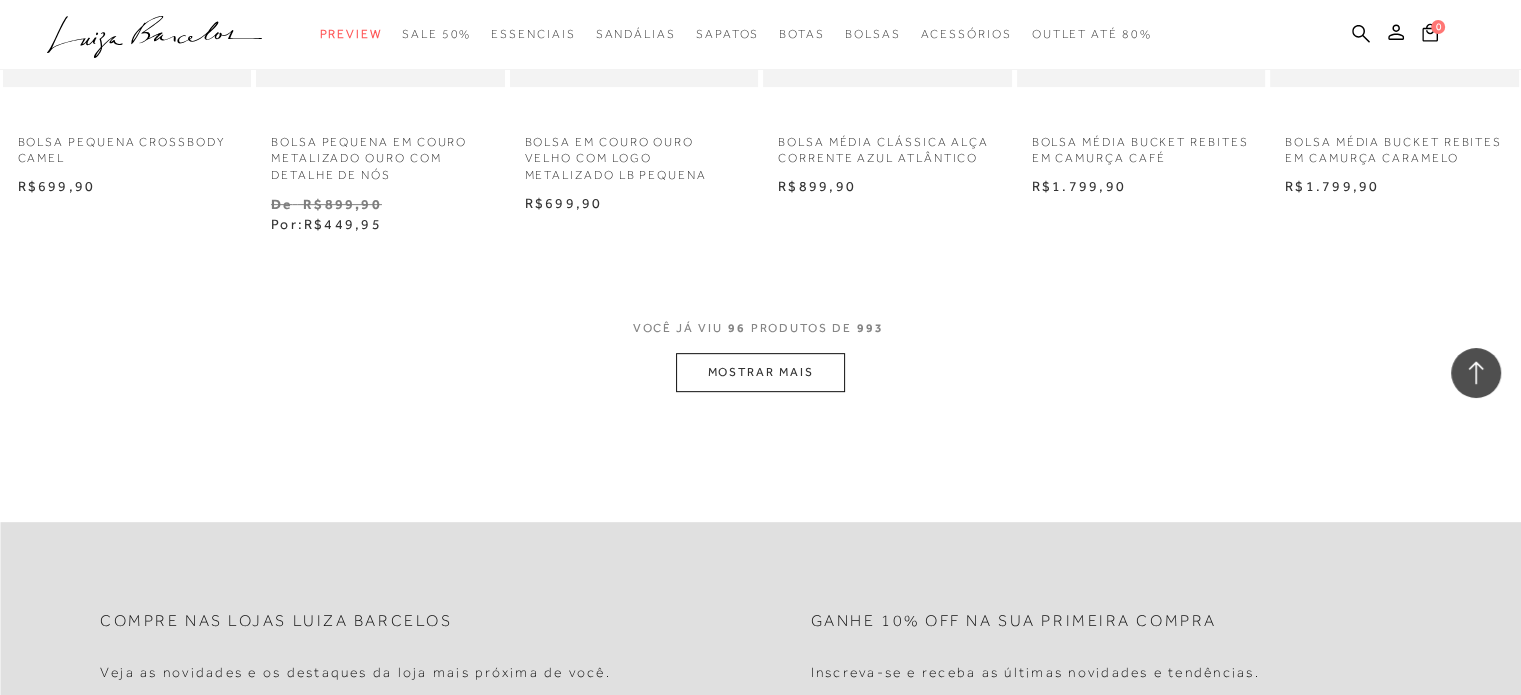 click on "MOSTRAR MAIS" at bounding box center (760, 372) 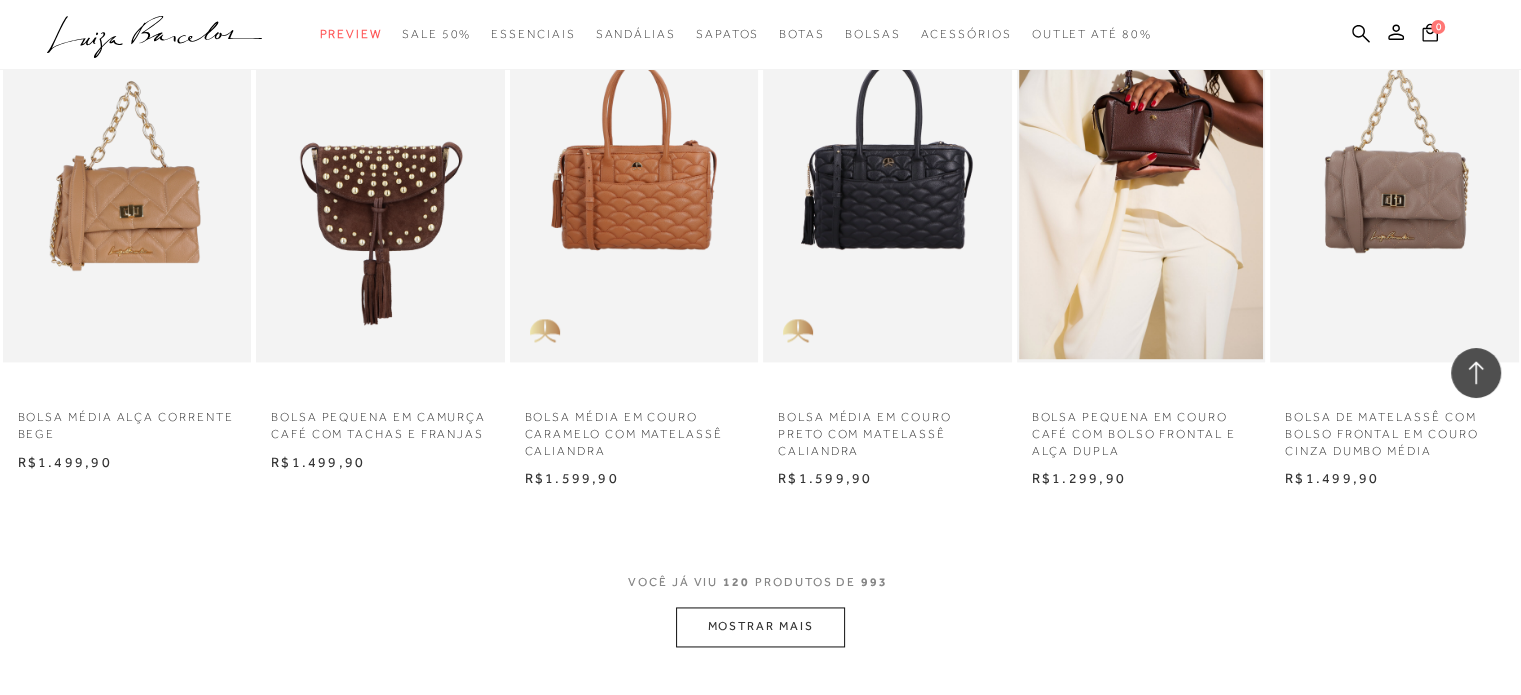 scroll, scrollTop: 10520, scrollLeft: 0, axis: vertical 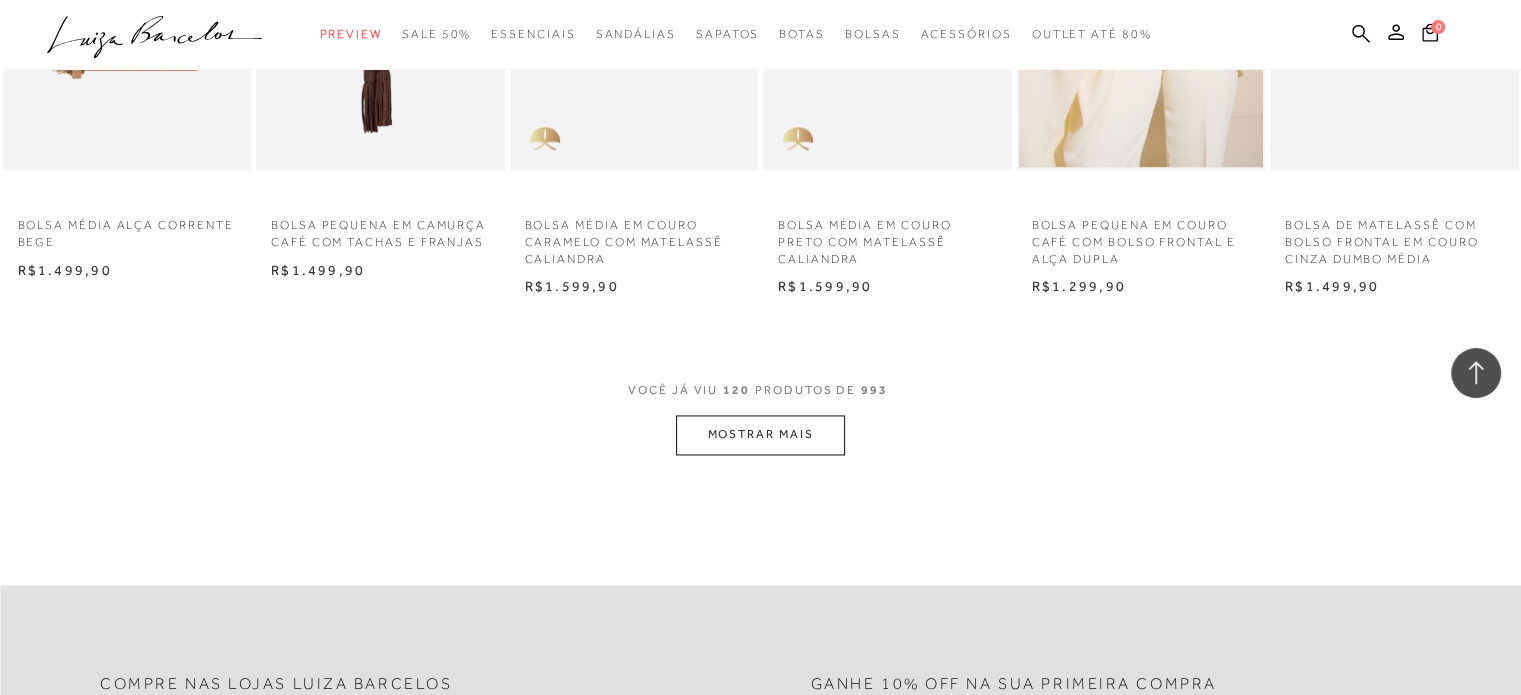 click on "MOSTRAR MAIS" at bounding box center (760, 434) 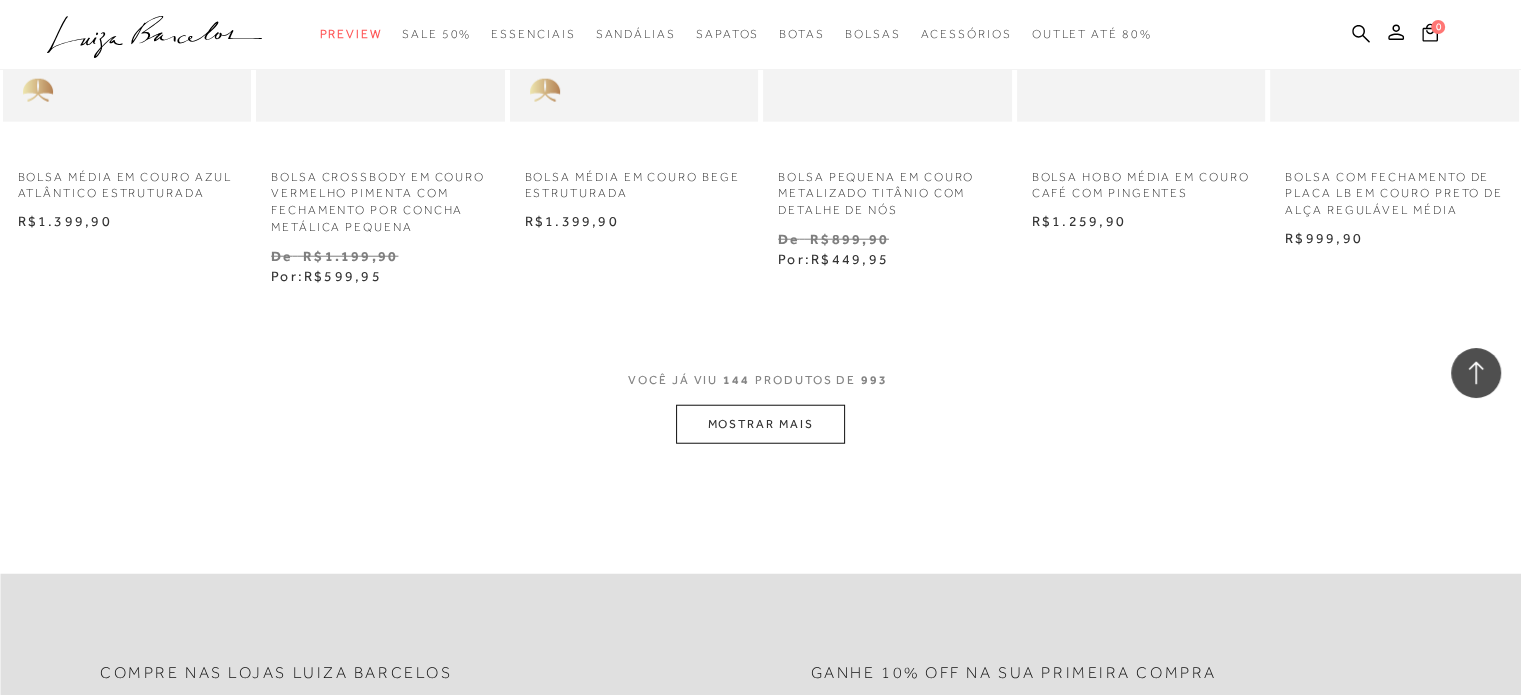 scroll, scrollTop: 12760, scrollLeft: 0, axis: vertical 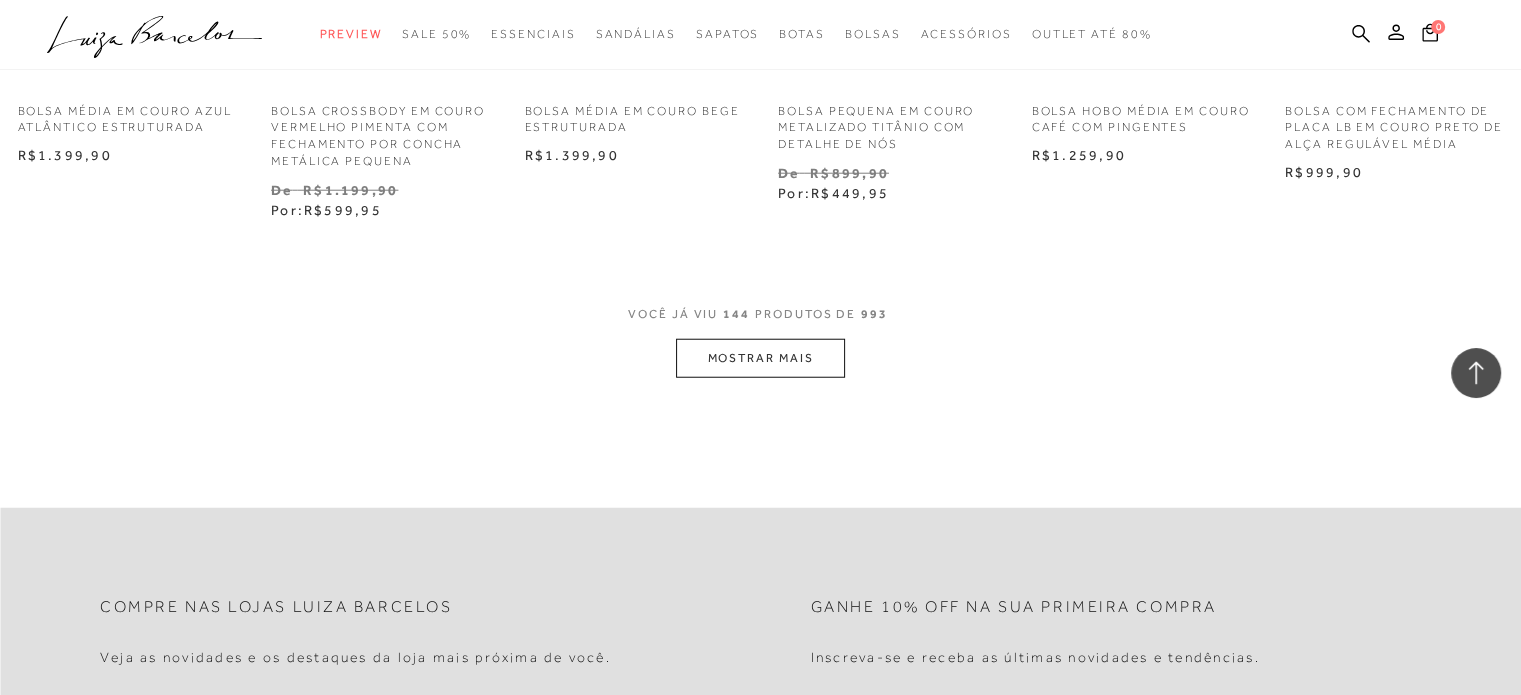 click on "MOSTRAR MAIS" at bounding box center [760, 358] 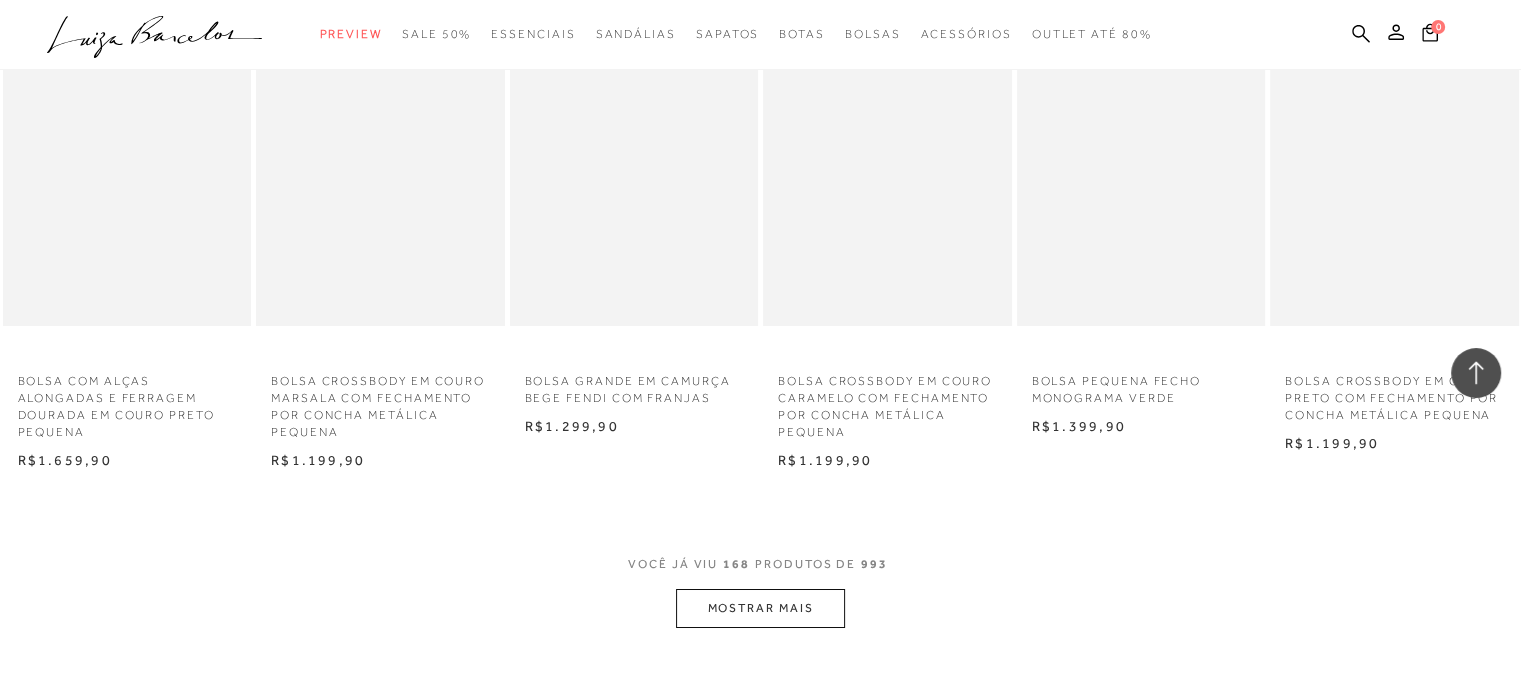 scroll, scrollTop: 14720, scrollLeft: 0, axis: vertical 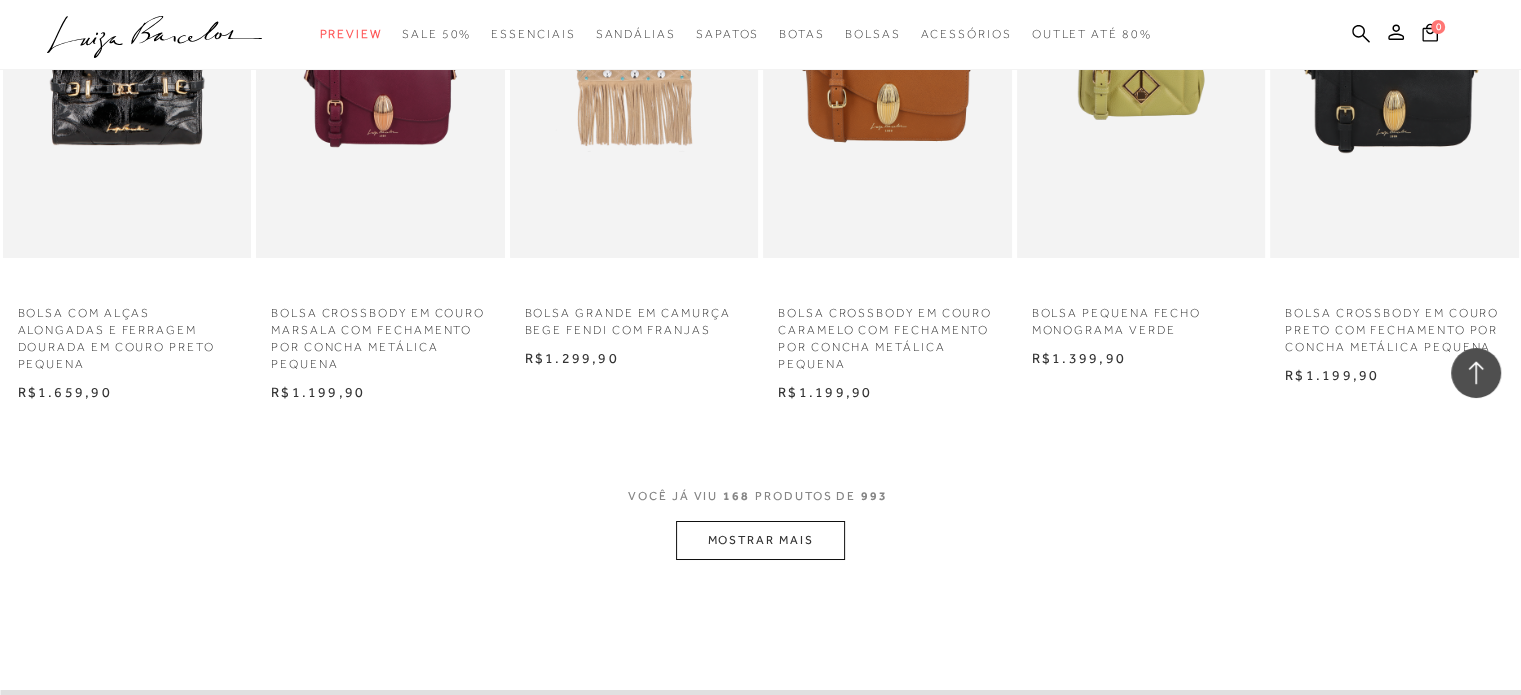 click on "MOSTRAR MAIS" at bounding box center [760, 540] 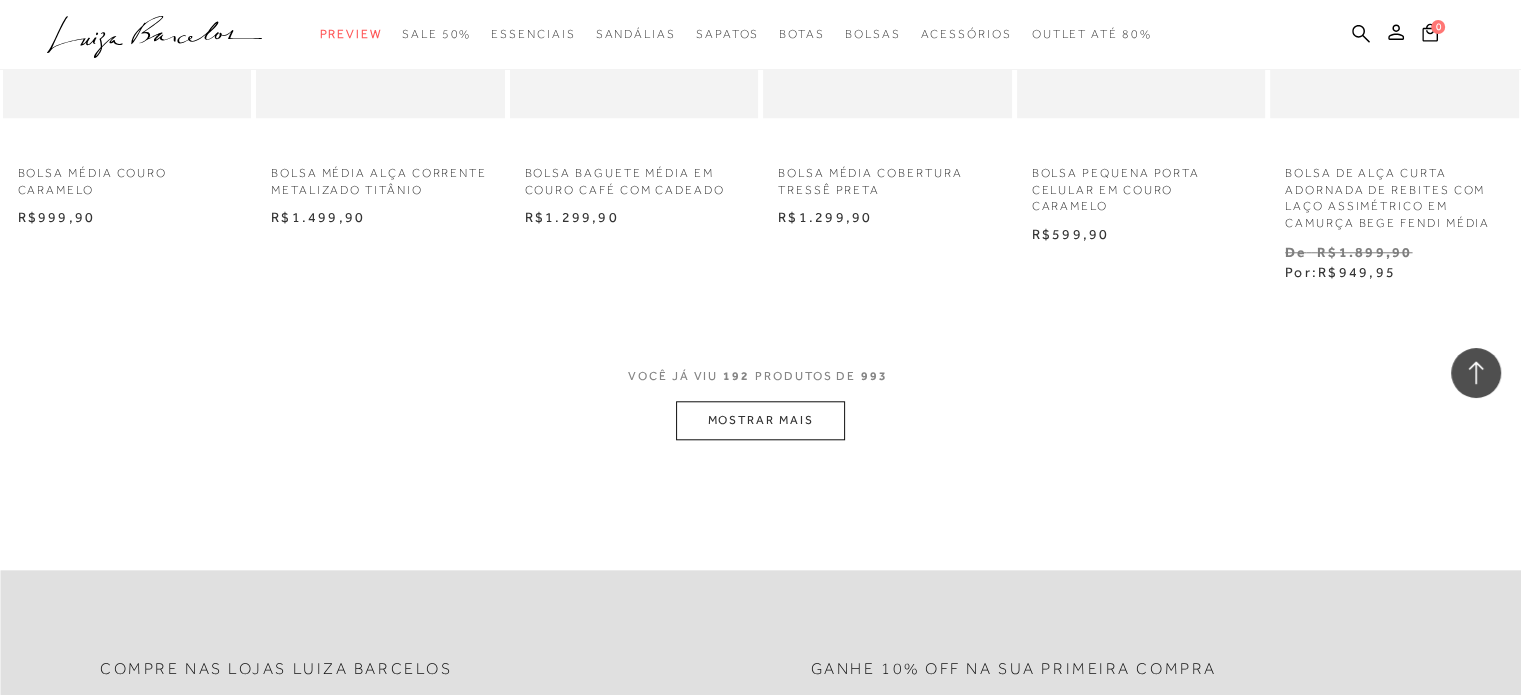scroll, scrollTop: 17080, scrollLeft: 0, axis: vertical 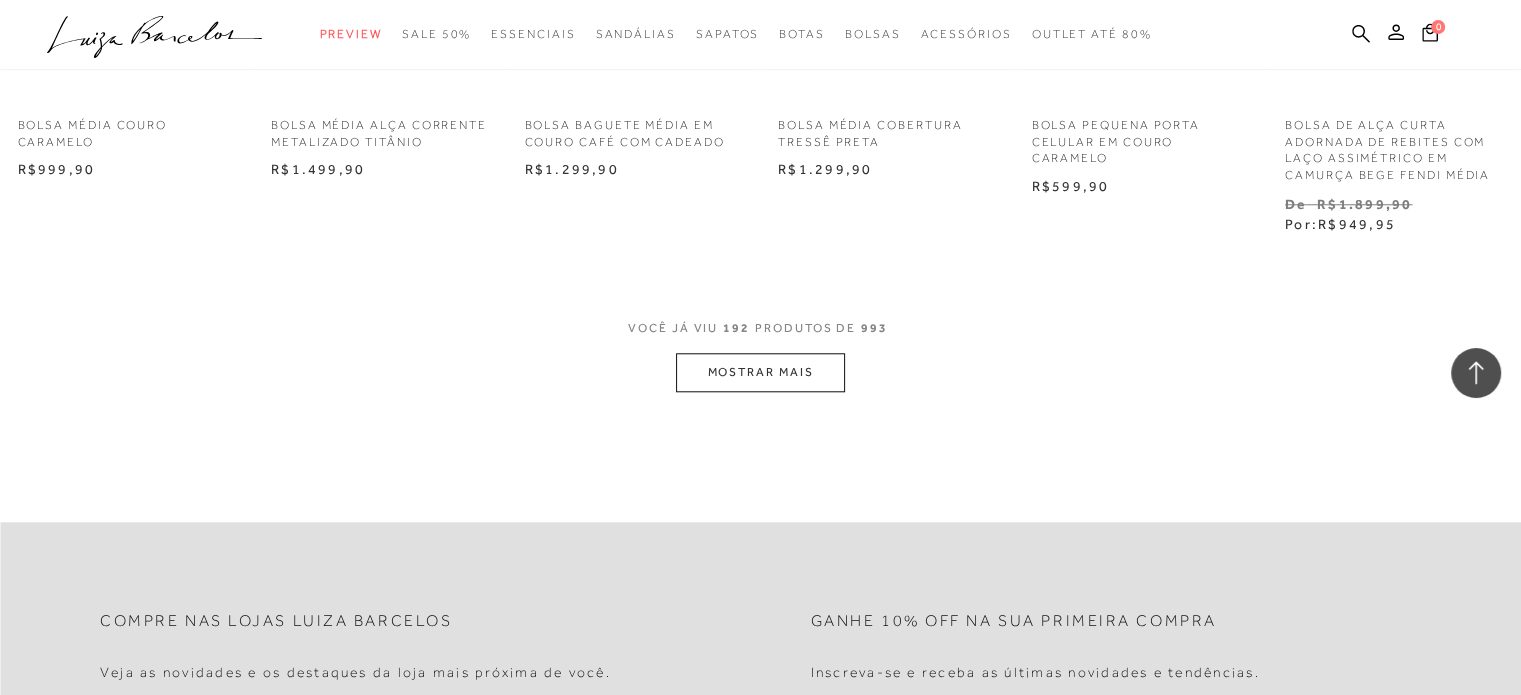 click on "MOSTRAR MAIS" at bounding box center [760, 372] 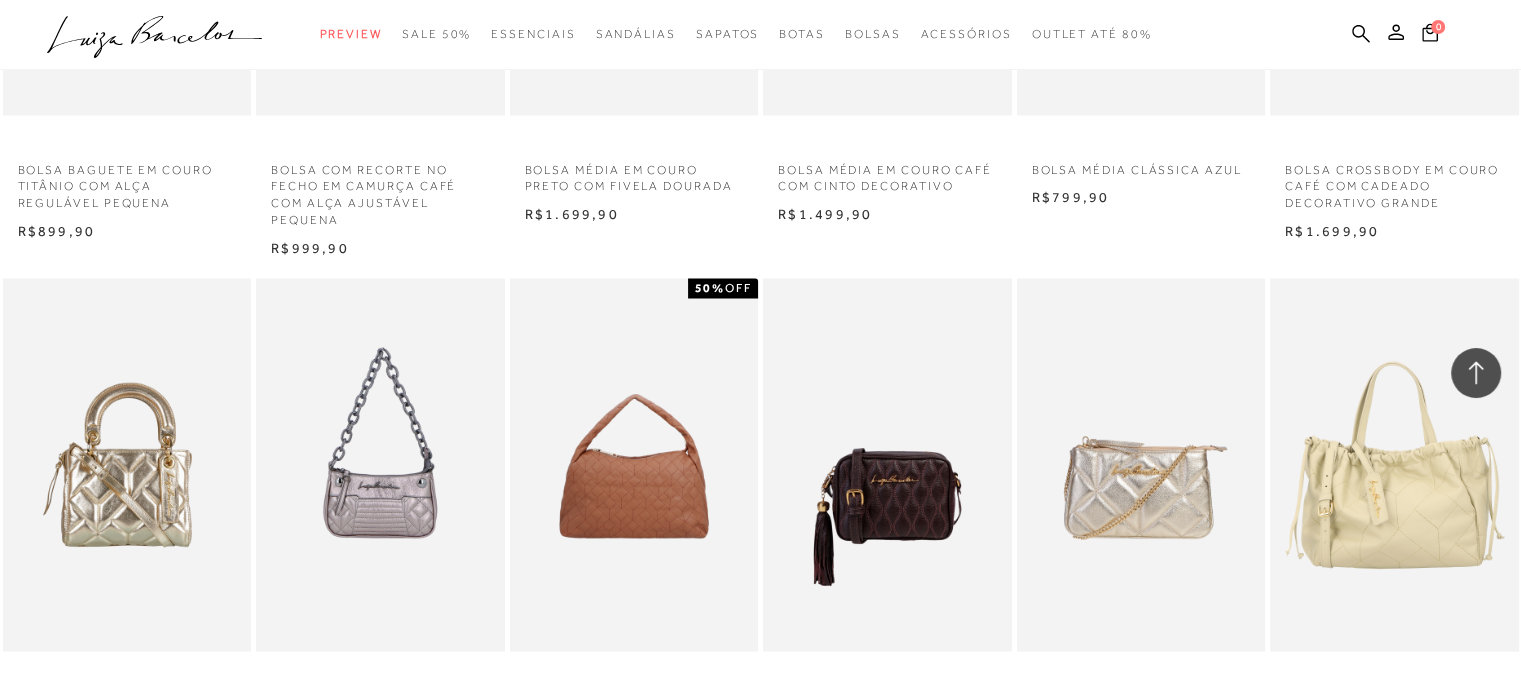 scroll, scrollTop: 18920, scrollLeft: 0, axis: vertical 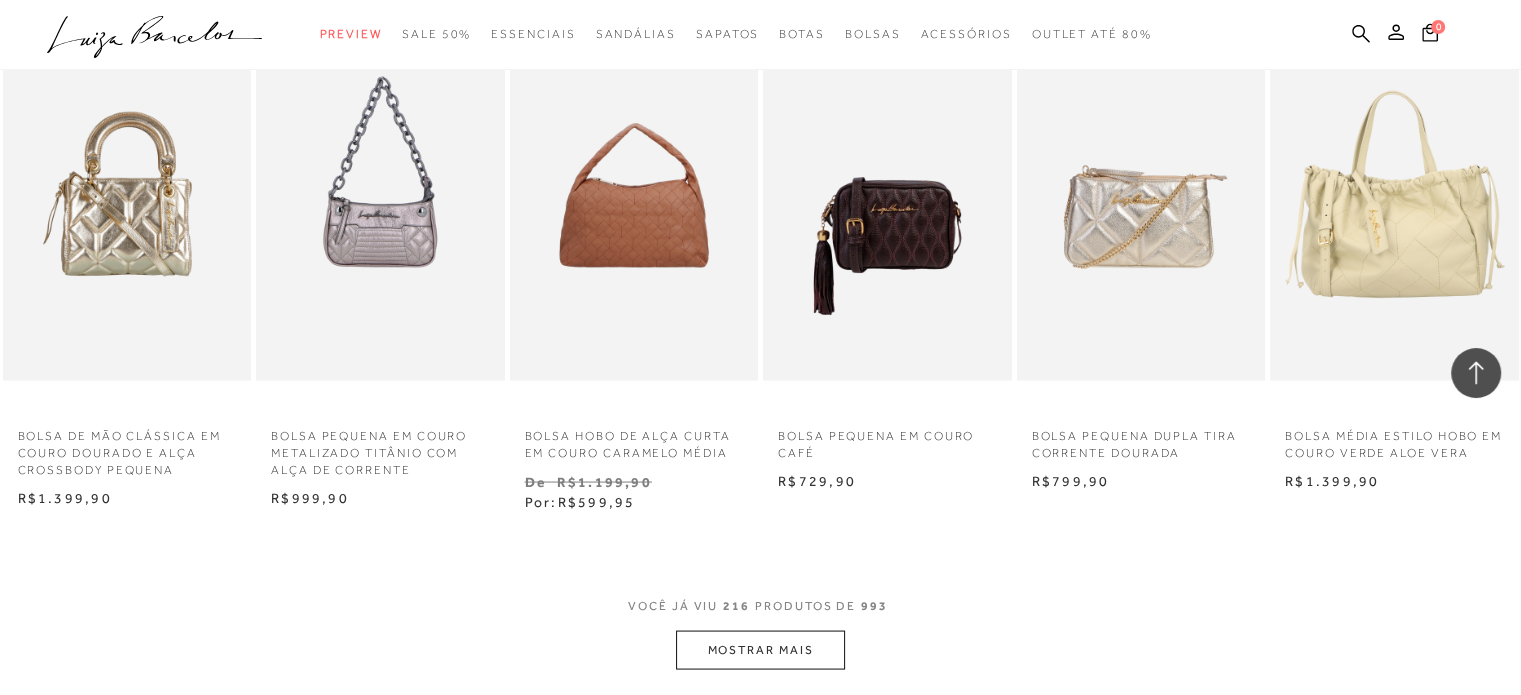 click on "MOSTRAR MAIS" at bounding box center [760, 649] 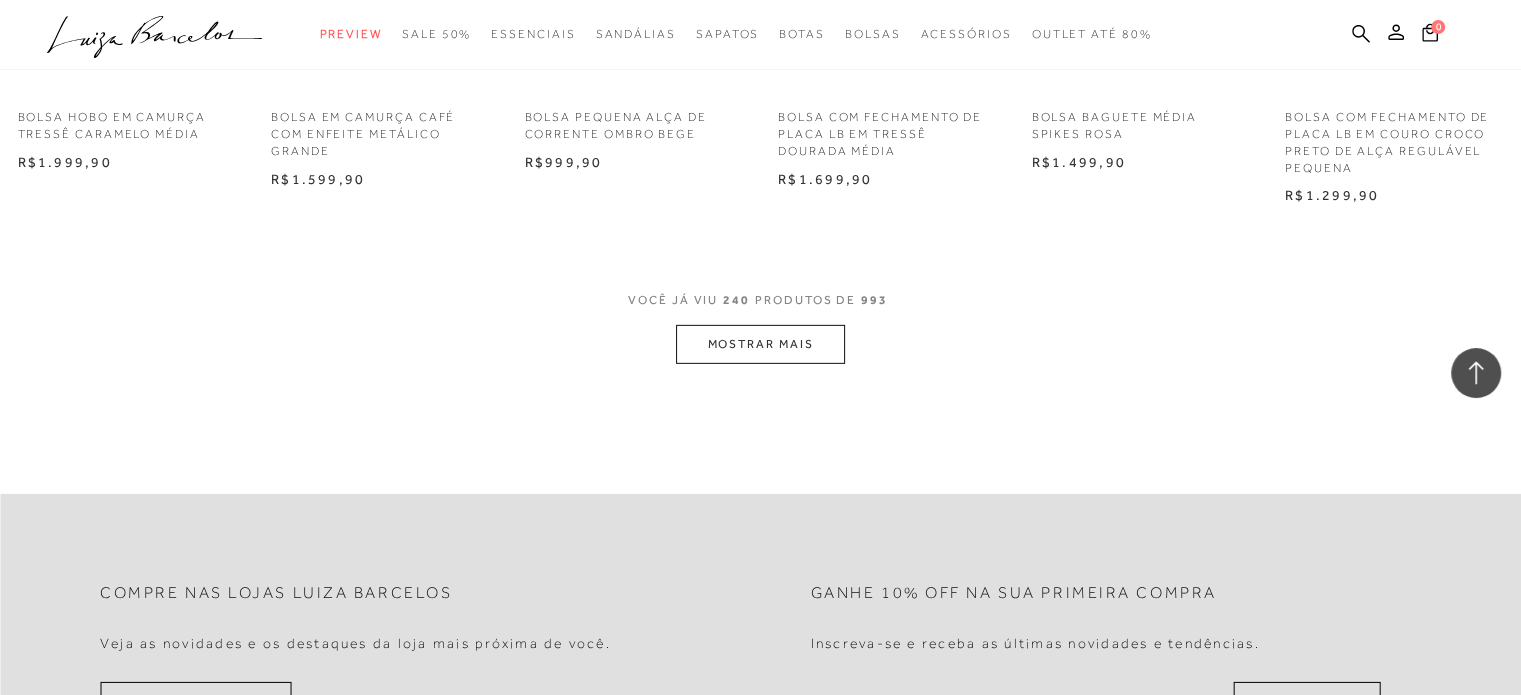 scroll, scrollTop: 21400, scrollLeft: 0, axis: vertical 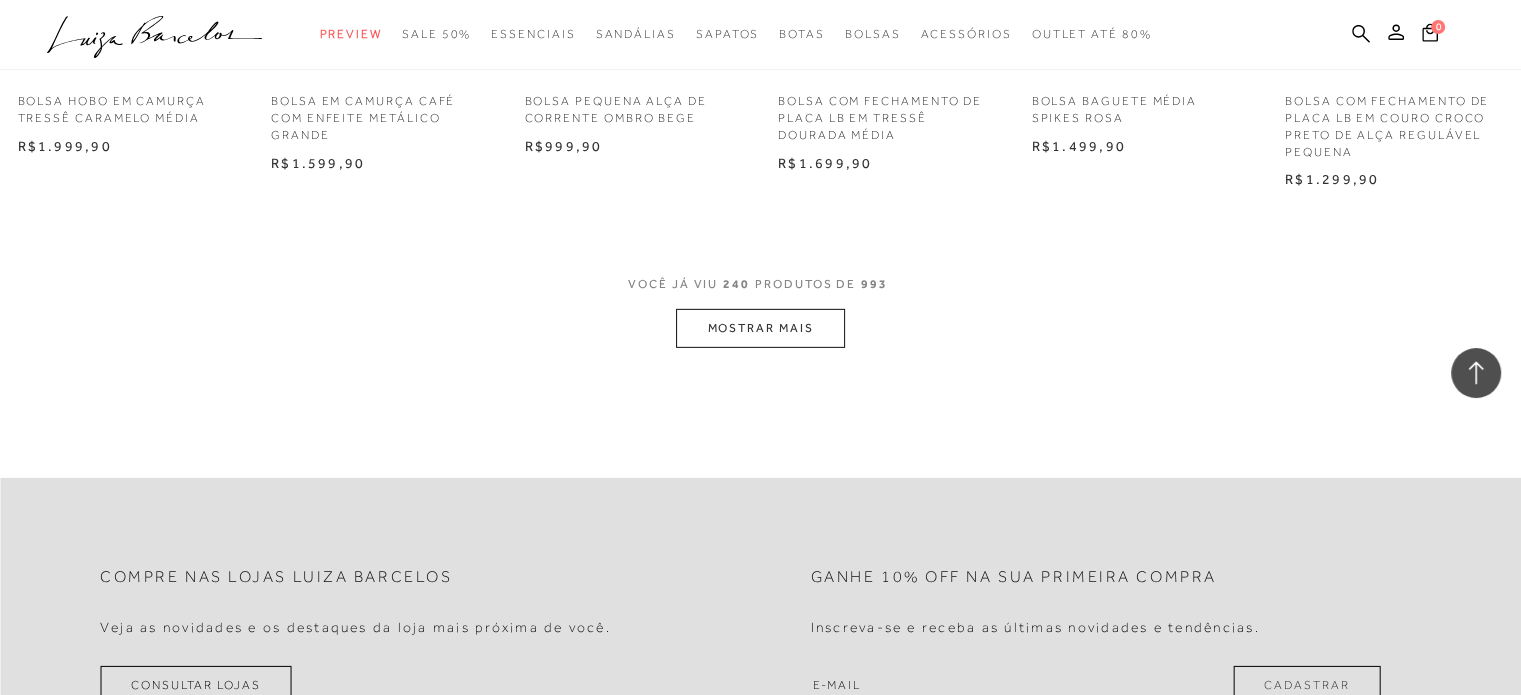 click on "MOSTRAR MAIS" at bounding box center (760, 328) 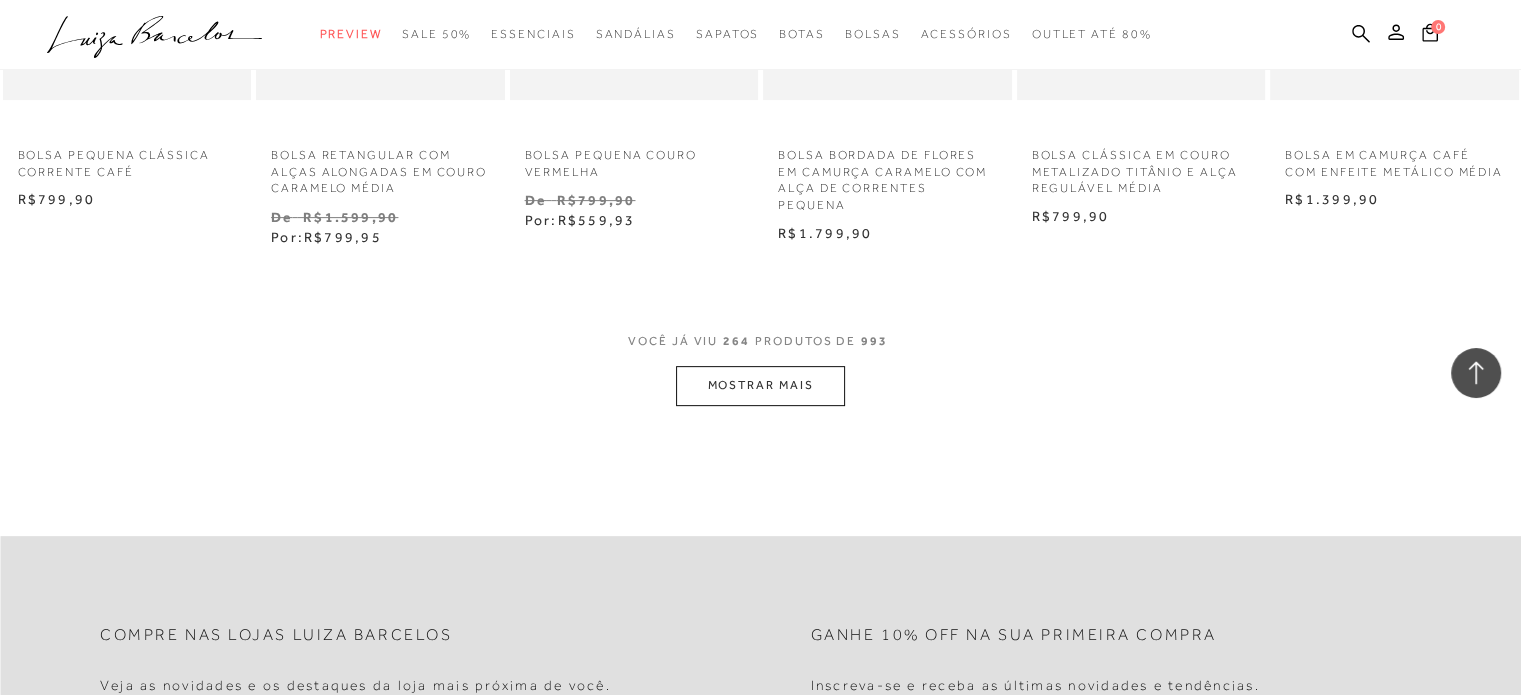 scroll, scrollTop: 23520, scrollLeft: 0, axis: vertical 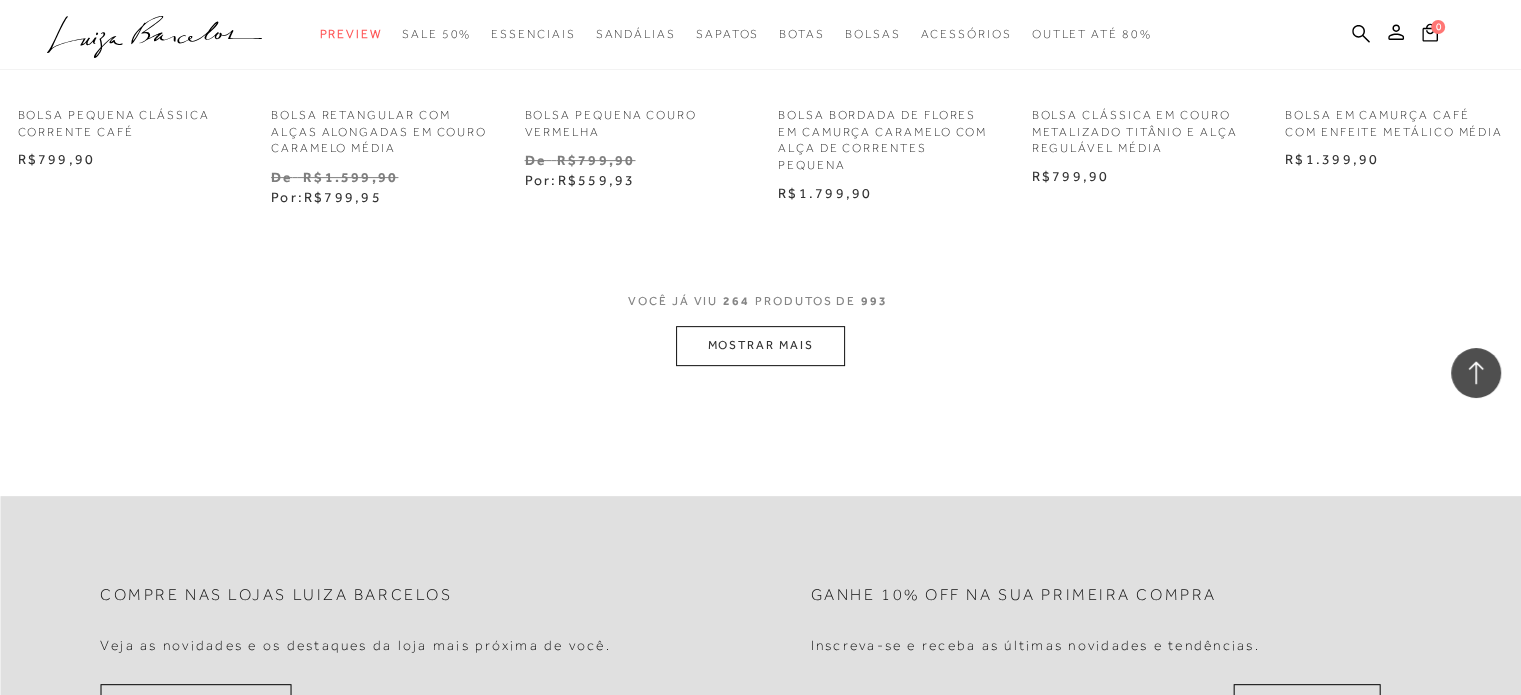 click on "MOSTRAR MAIS" at bounding box center [760, 345] 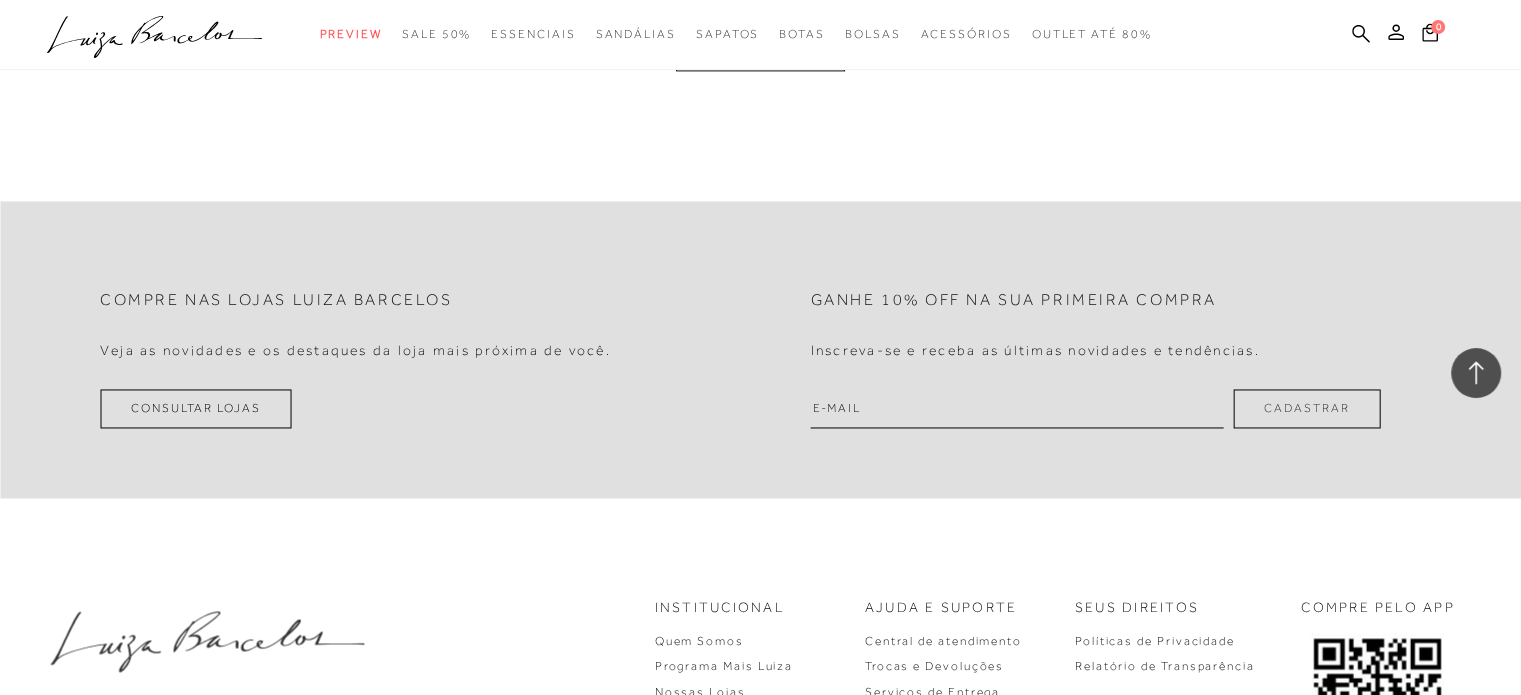 scroll, scrollTop: 25665, scrollLeft: 0, axis: vertical 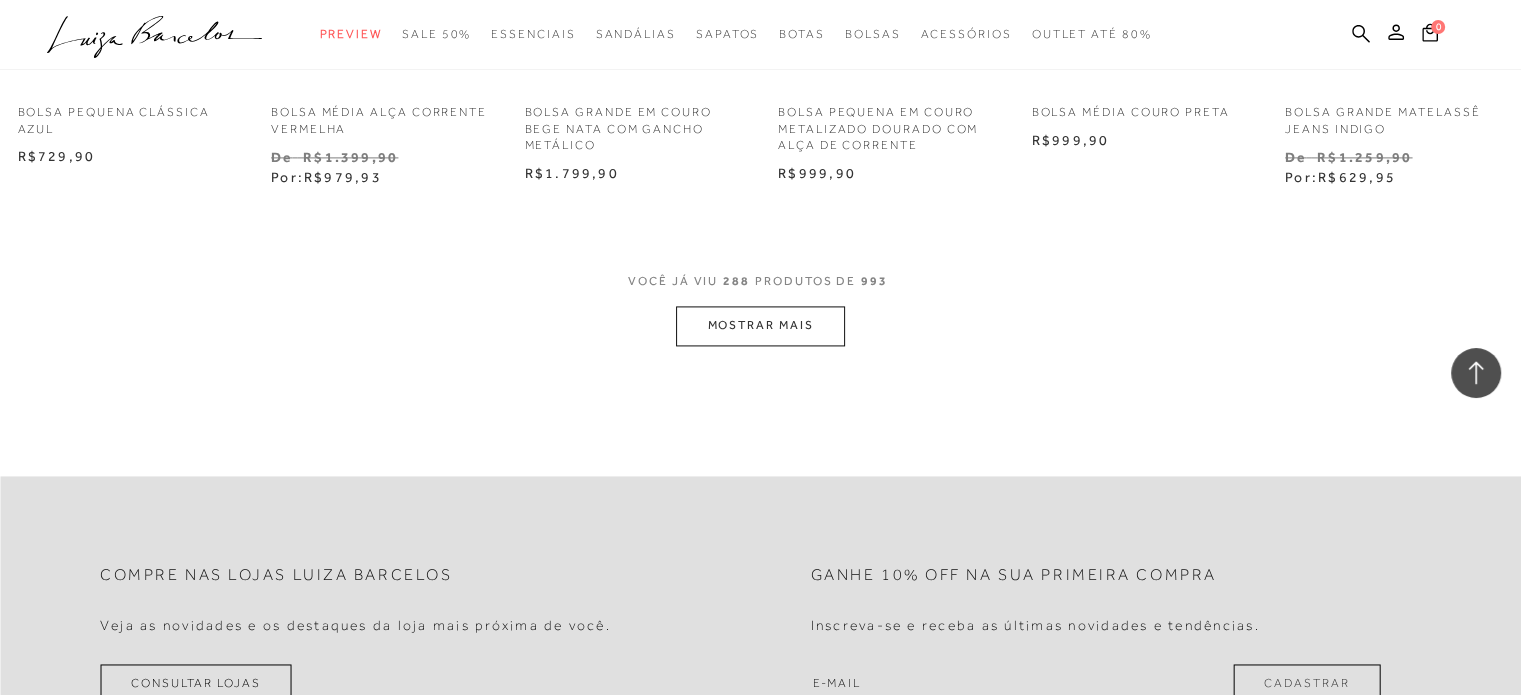 click on "MOSTRAR MAIS" at bounding box center (760, 325) 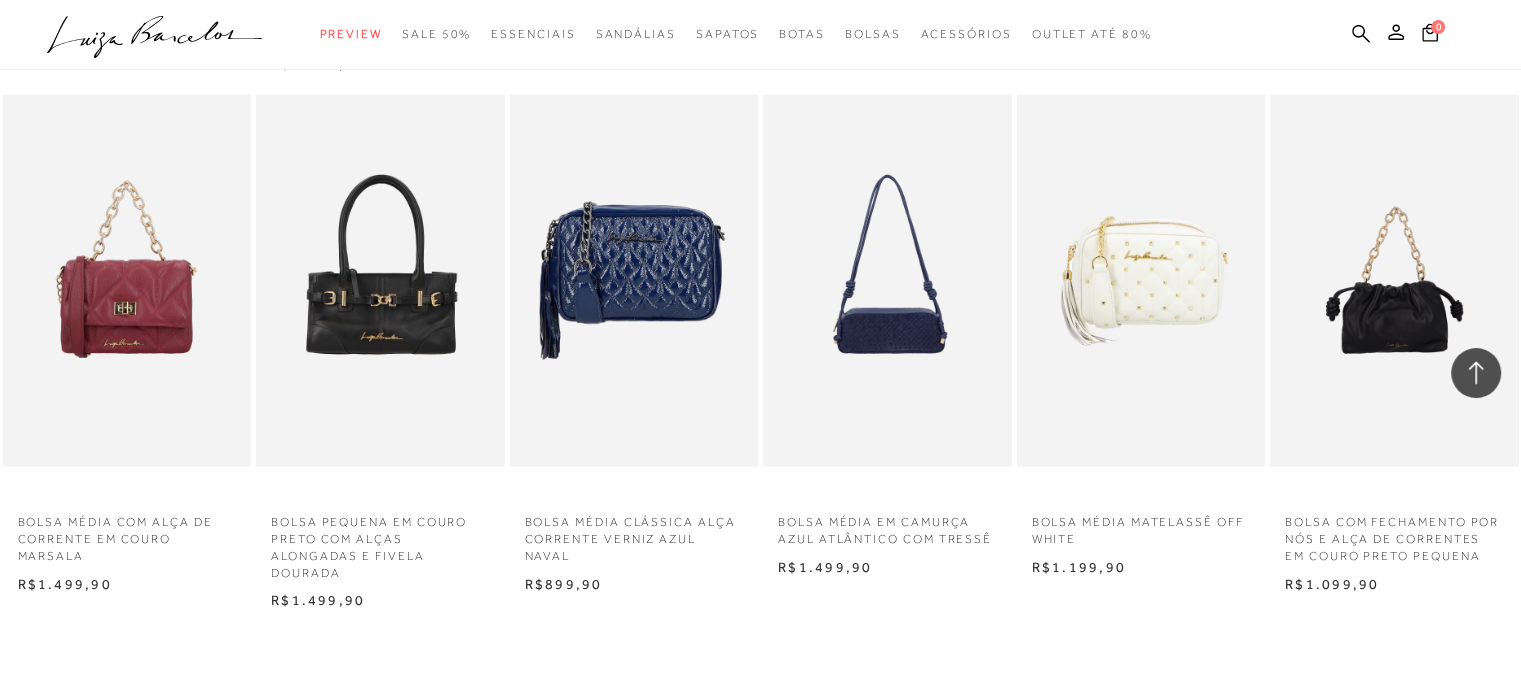scroll, scrollTop: 27385, scrollLeft: 0, axis: vertical 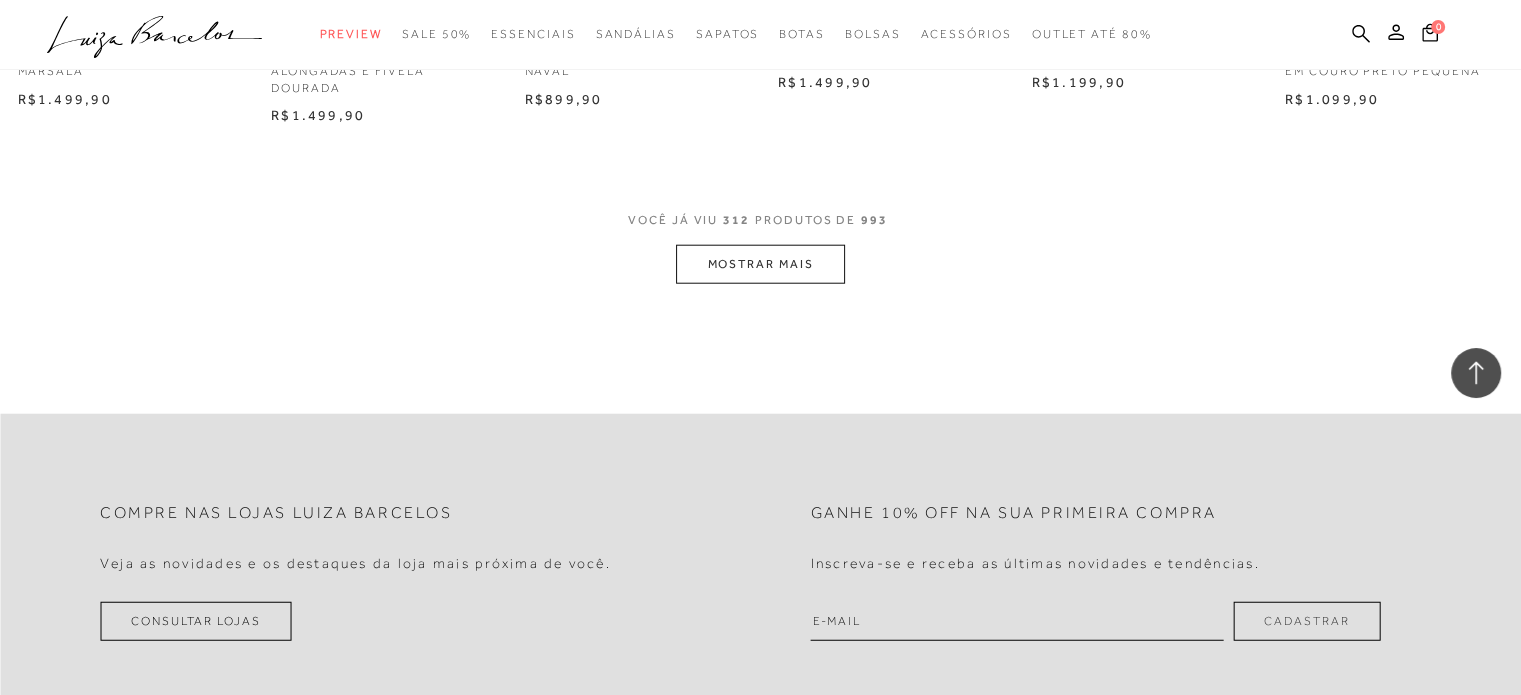 click on "MOSTRAR MAIS" at bounding box center [760, 264] 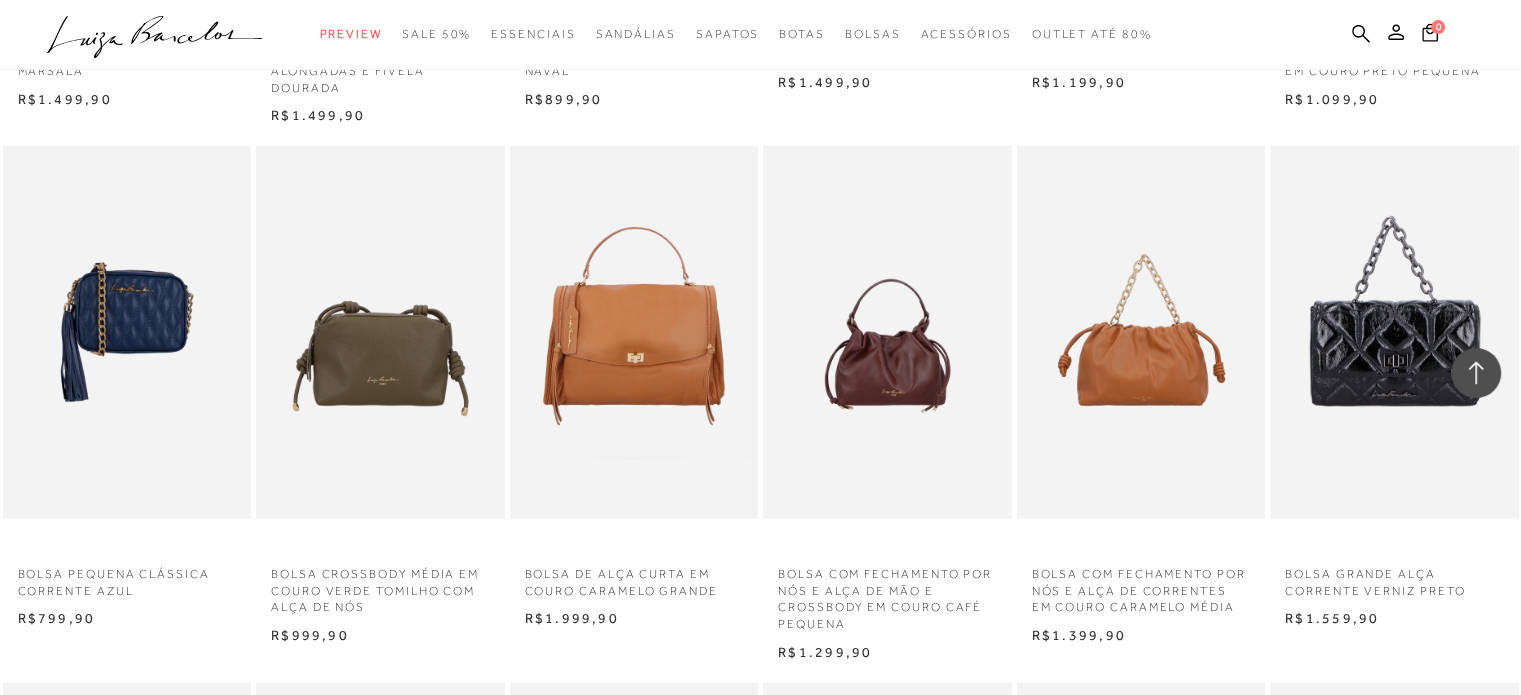 type 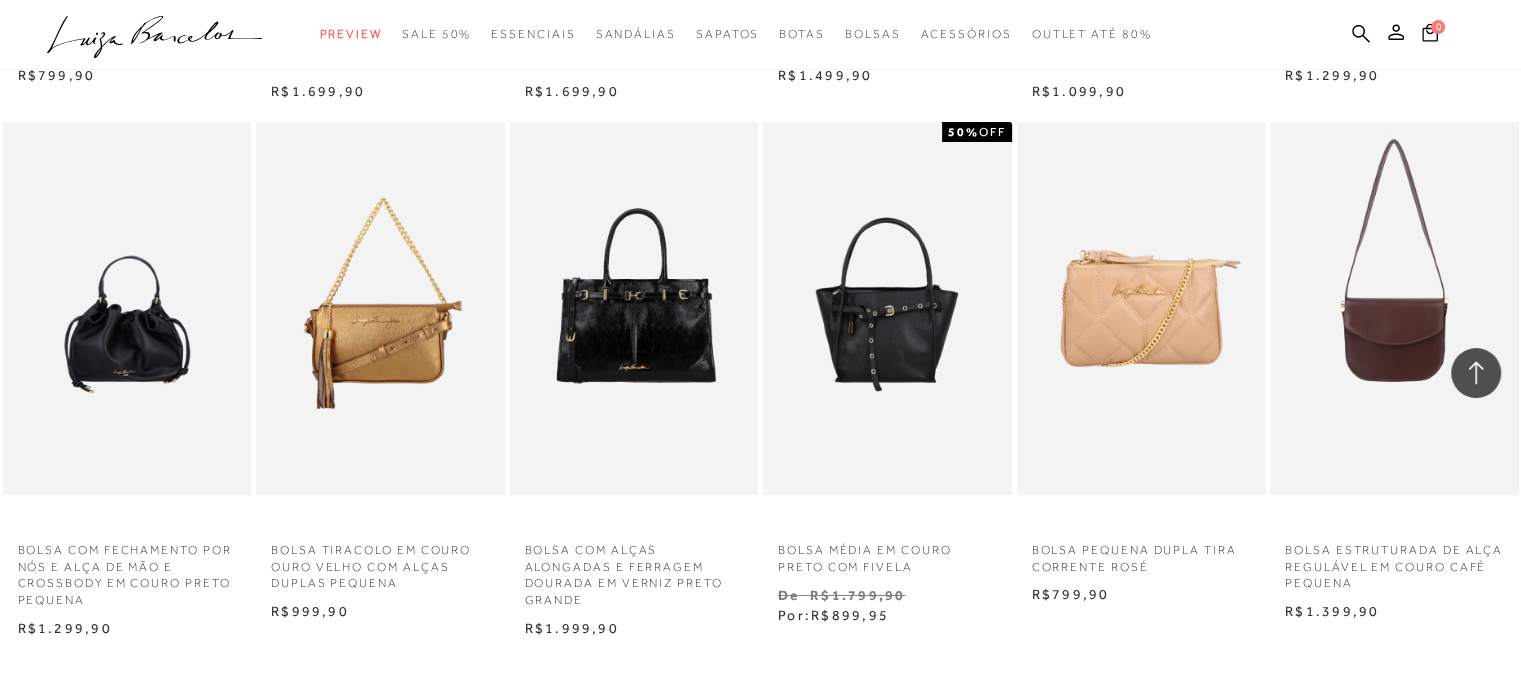 scroll, scrollTop: 29665, scrollLeft: 0, axis: vertical 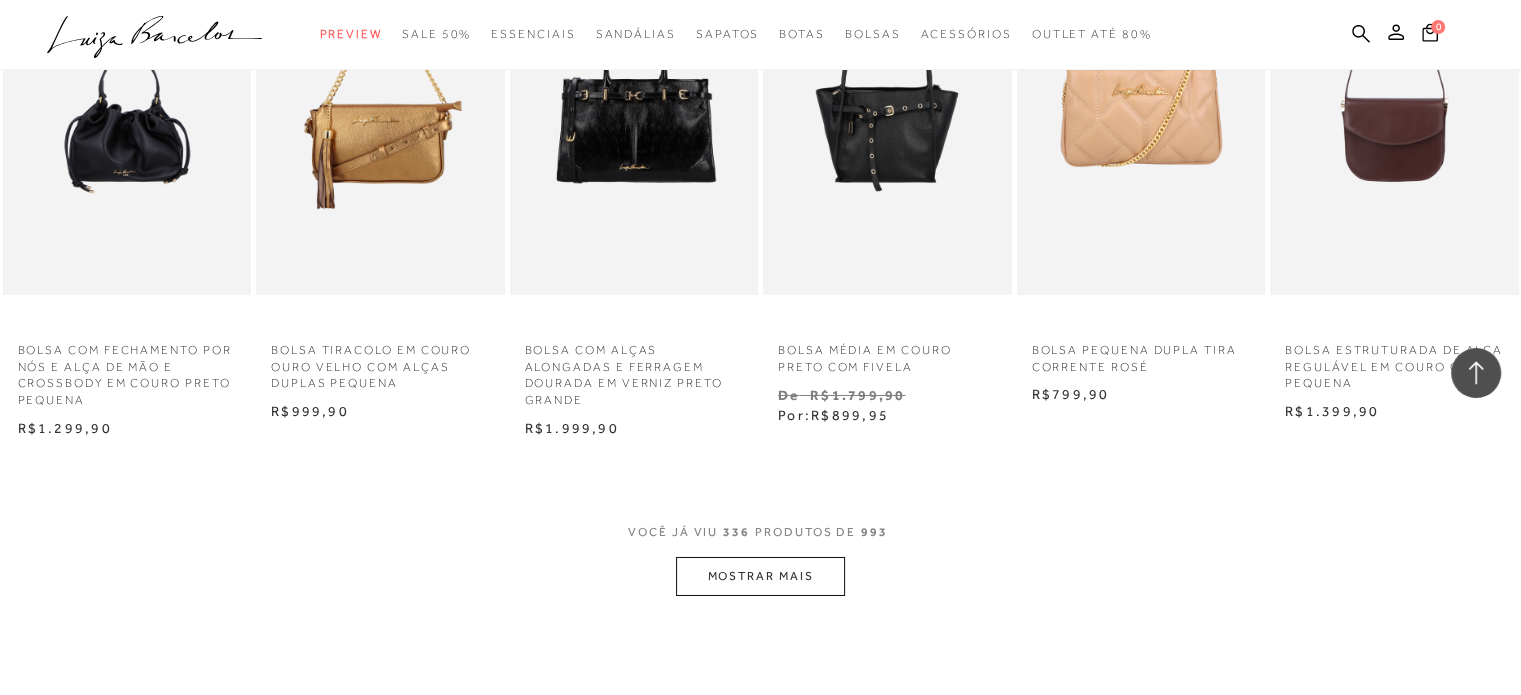 click on "MOSTRAR MAIS" at bounding box center [760, 576] 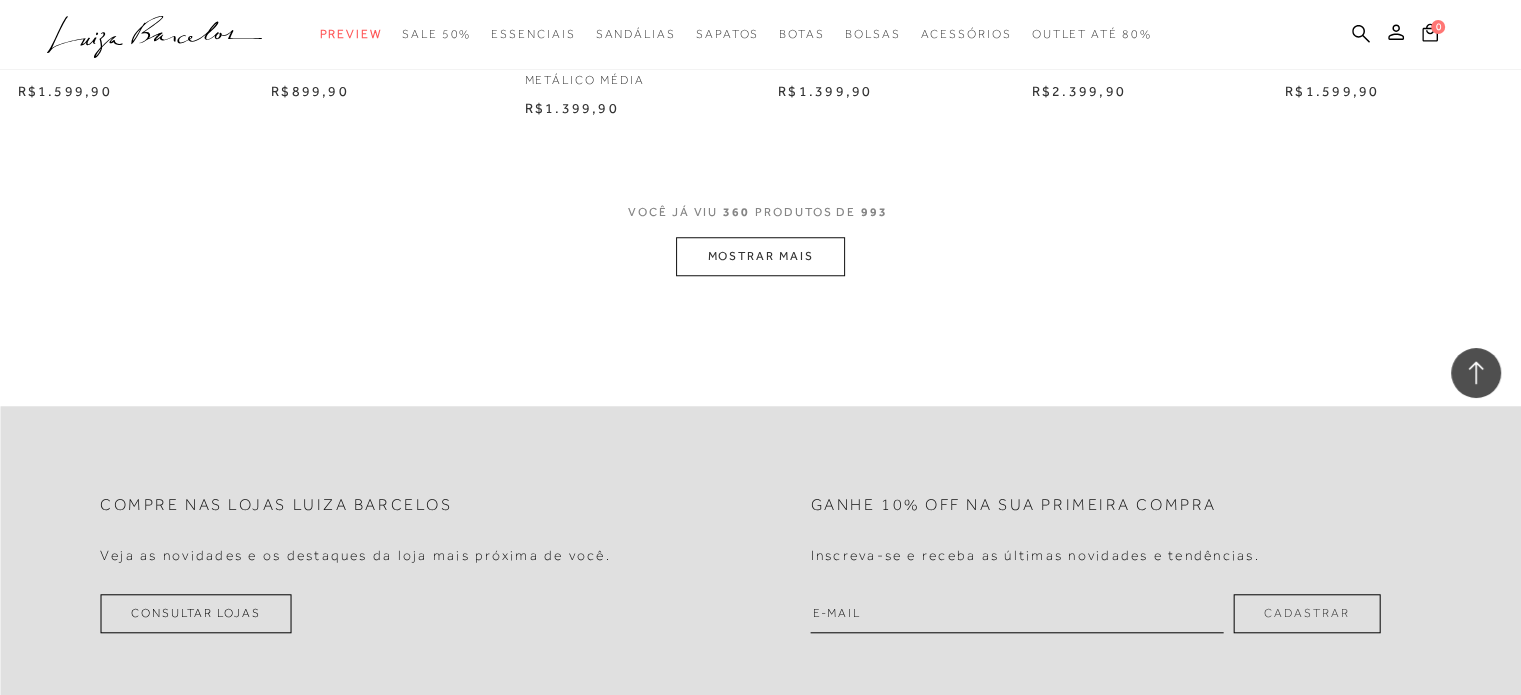 scroll, scrollTop: 32065, scrollLeft: 0, axis: vertical 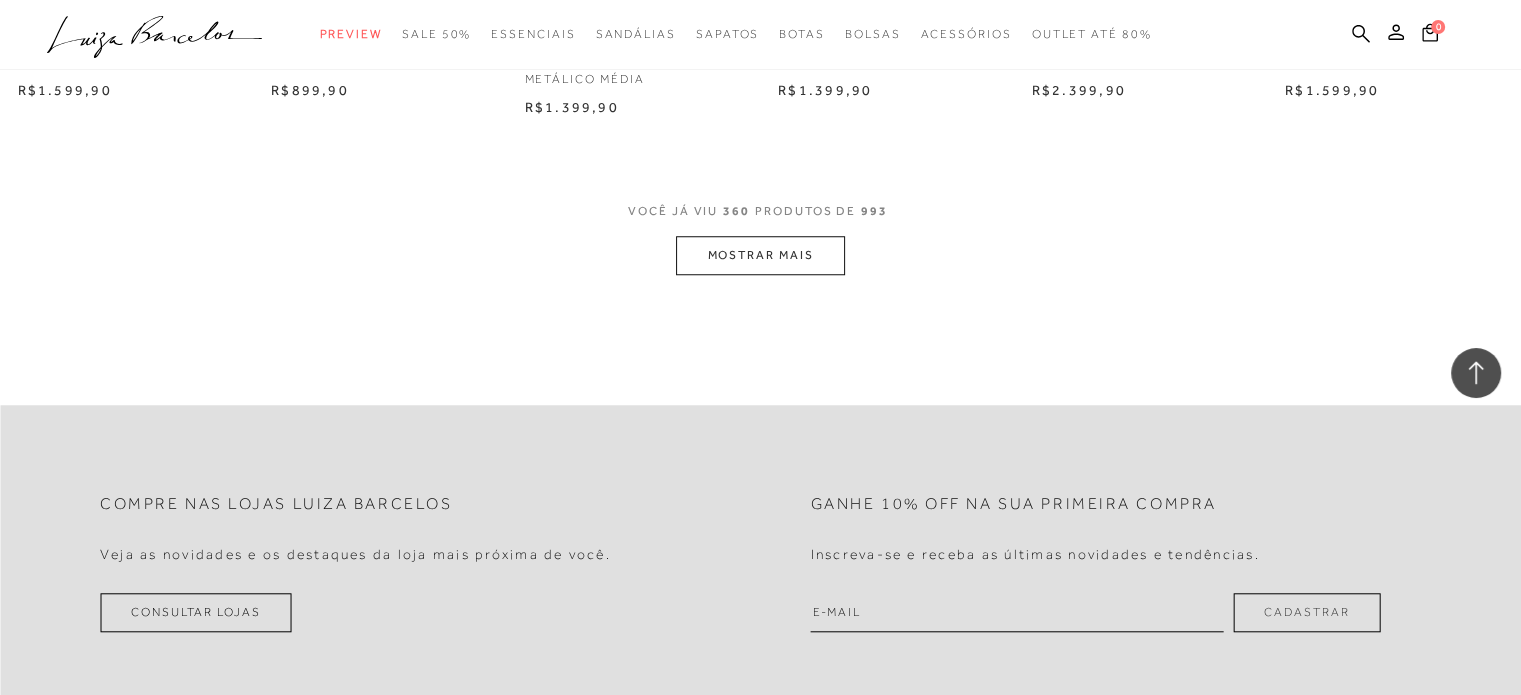 click on "MOSTRAR MAIS" at bounding box center (760, 255) 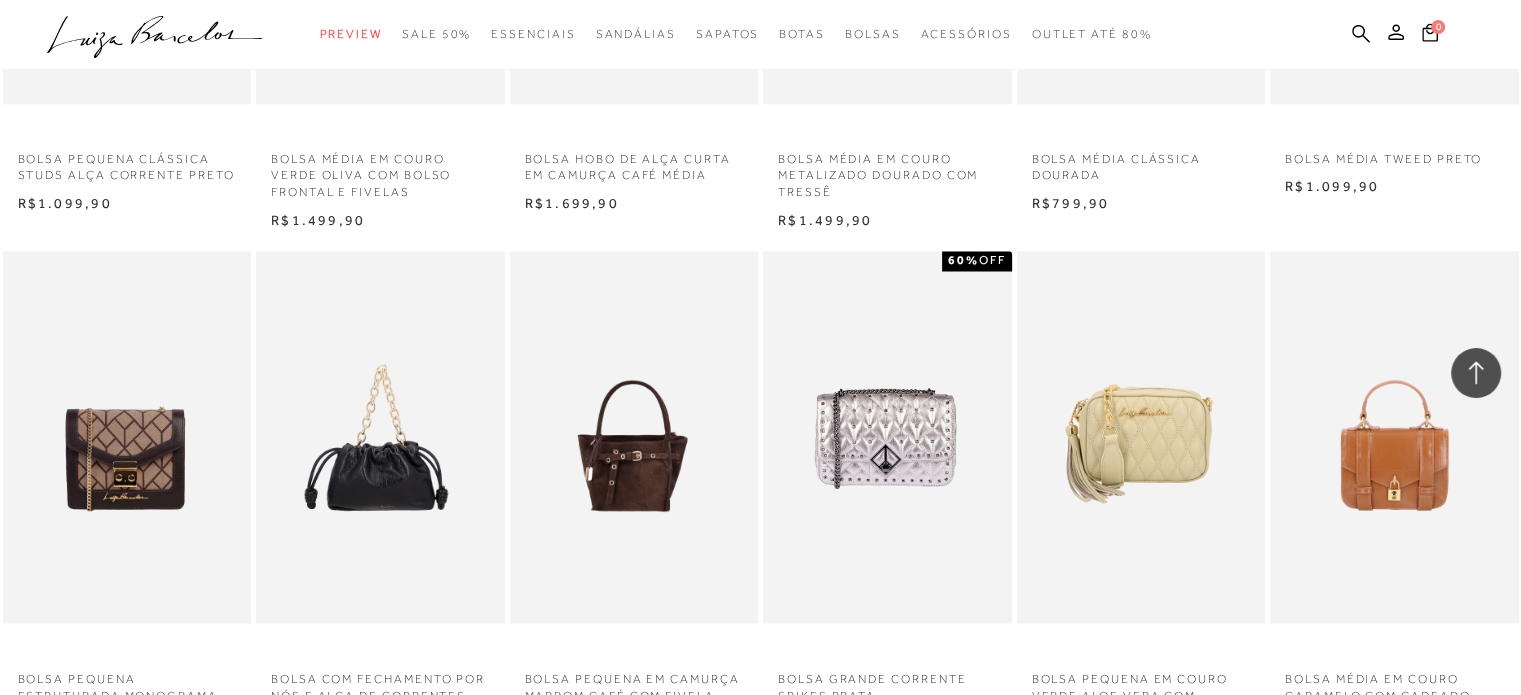 scroll, scrollTop: 33785, scrollLeft: 0, axis: vertical 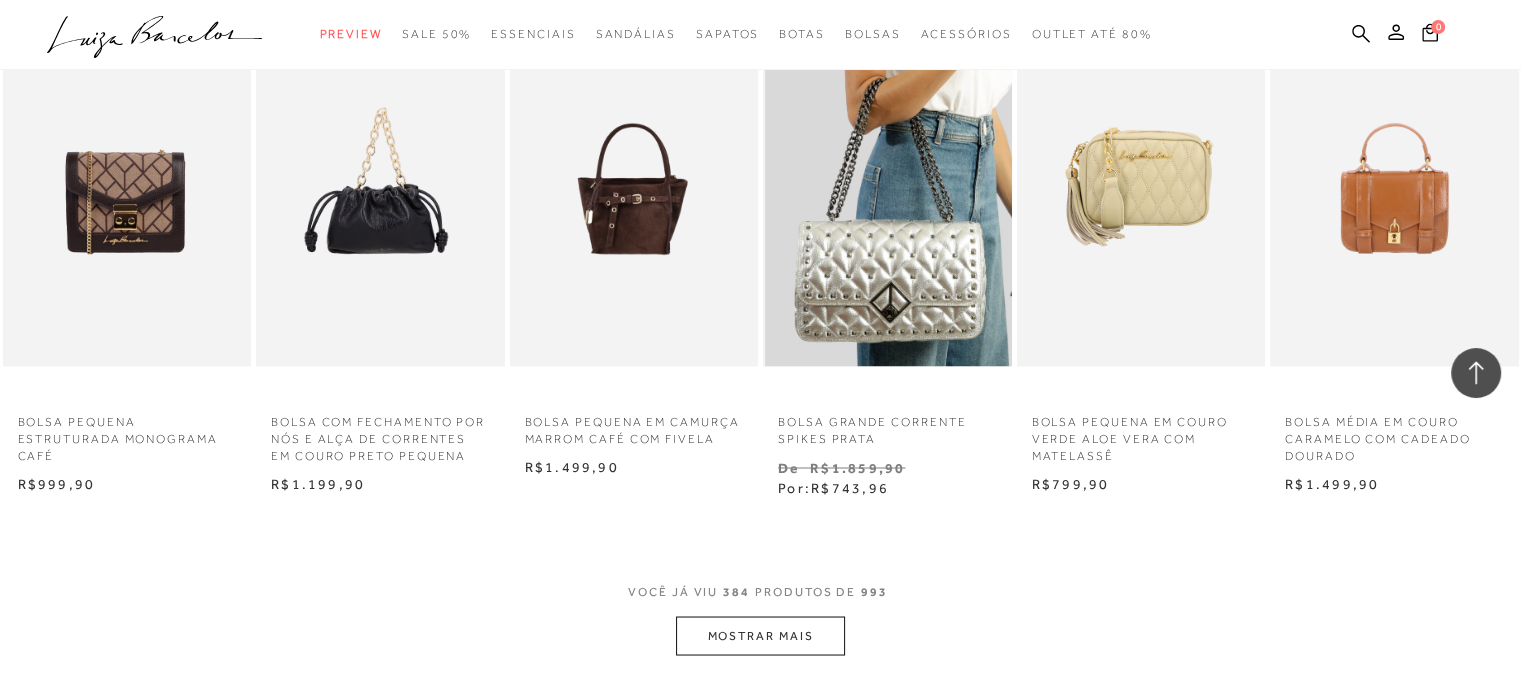 click at bounding box center [888, 180] 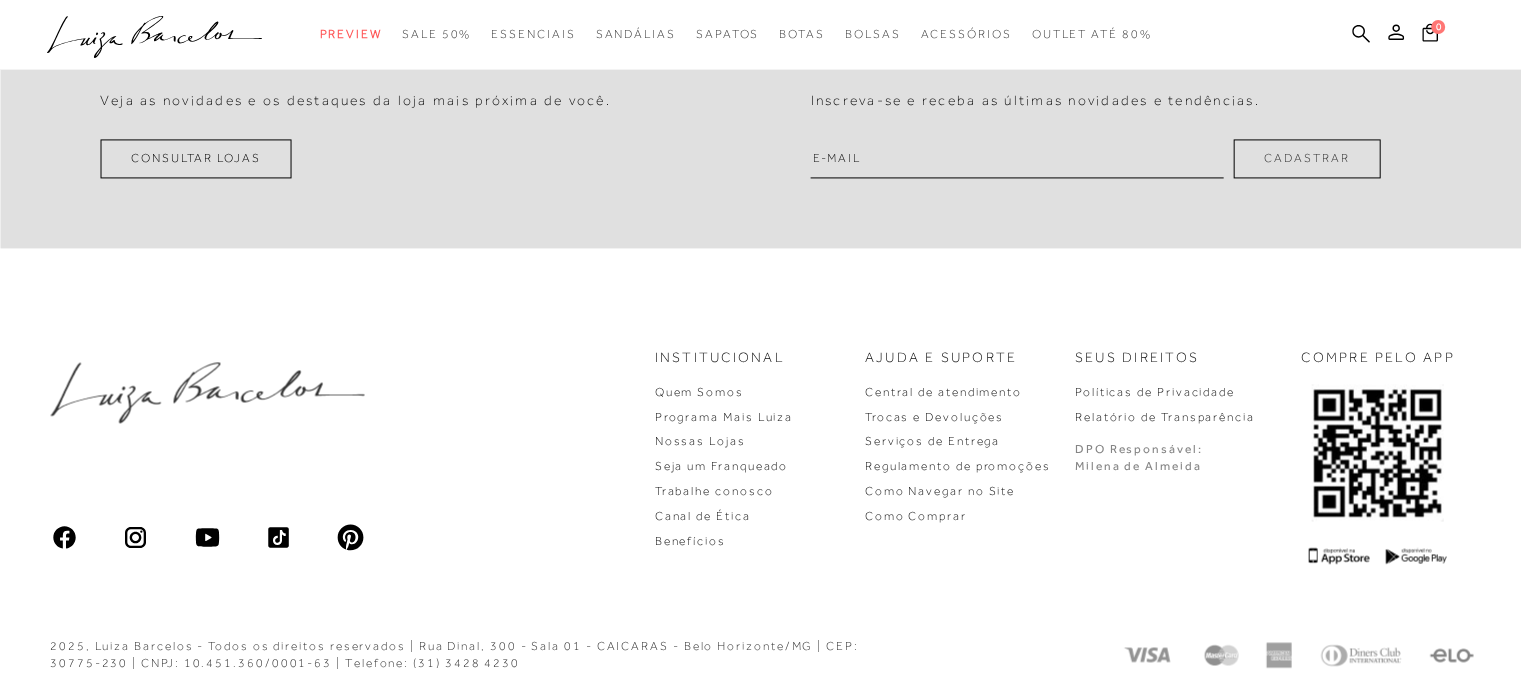 click at bounding box center [760, -1702] 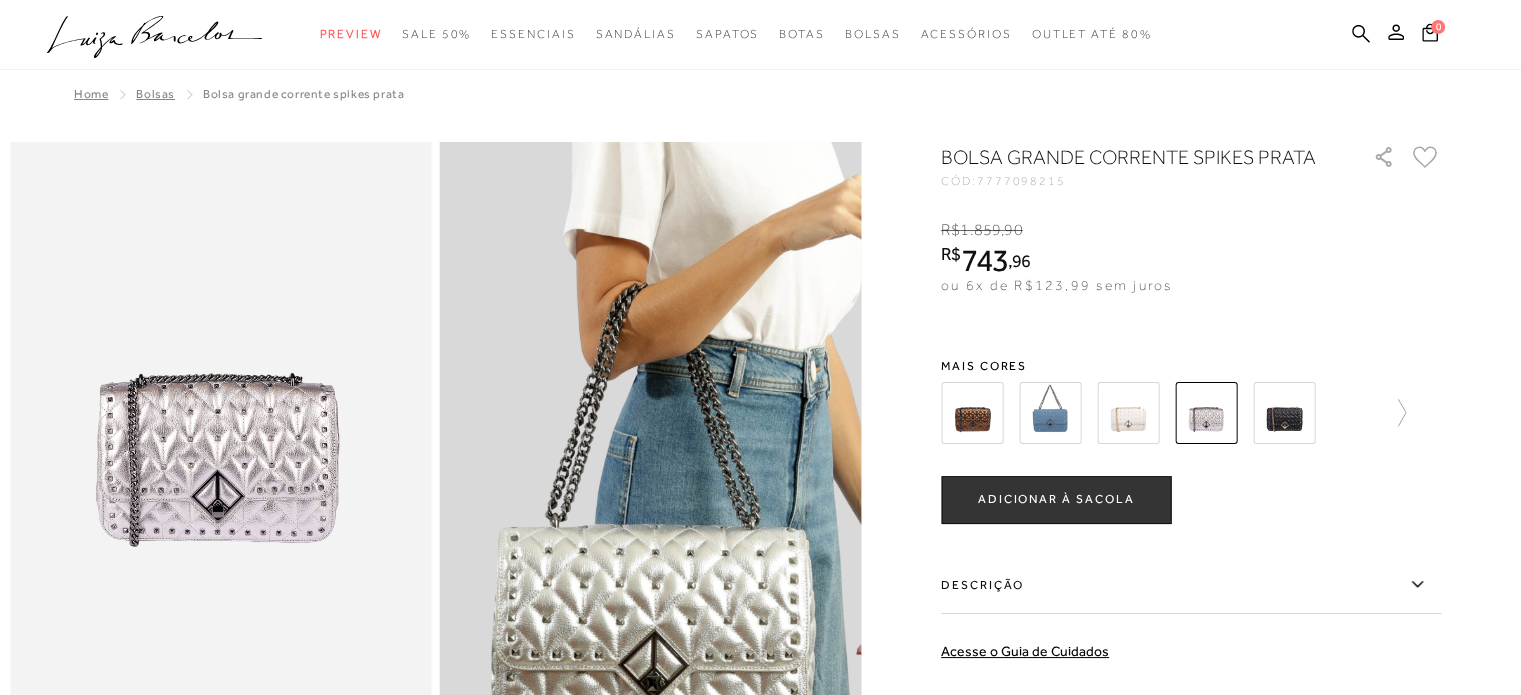 scroll, scrollTop: 0, scrollLeft: 0, axis: both 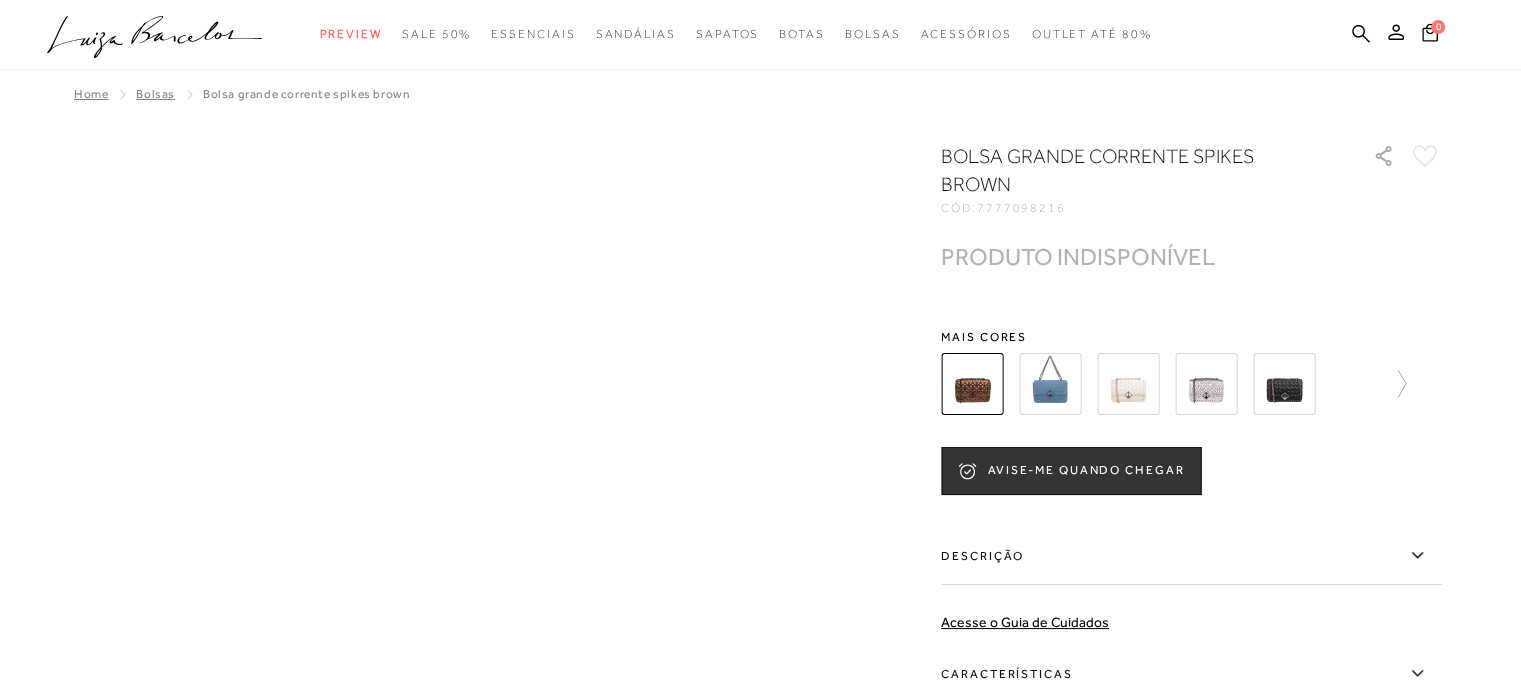 click at bounding box center [1284, 384] 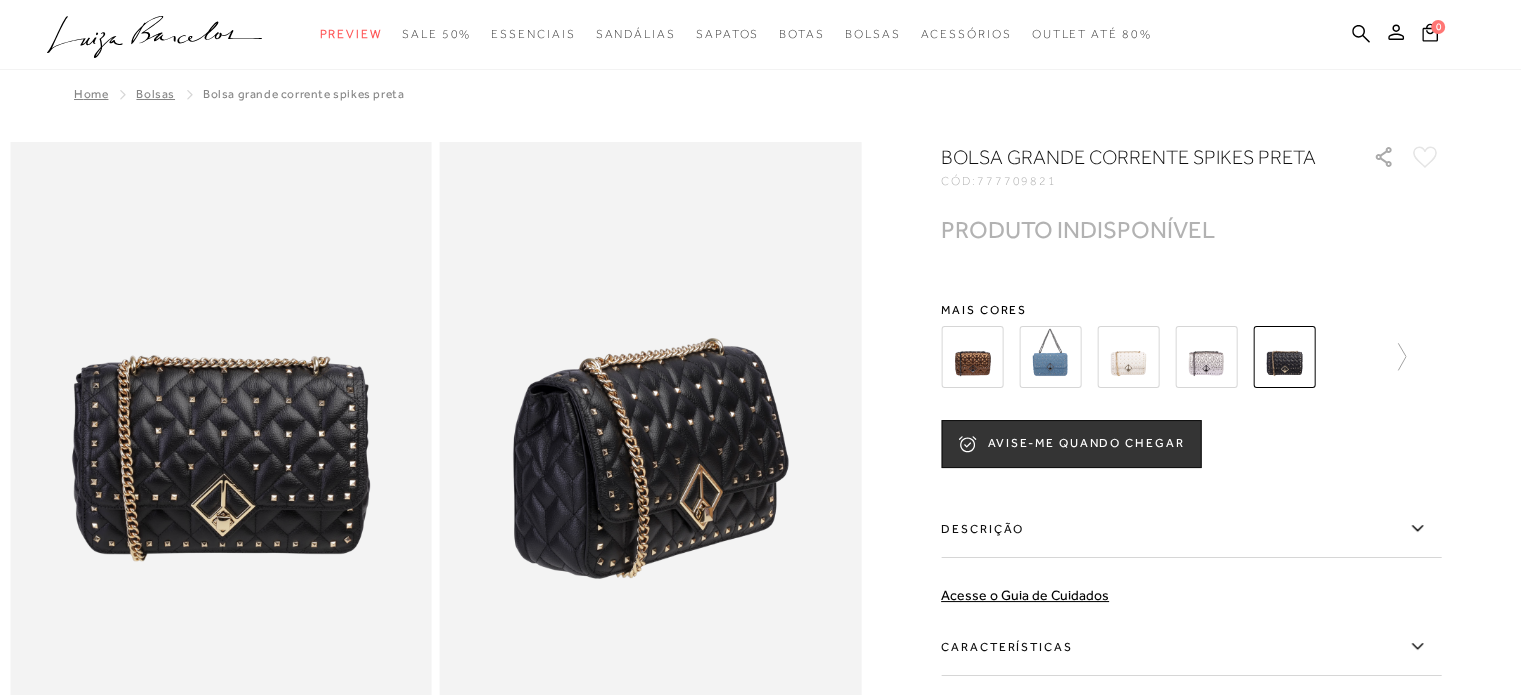 scroll, scrollTop: 0, scrollLeft: 0, axis: both 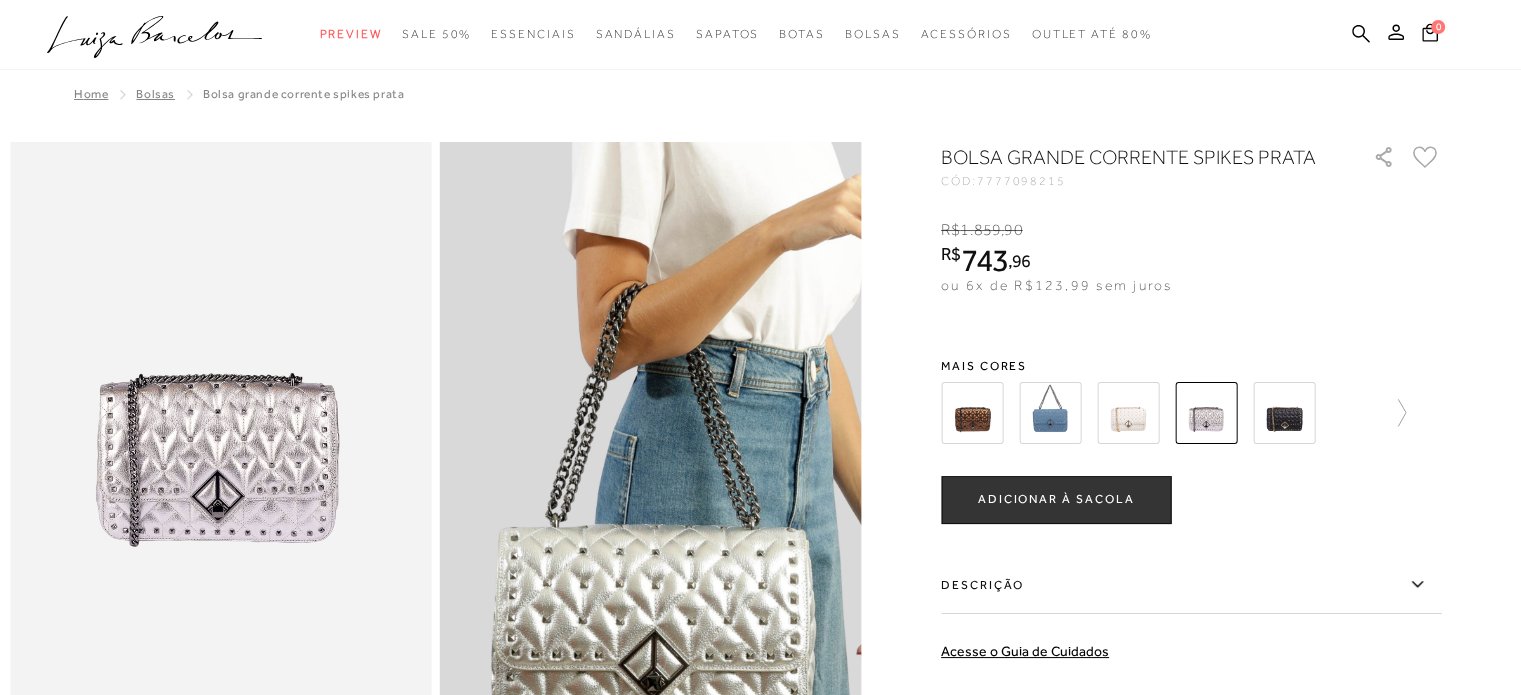click at bounding box center (1128, 413) 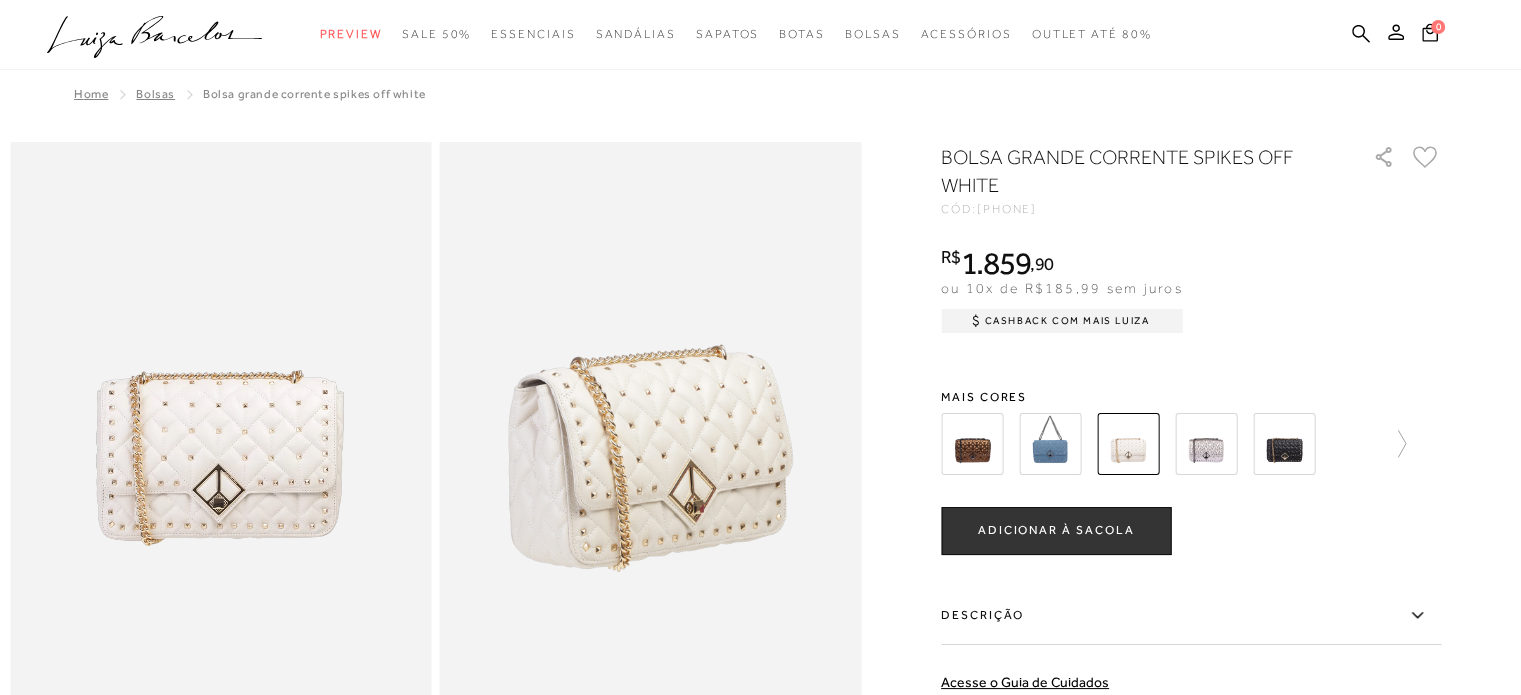 scroll, scrollTop: 0, scrollLeft: 0, axis: both 